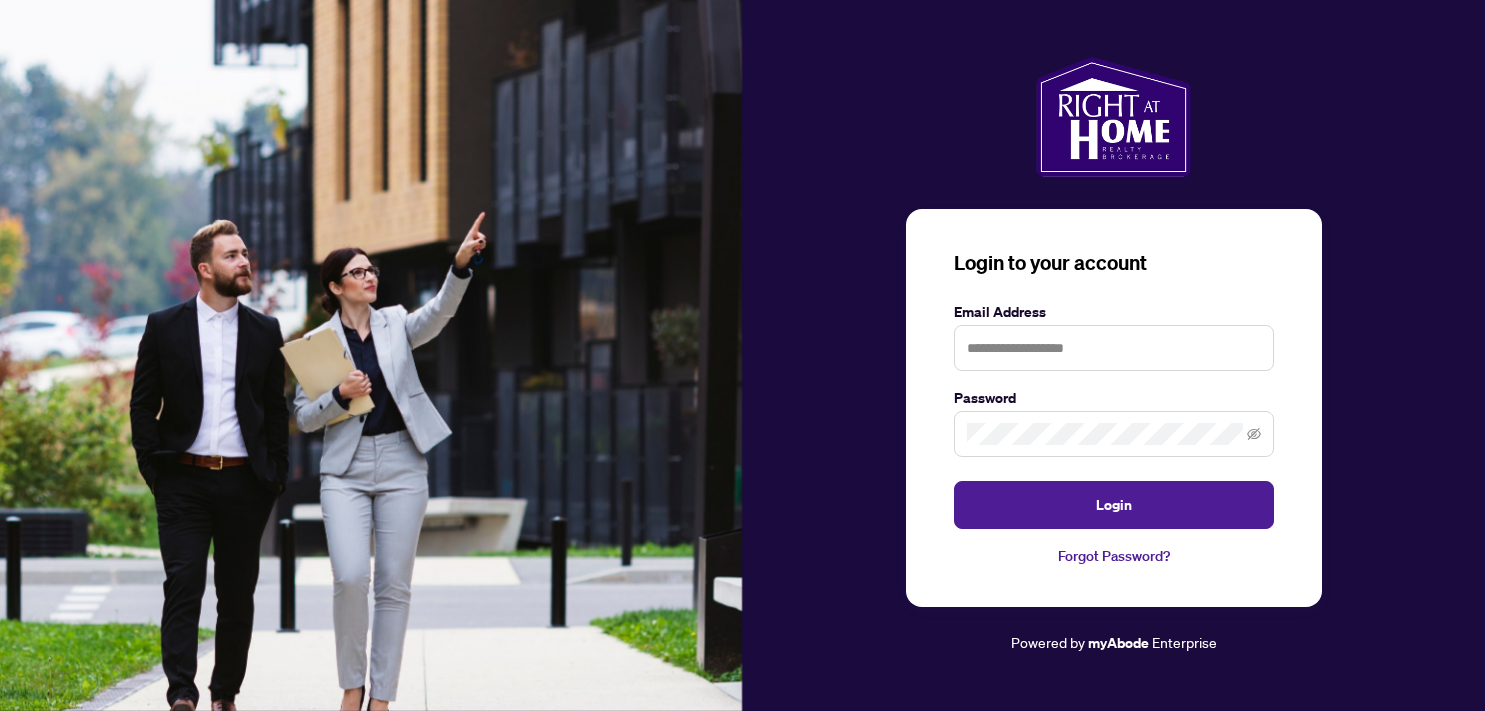 scroll, scrollTop: 0, scrollLeft: 0, axis: both 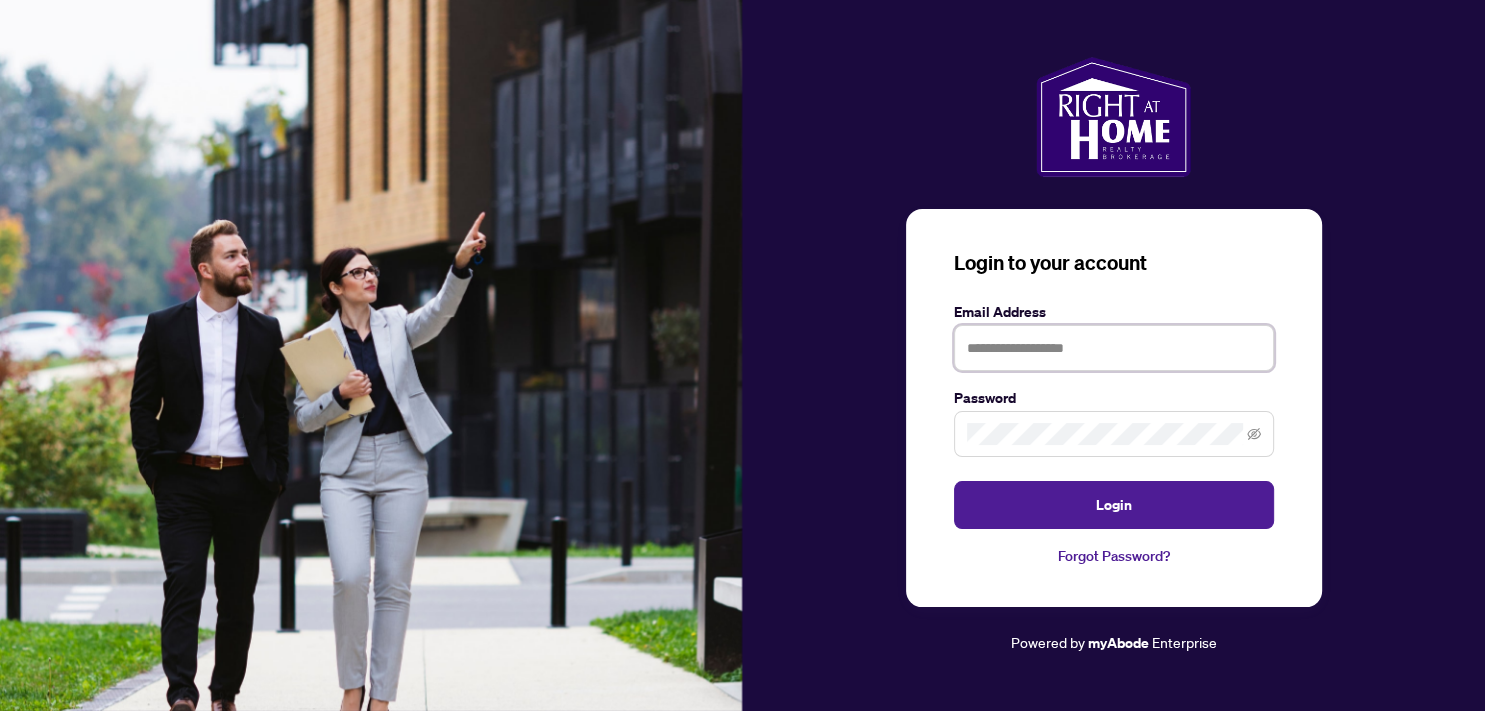 click at bounding box center [1114, 348] 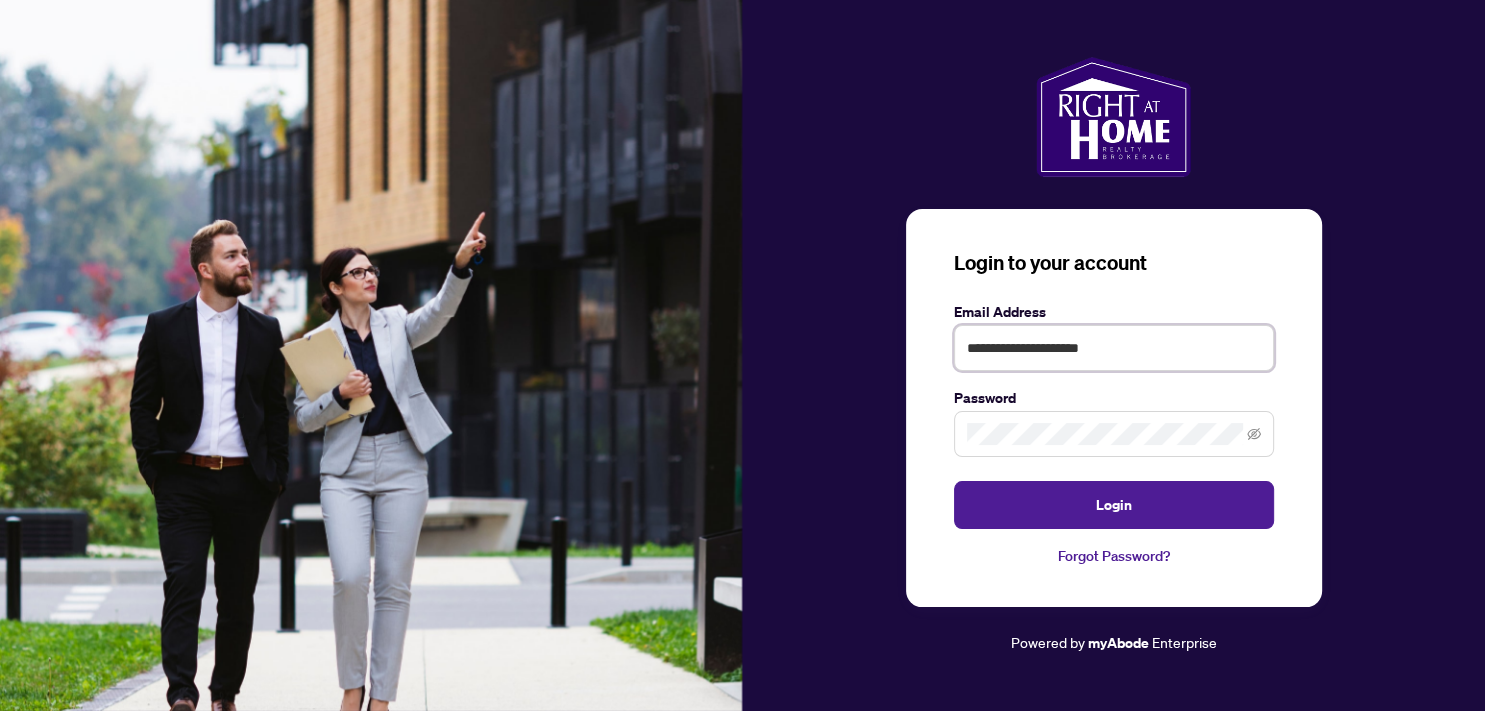 type on "**********" 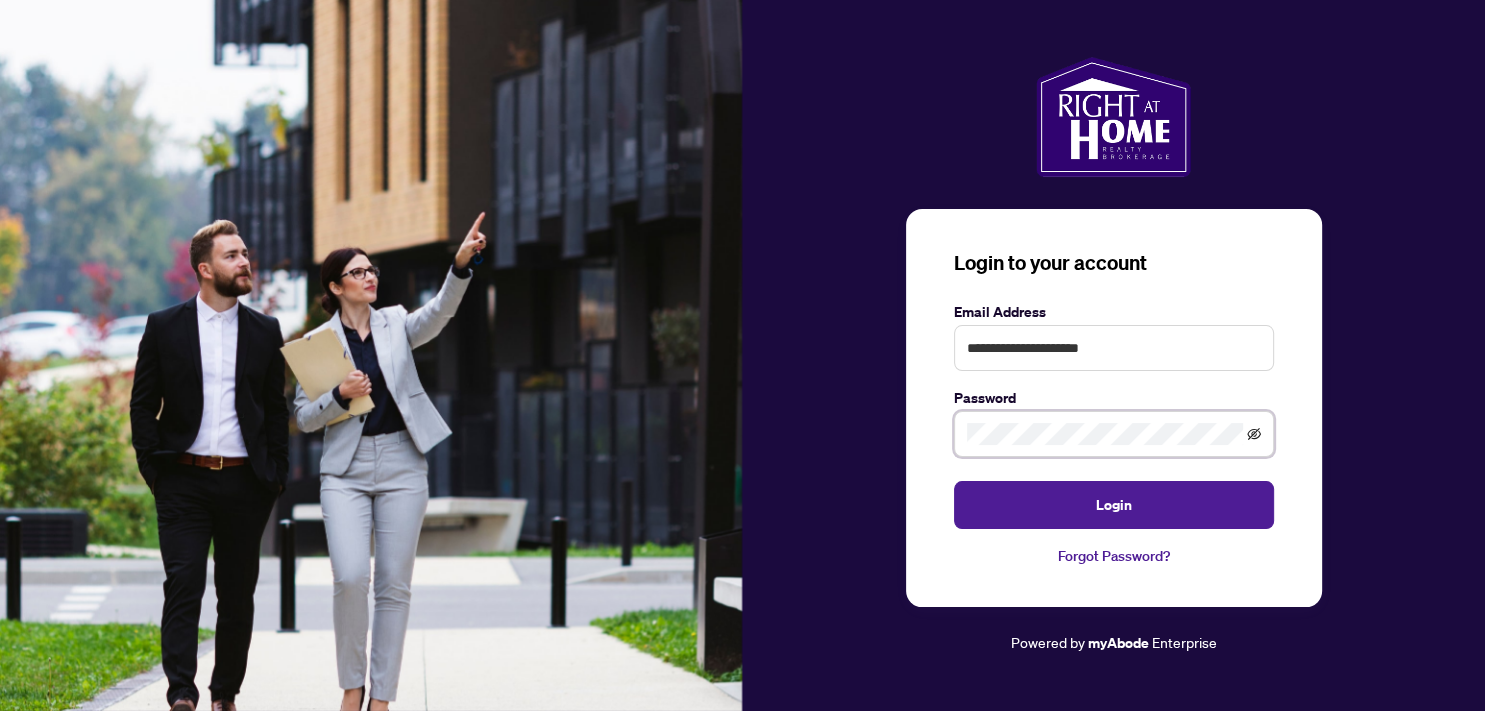 click 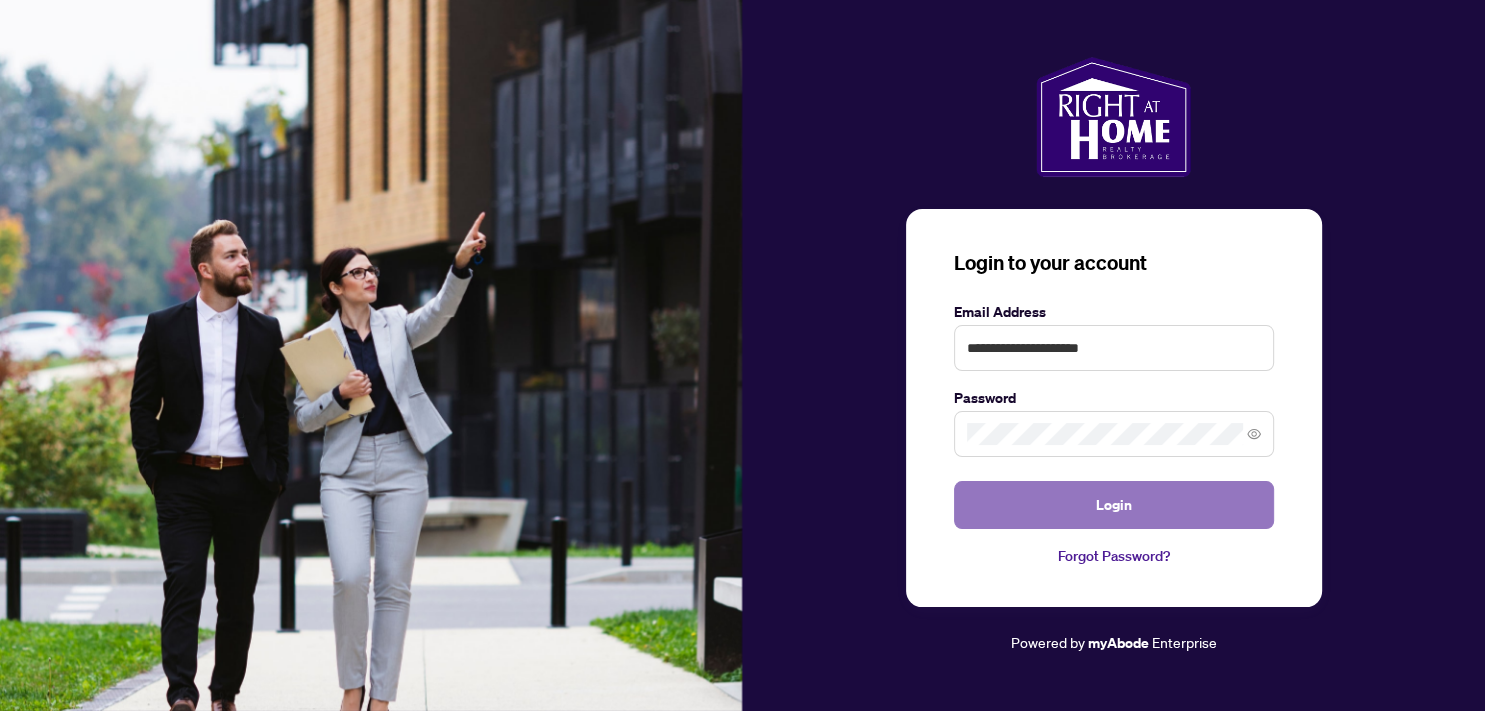 click on "Login" at bounding box center [1114, 505] 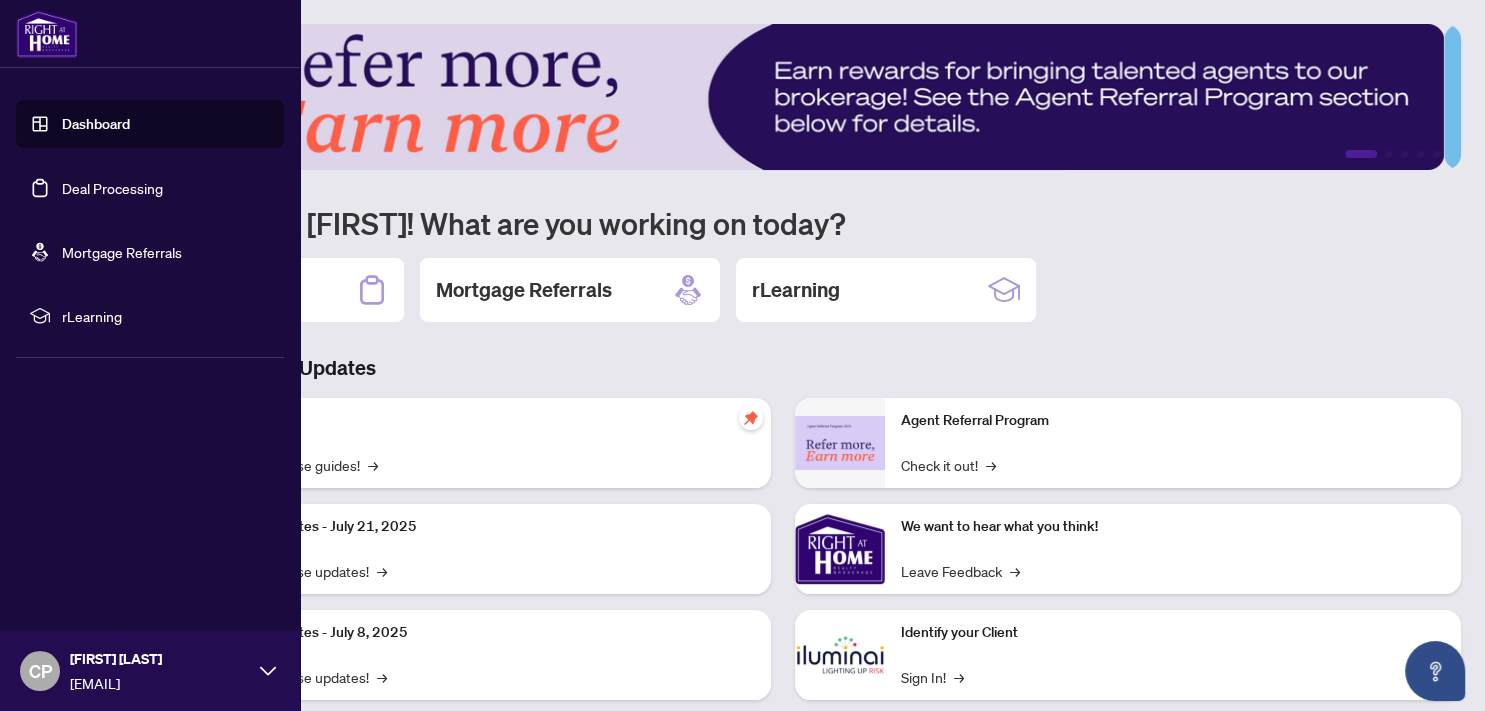 click on "Deal Processing" at bounding box center (112, 188) 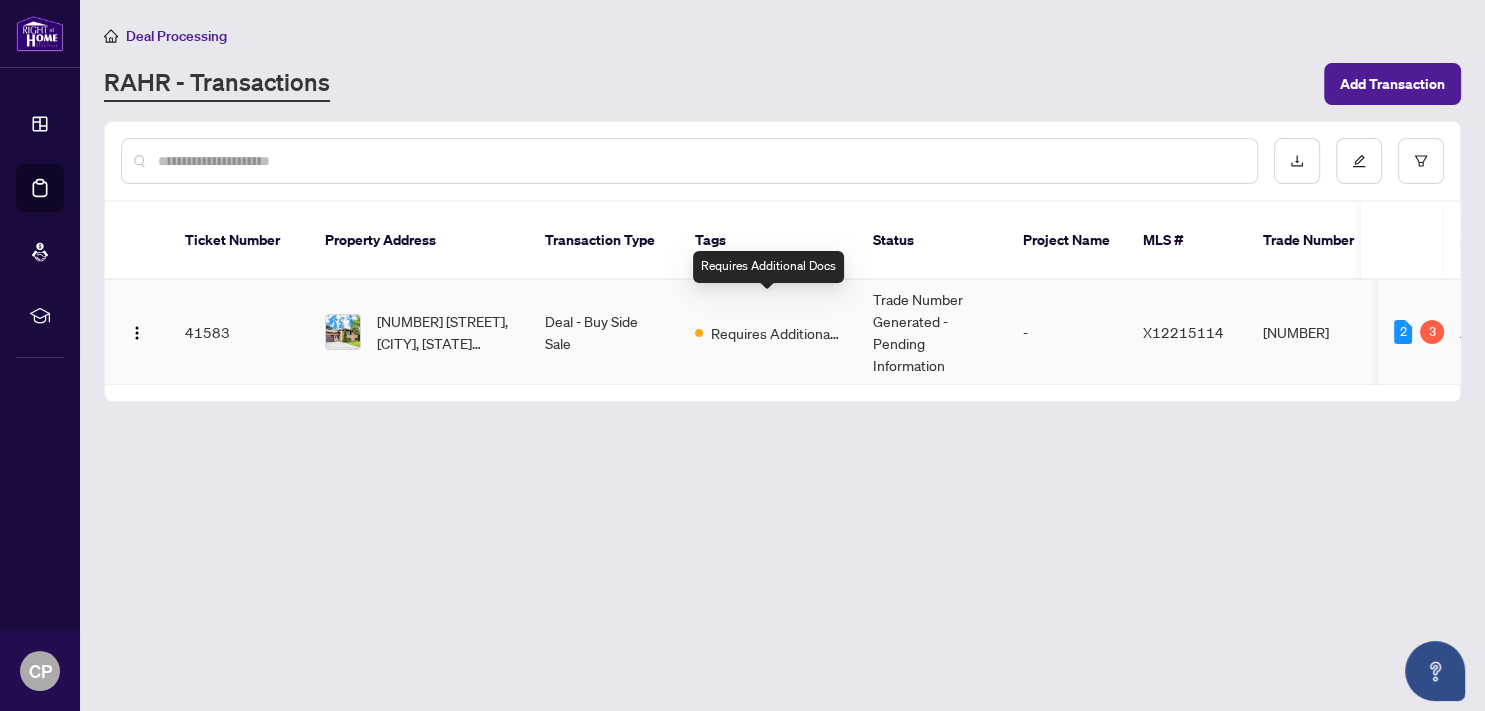 click on "Requires Additional Docs" at bounding box center [776, 333] 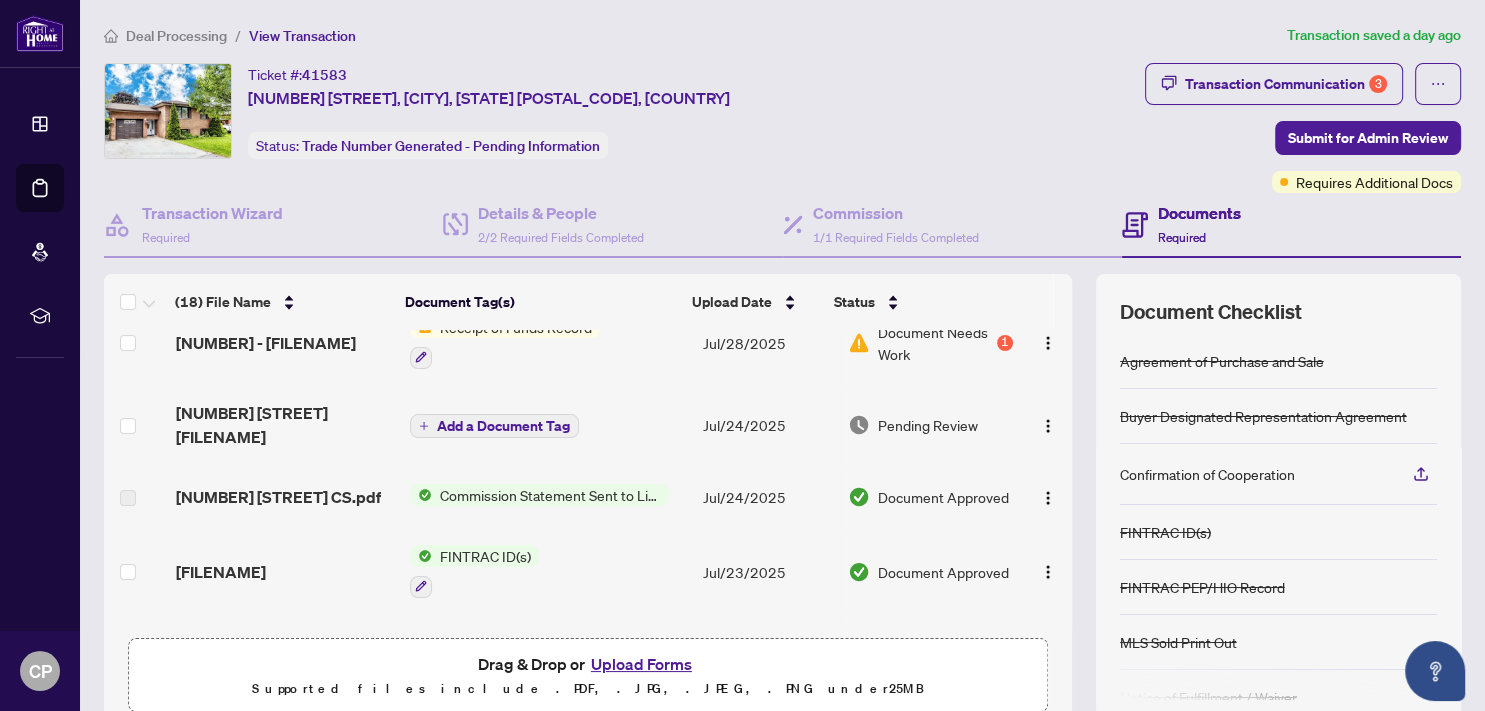 scroll, scrollTop: 0, scrollLeft: 0, axis: both 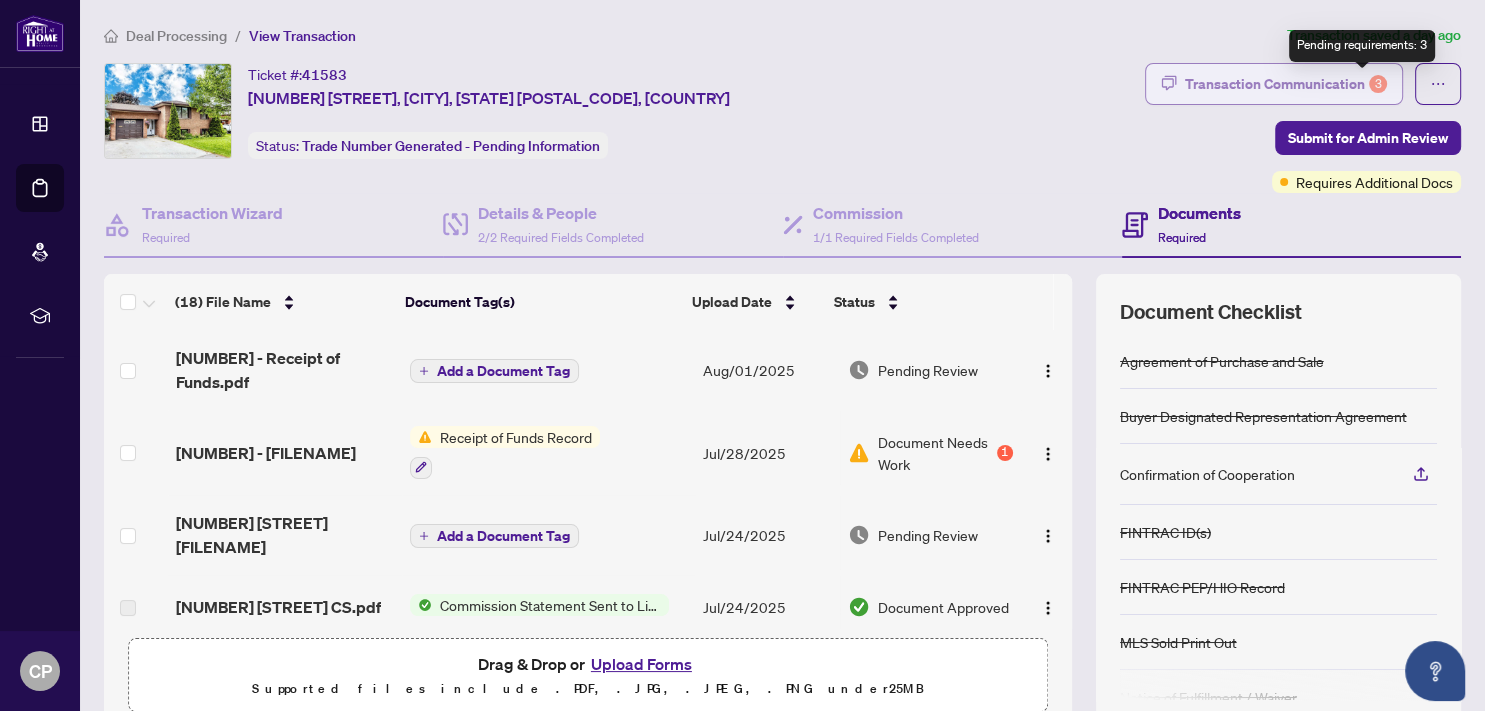 click on "3" at bounding box center (1378, 84) 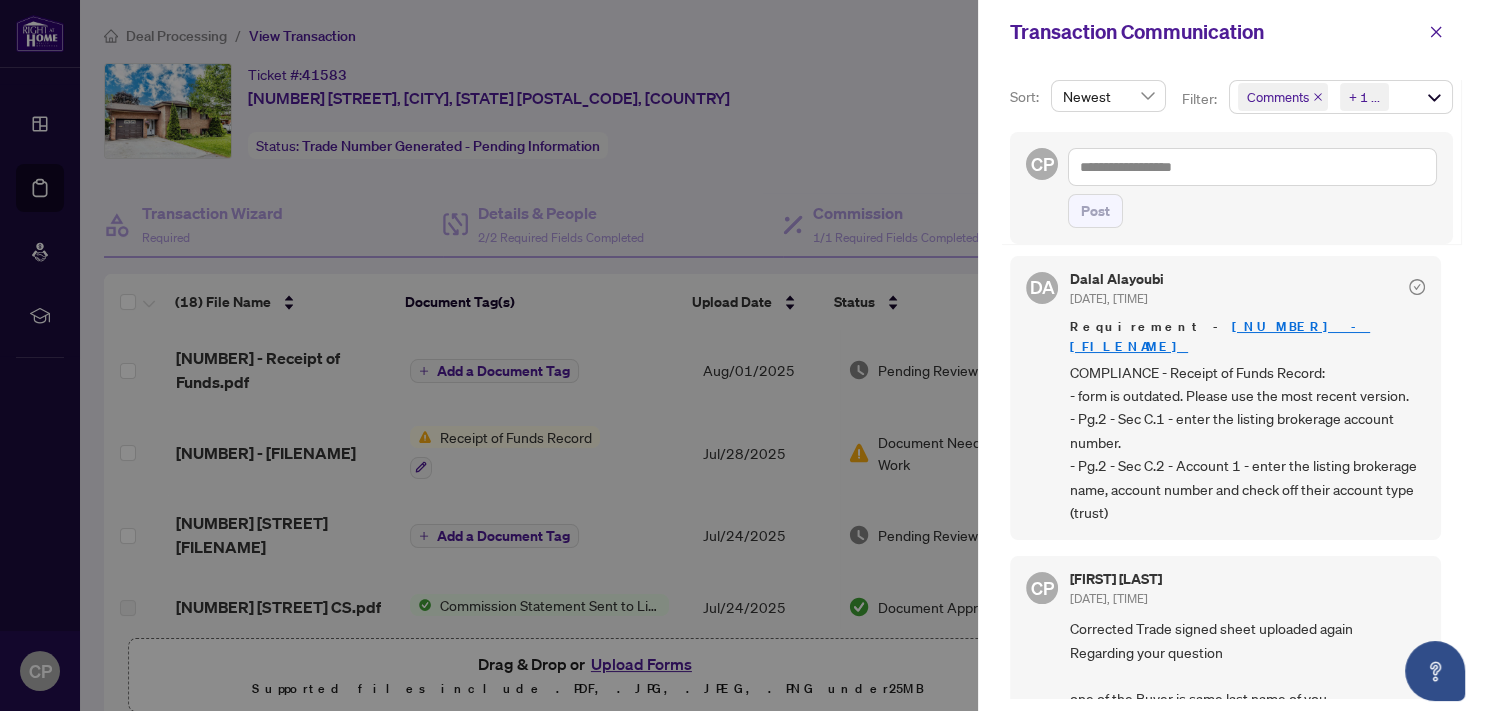 scroll, scrollTop: 0, scrollLeft: 0, axis: both 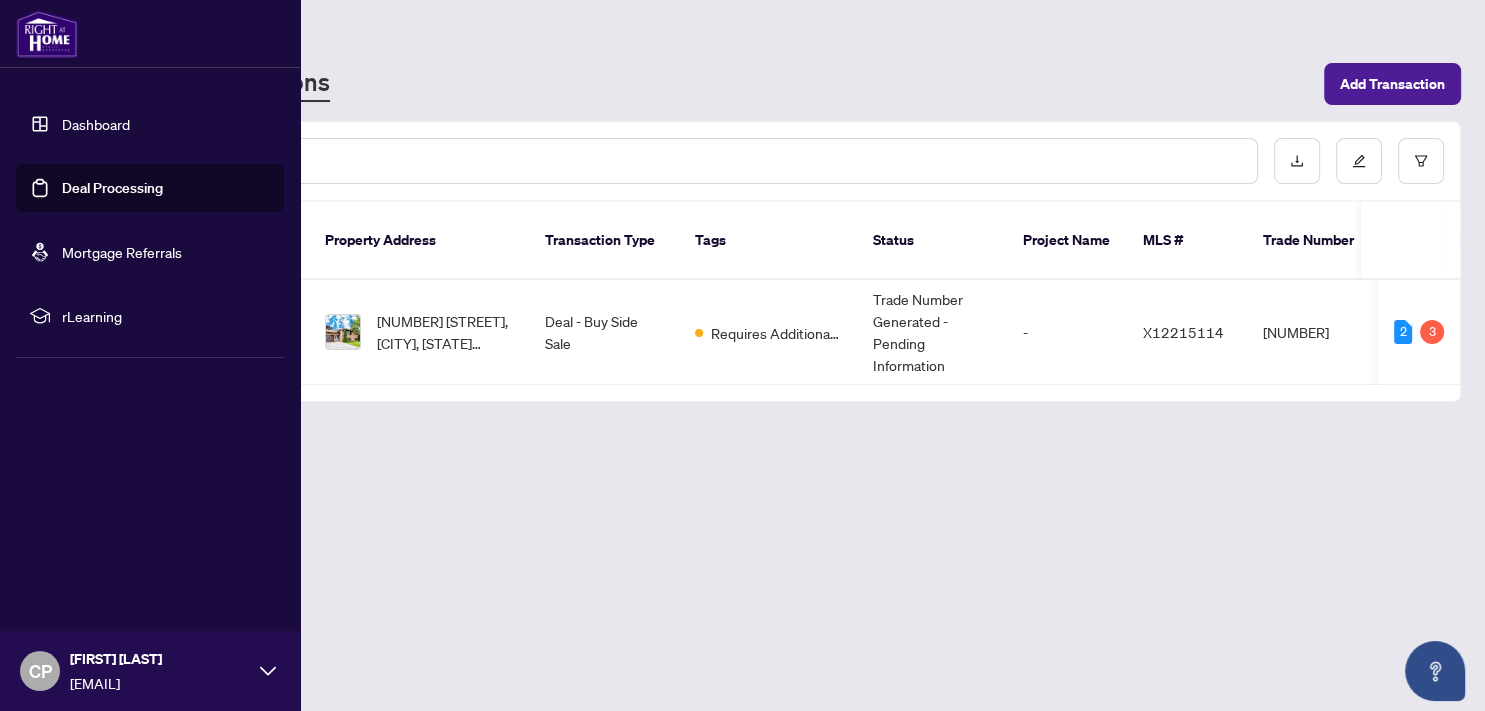 click on "Deal Processing" at bounding box center (112, 188) 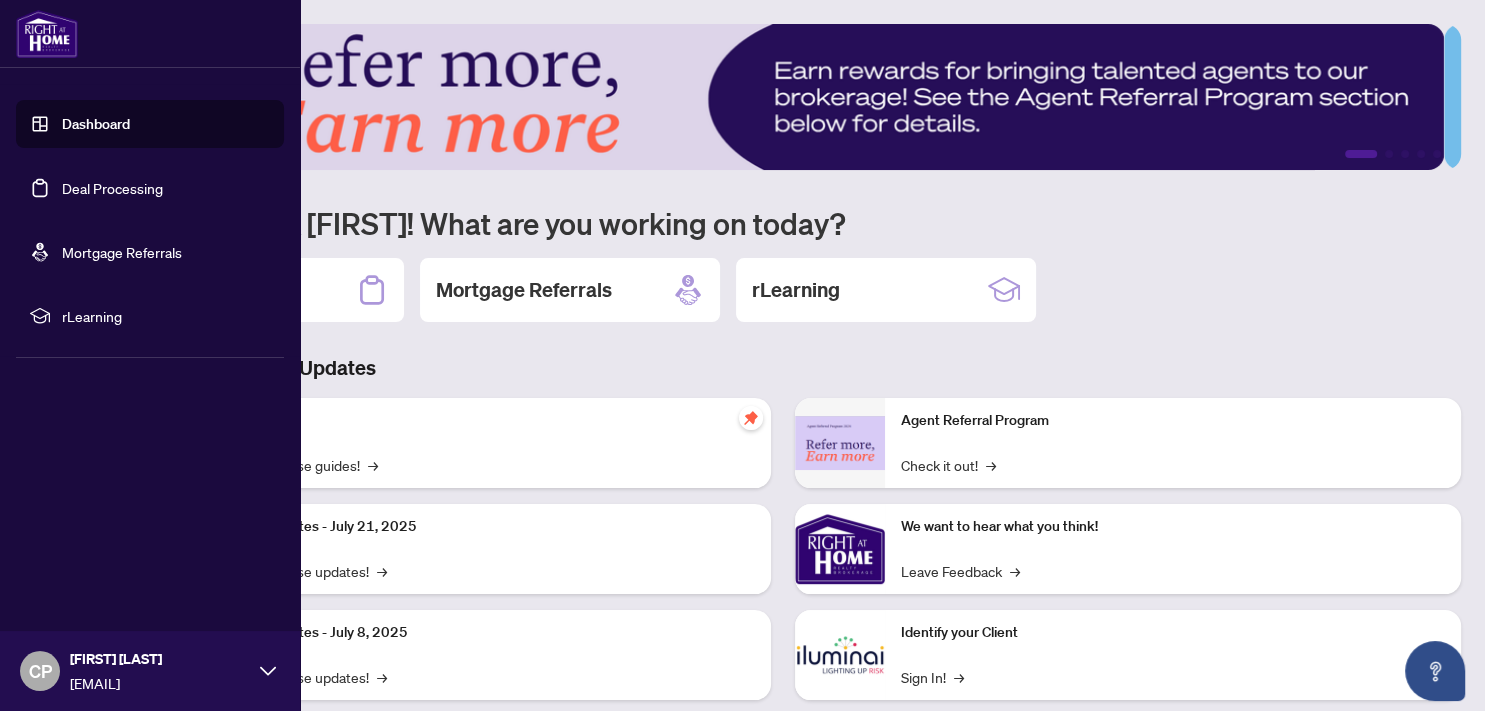 click on "Deal Processing" at bounding box center [112, 188] 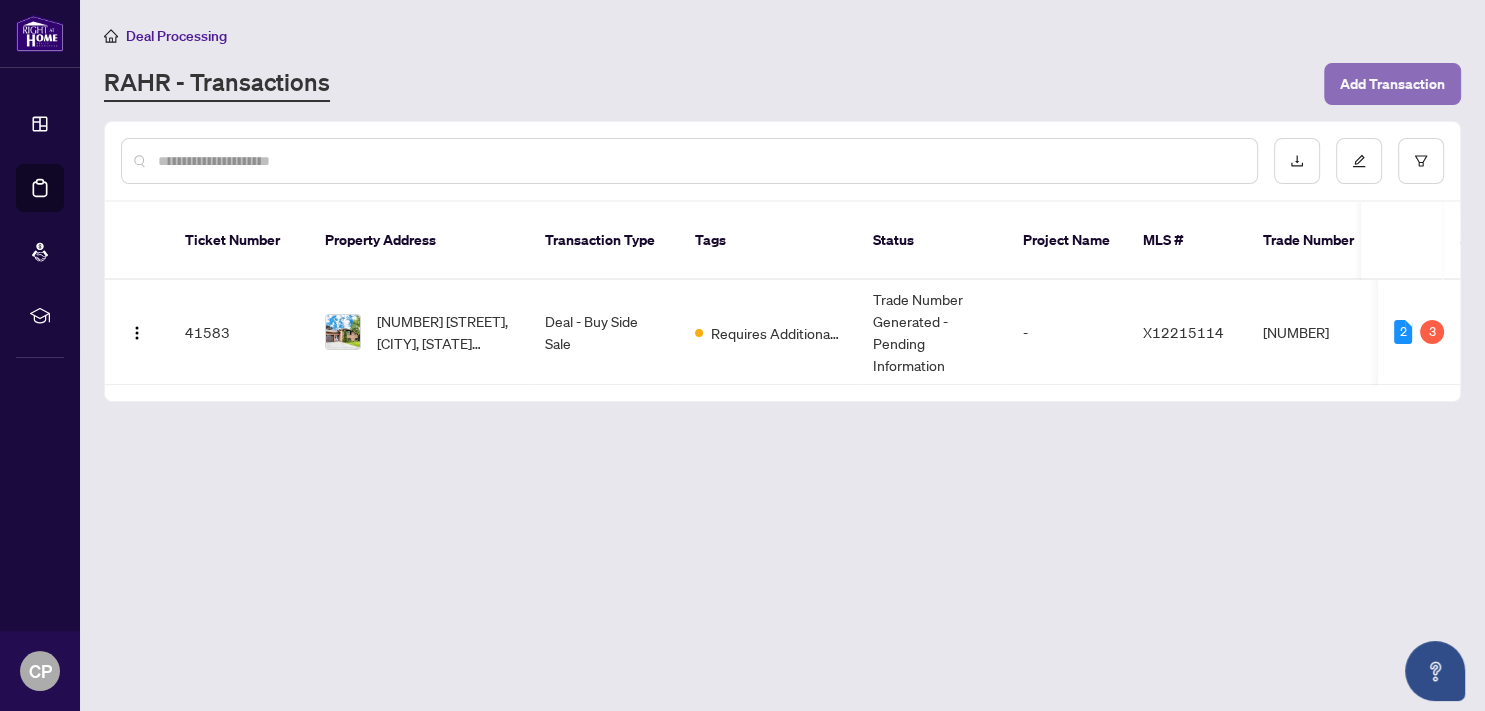 click on "Add Transaction" at bounding box center (1392, 84) 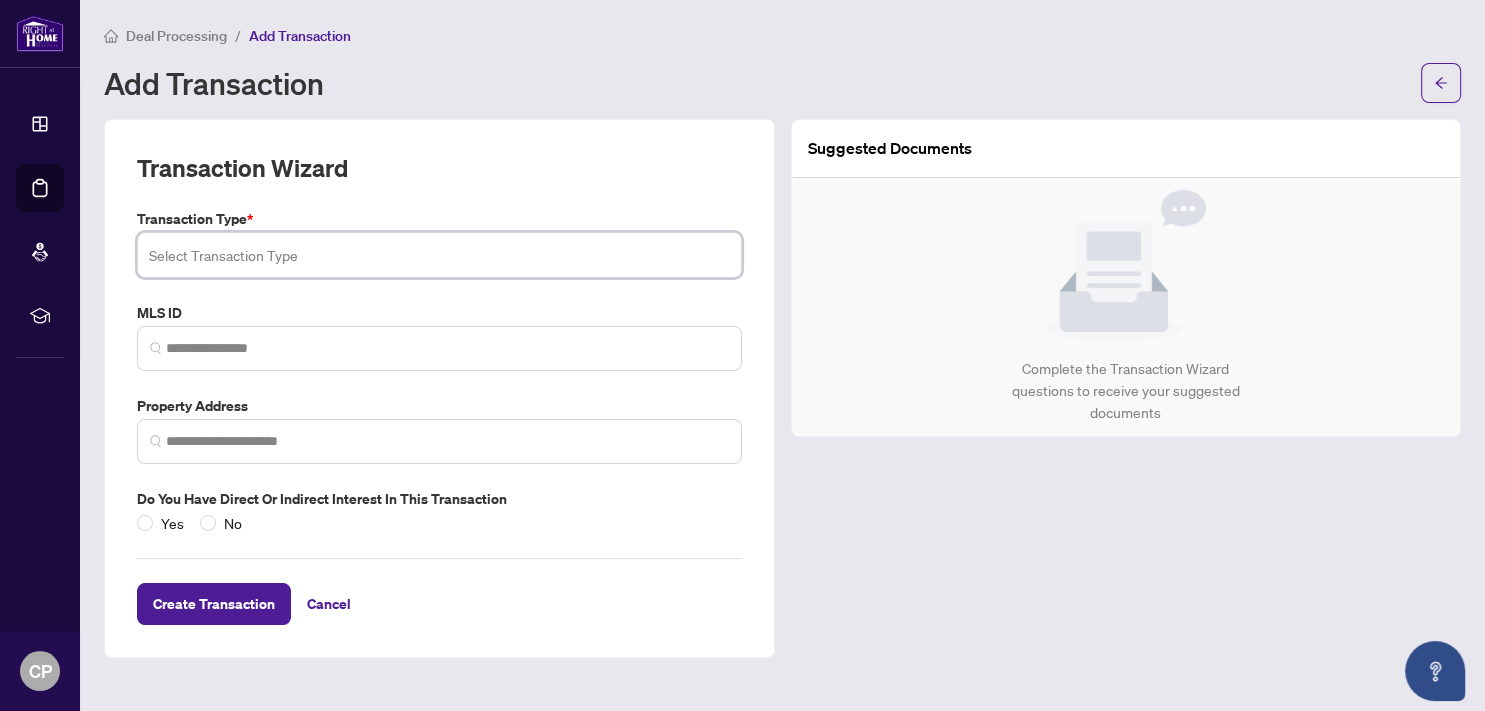 click at bounding box center (439, 255) 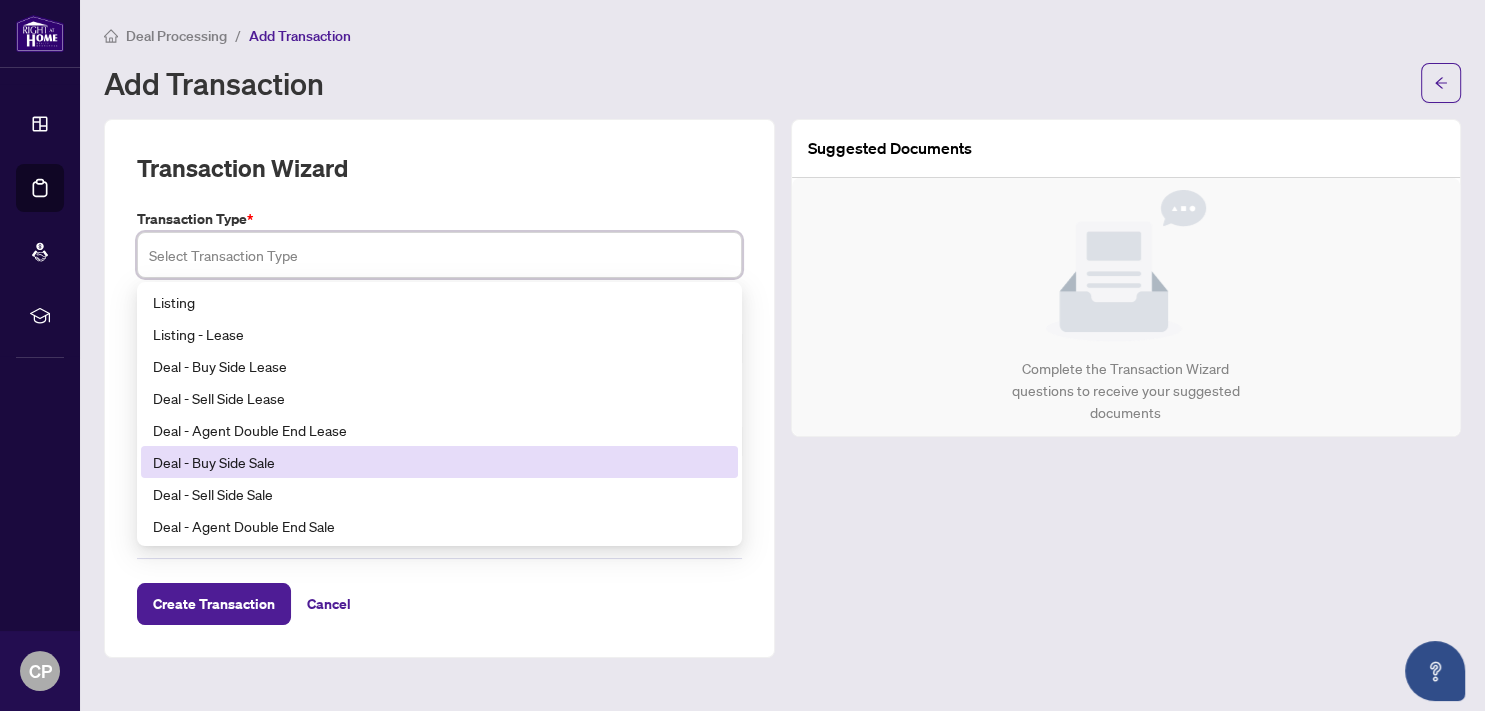 click on "Deal - Buy Side Sale" at bounding box center [439, 462] 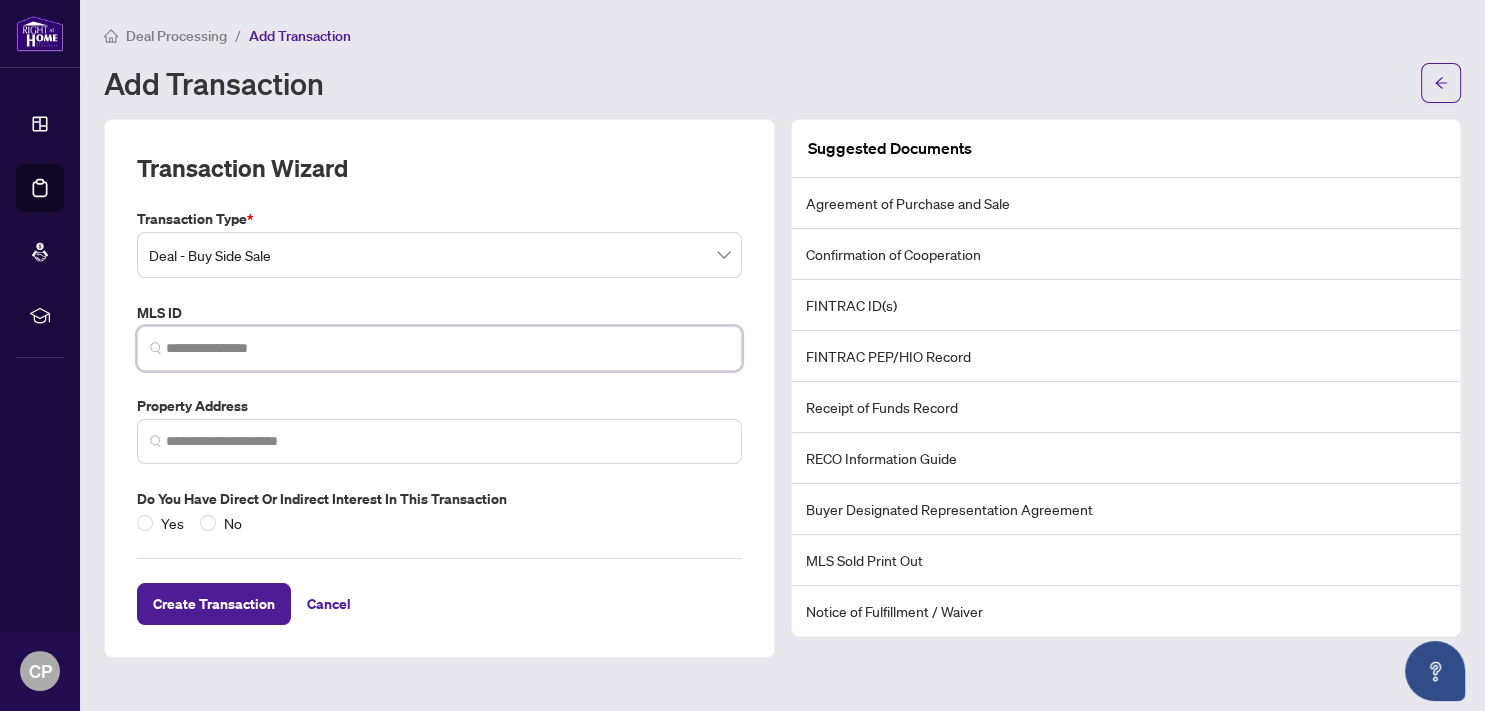 click at bounding box center (447, 348) 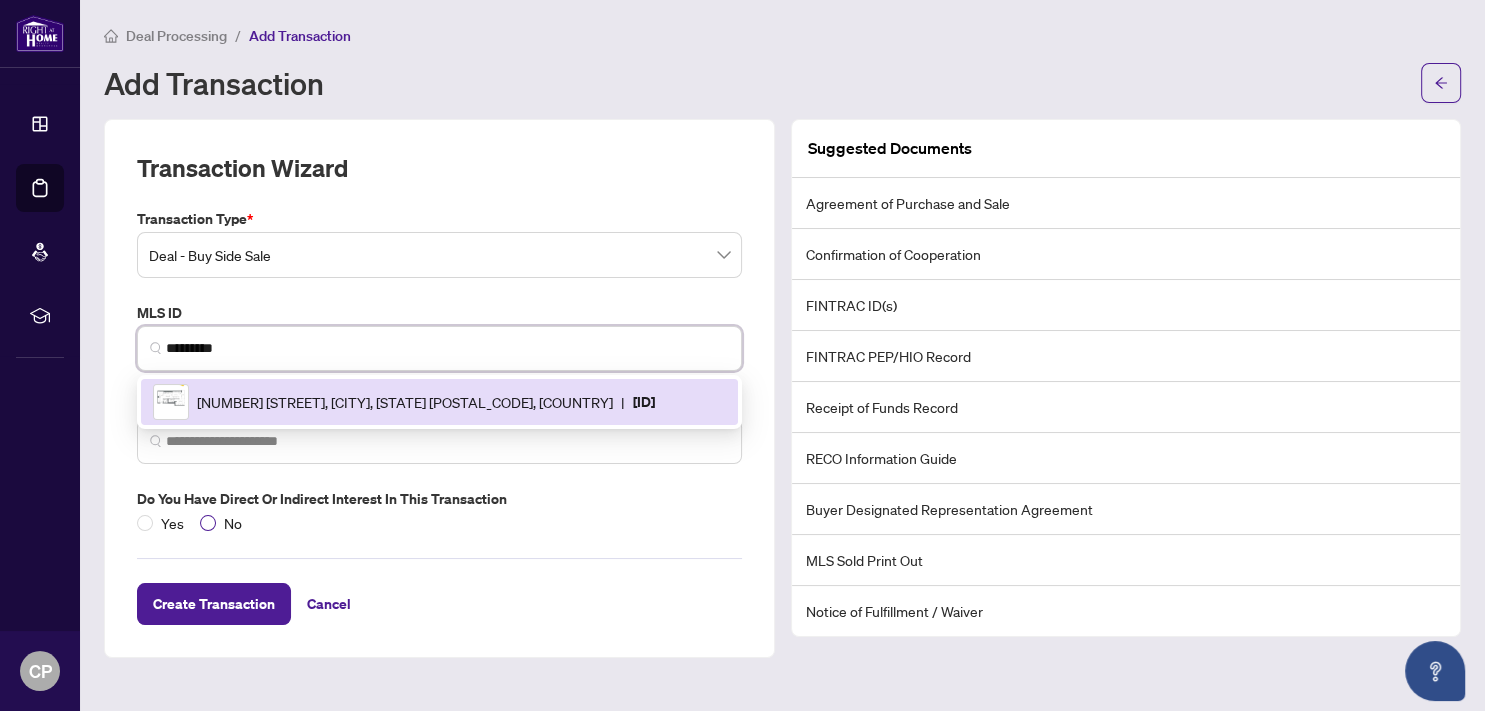 type on "*********" 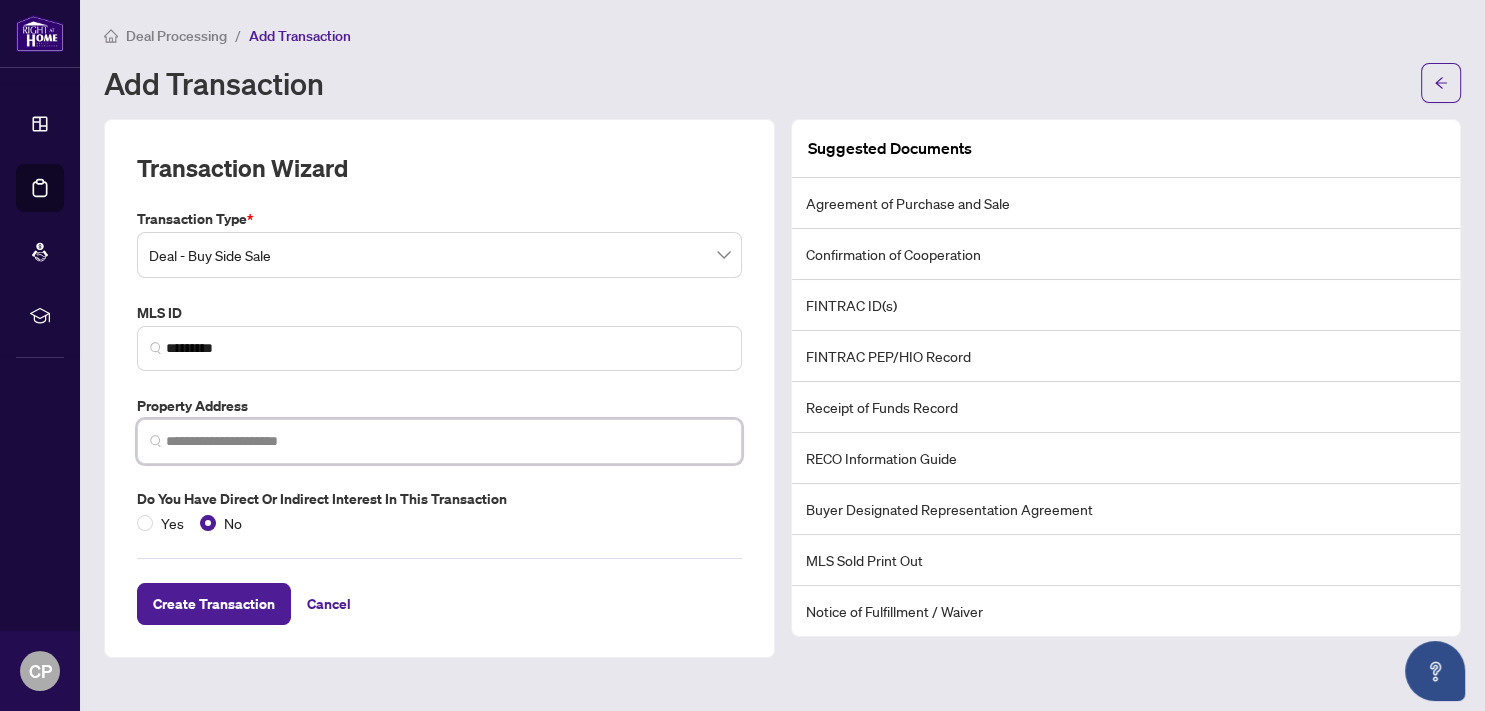 click at bounding box center [447, 441] 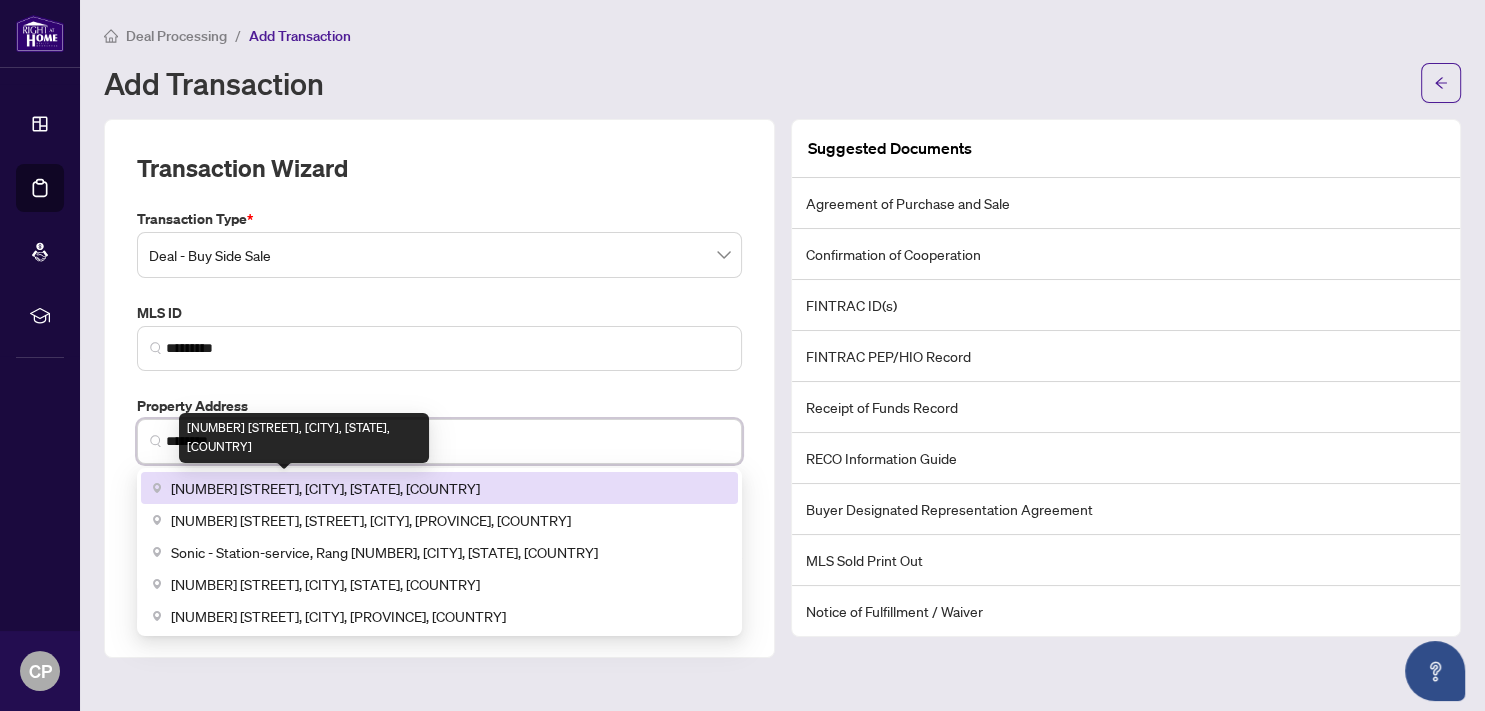click on "[NUMBER] [STREET], [CITY], [STATE], [COUNTRY]" at bounding box center (325, 488) 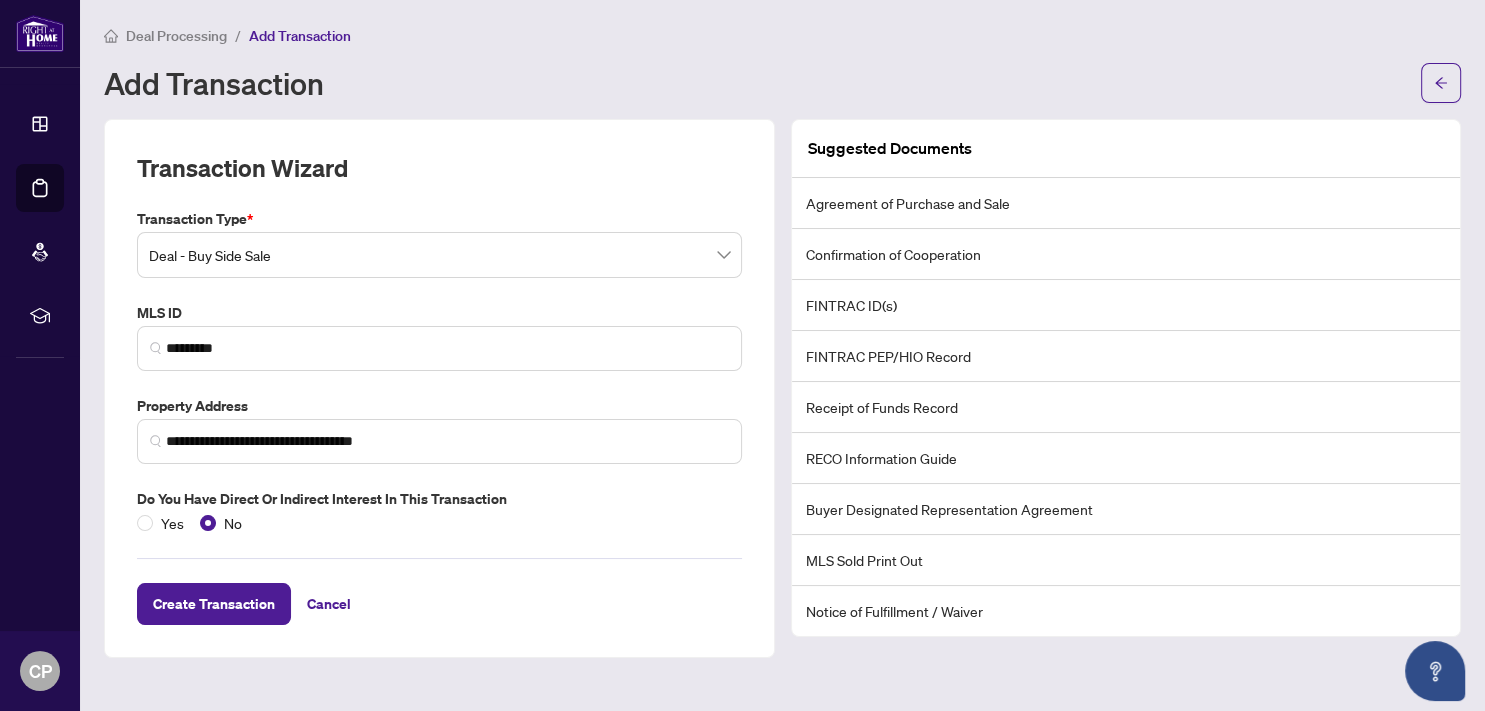 click on "Create Transaction Cancel" at bounding box center (439, 579) 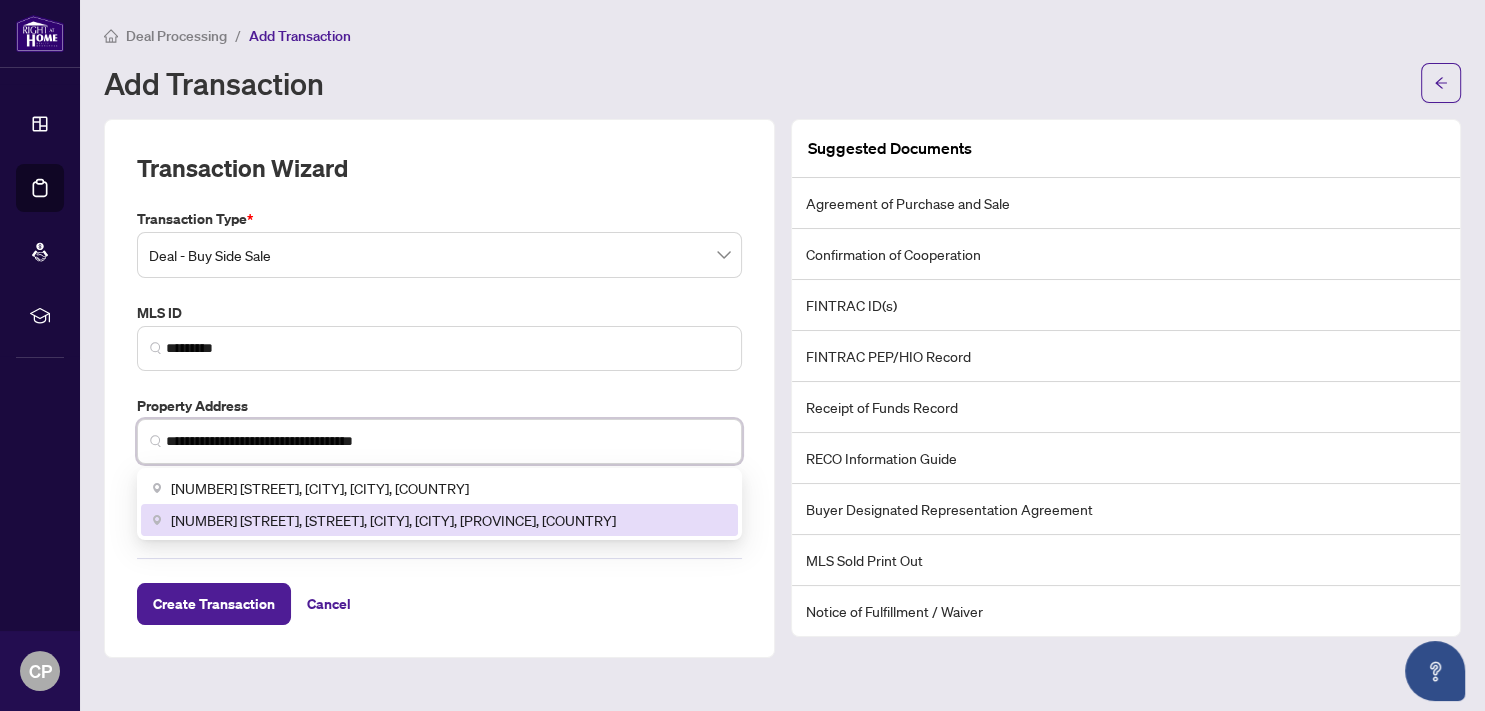 click on "**********" at bounding box center [447, 441] 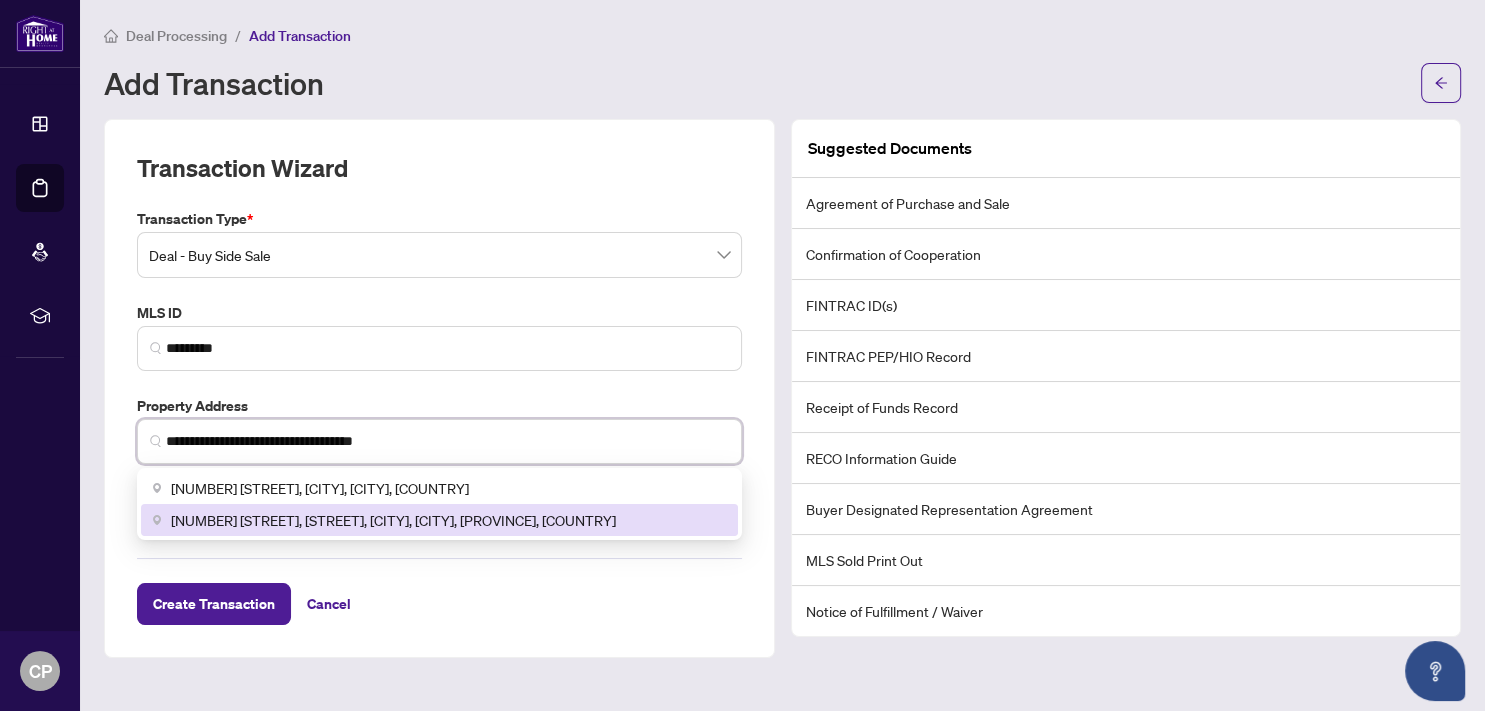 type on "**********" 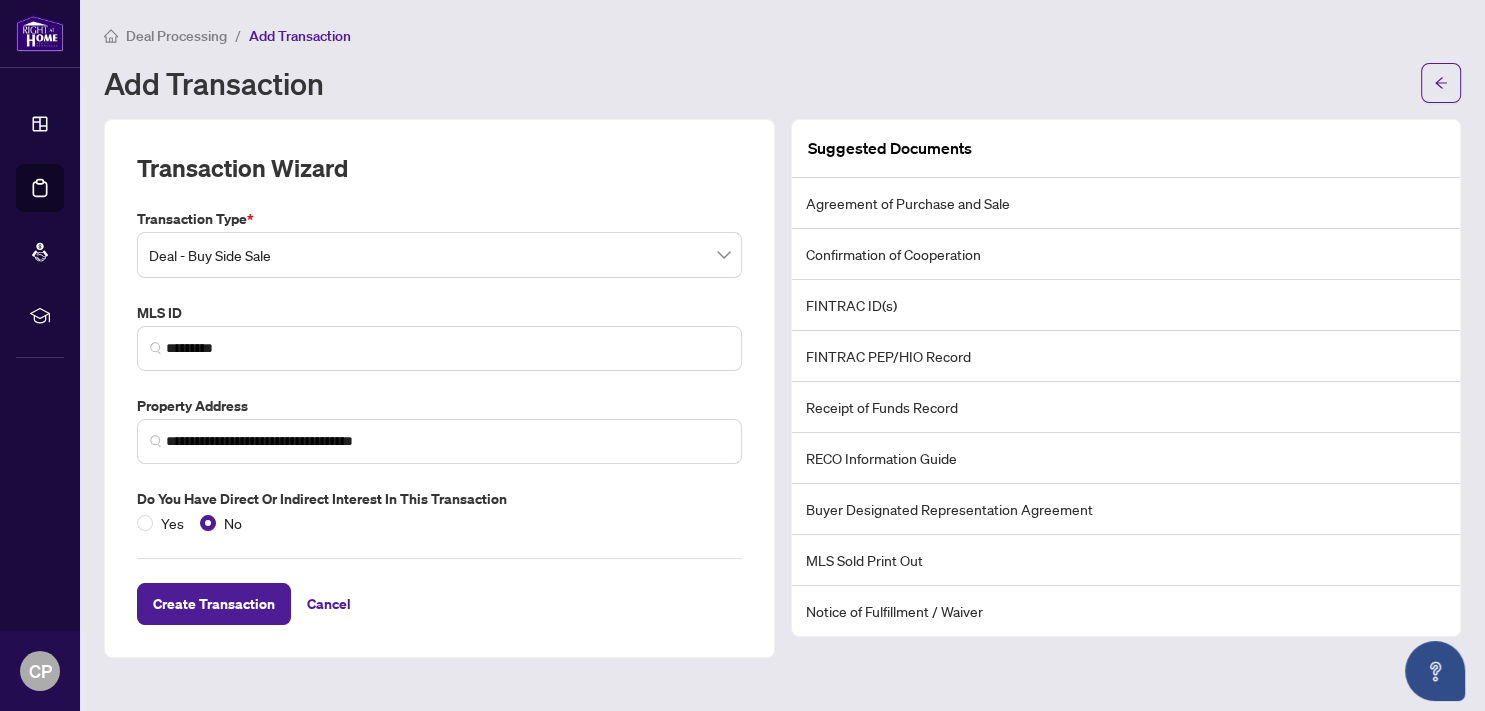click on "Create Transaction Cancel" at bounding box center (439, 579) 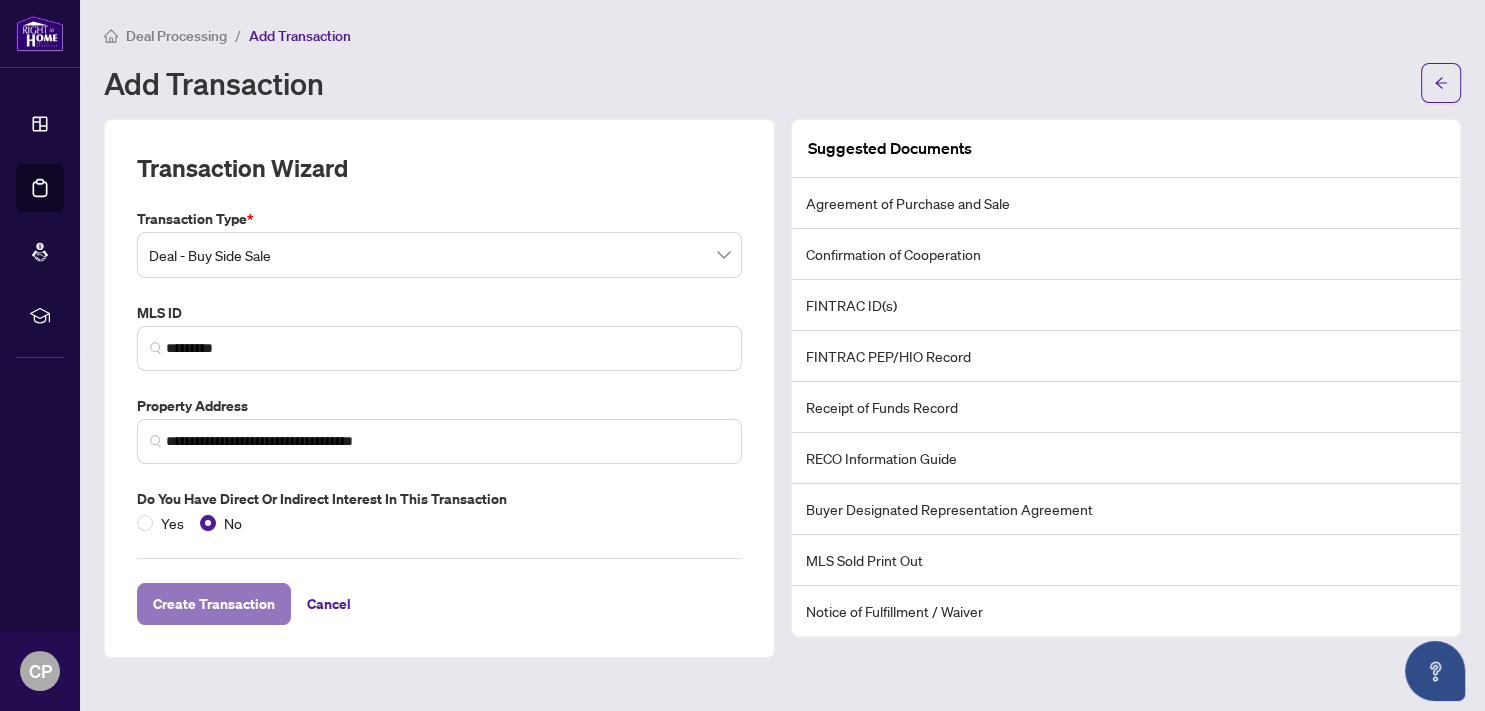 click on "Create Transaction" at bounding box center [214, 604] 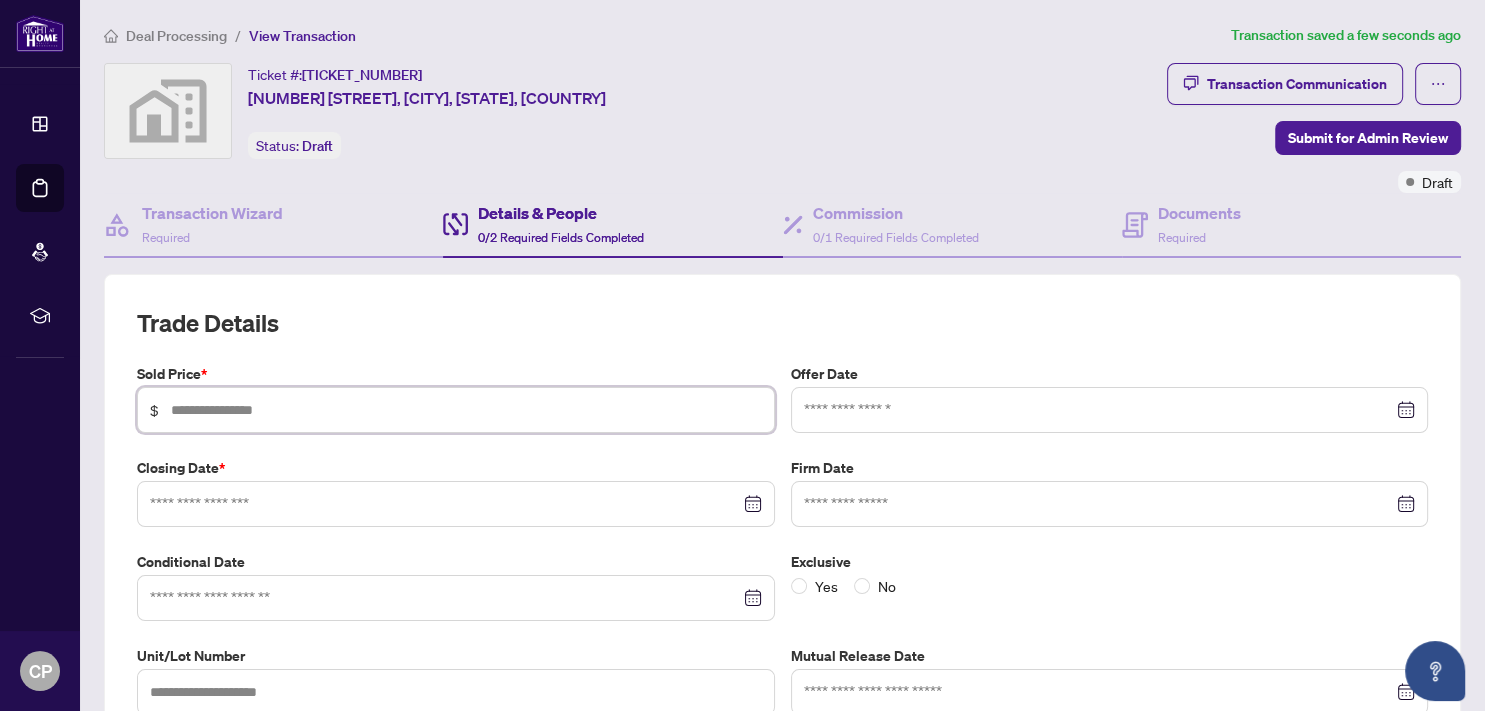 click at bounding box center [466, 410] 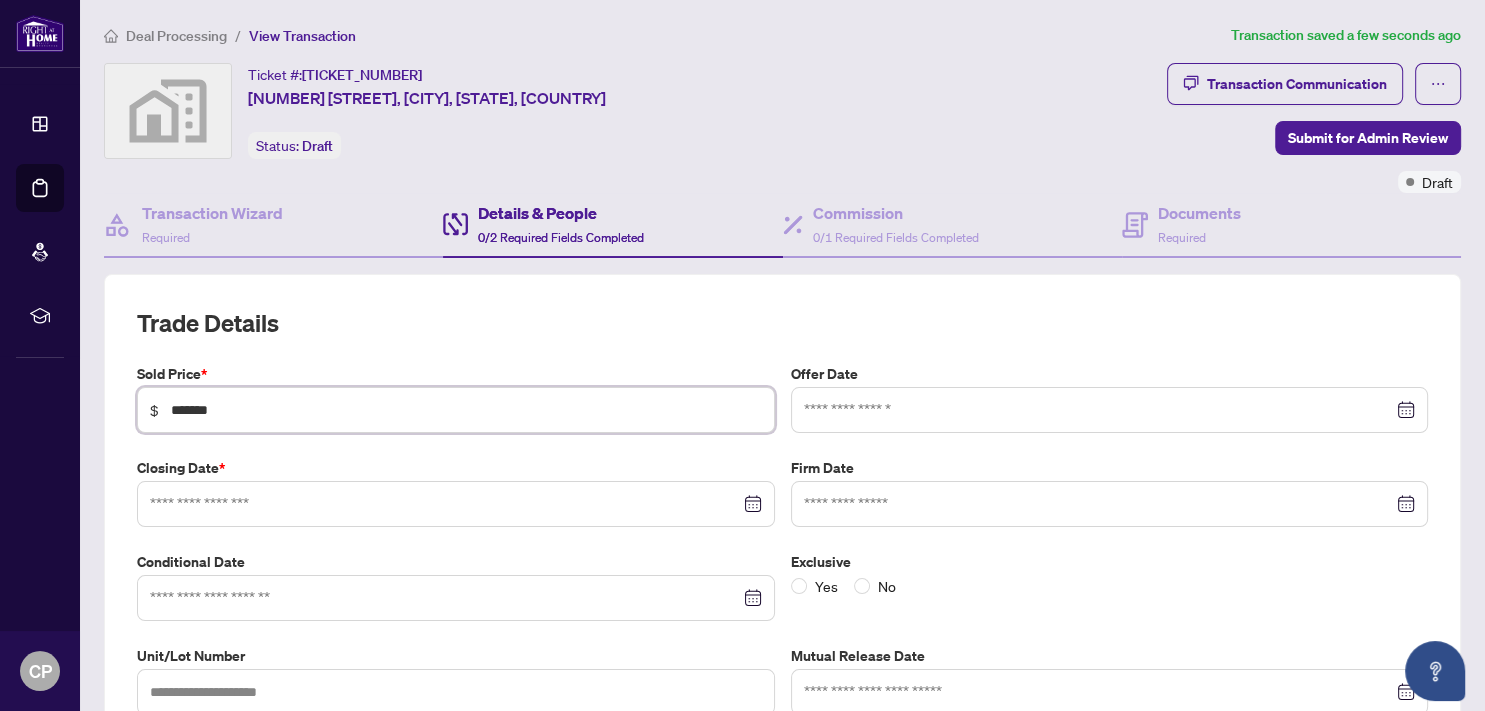 type on "*******" 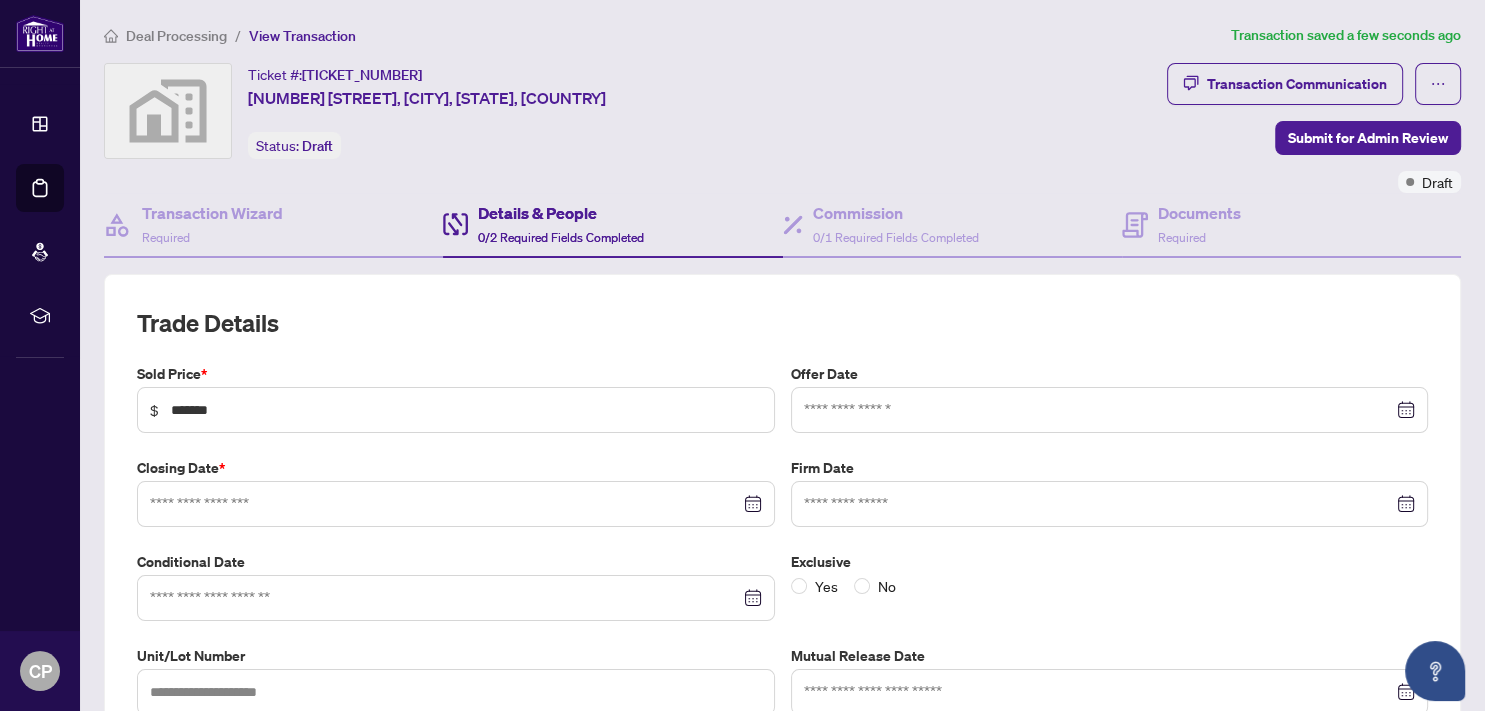 click on "Closing Date *" at bounding box center [456, 468] 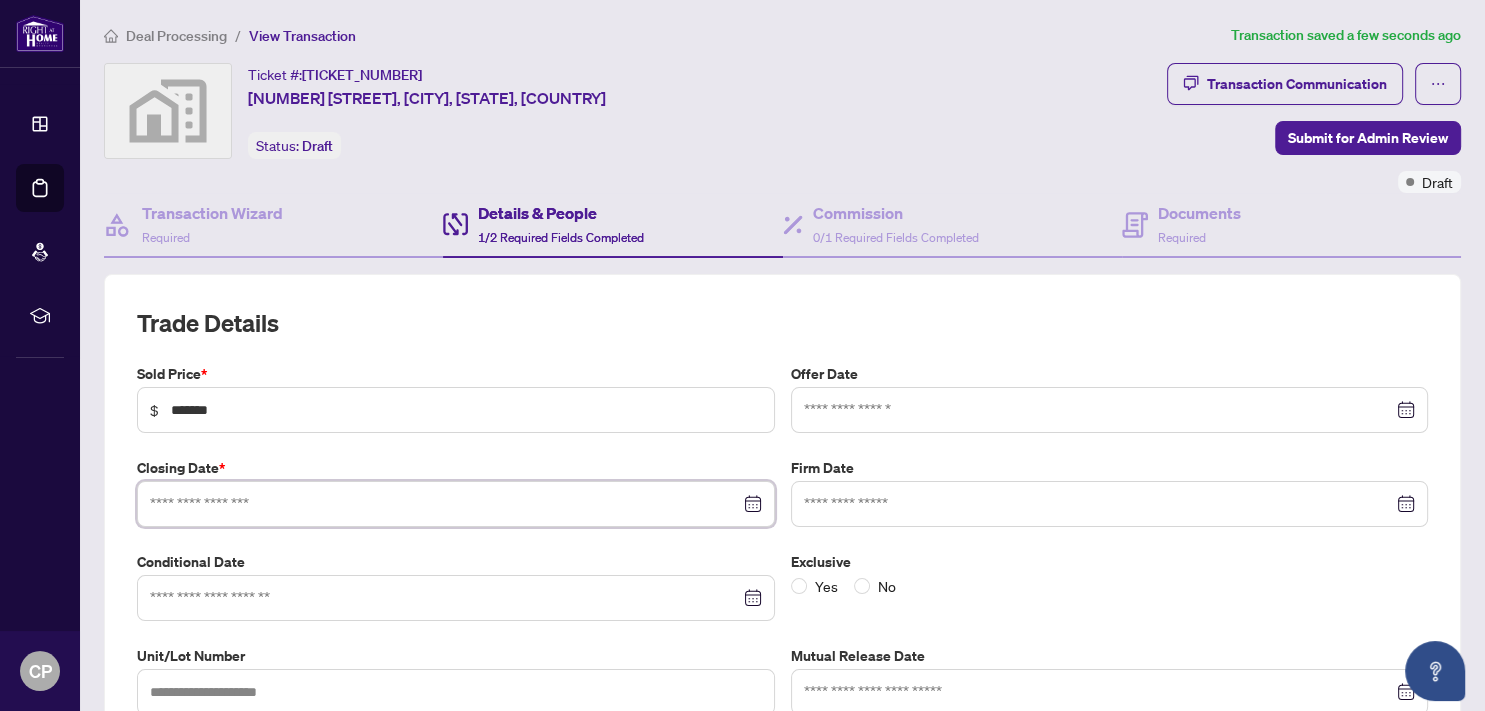click at bounding box center [445, 504] 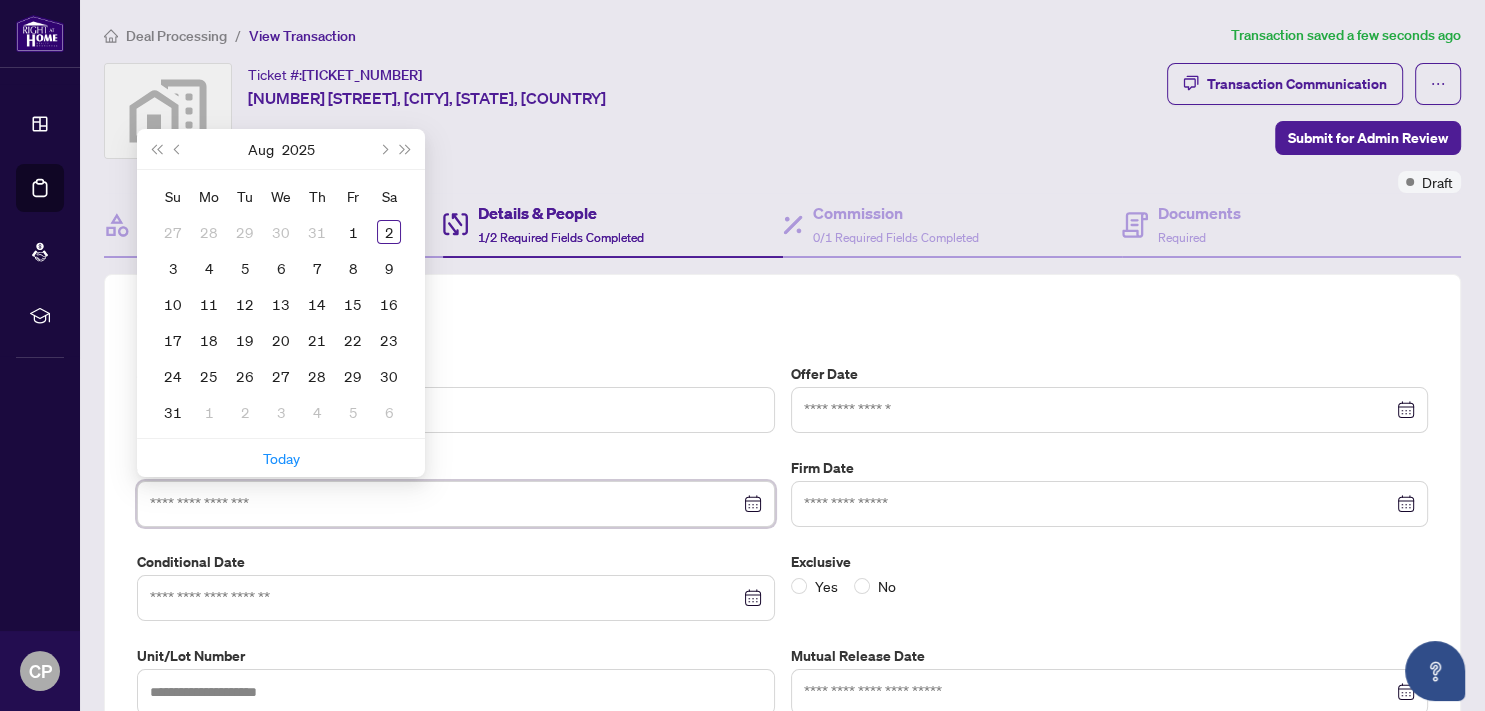 click at bounding box center [456, 504] 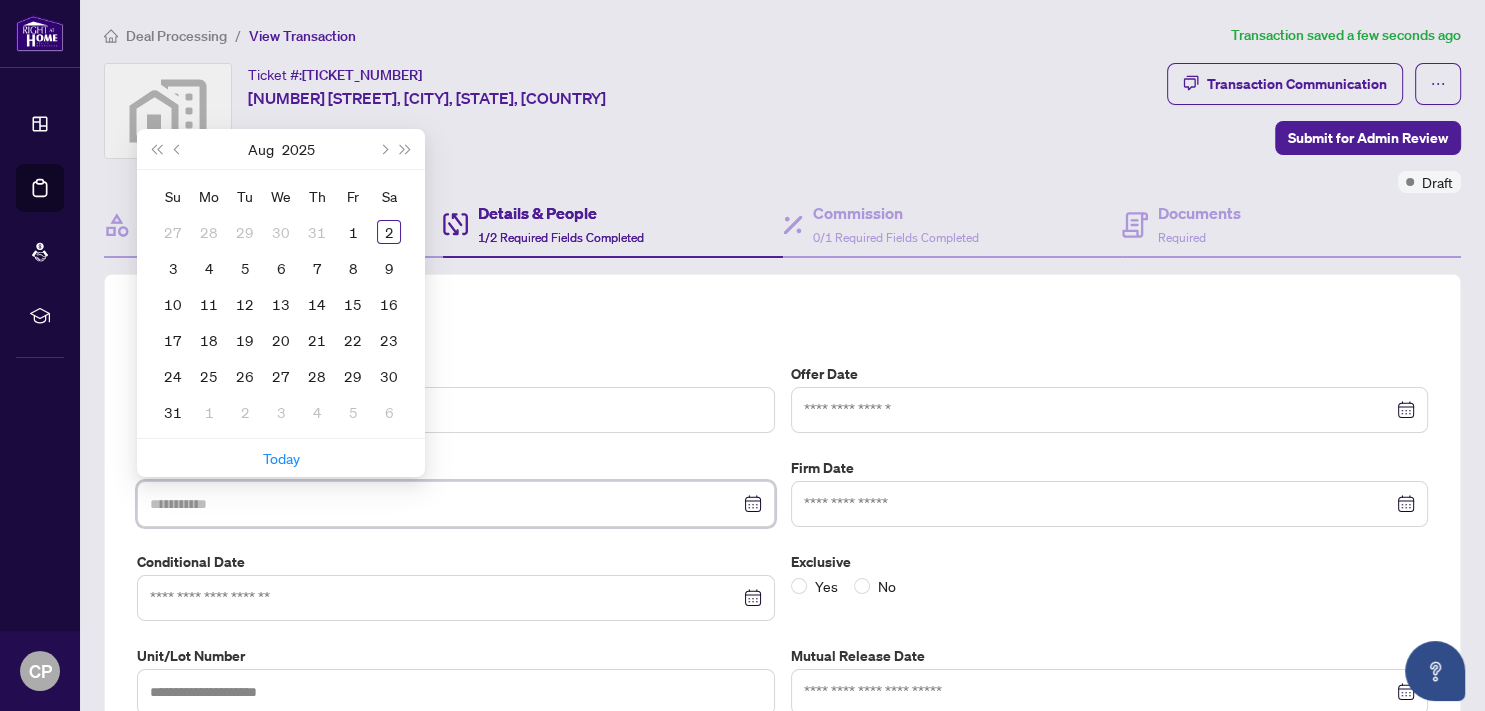 type on "**********" 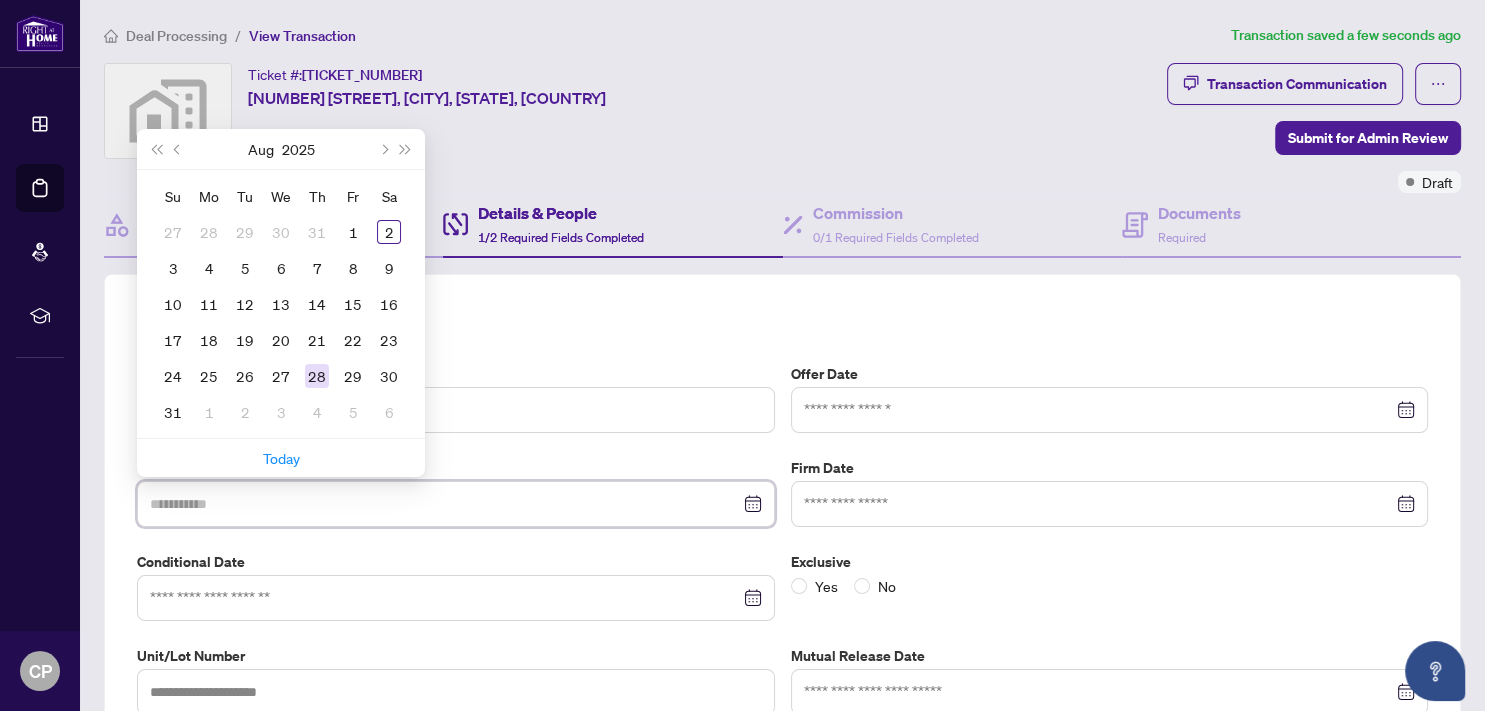 type on "**********" 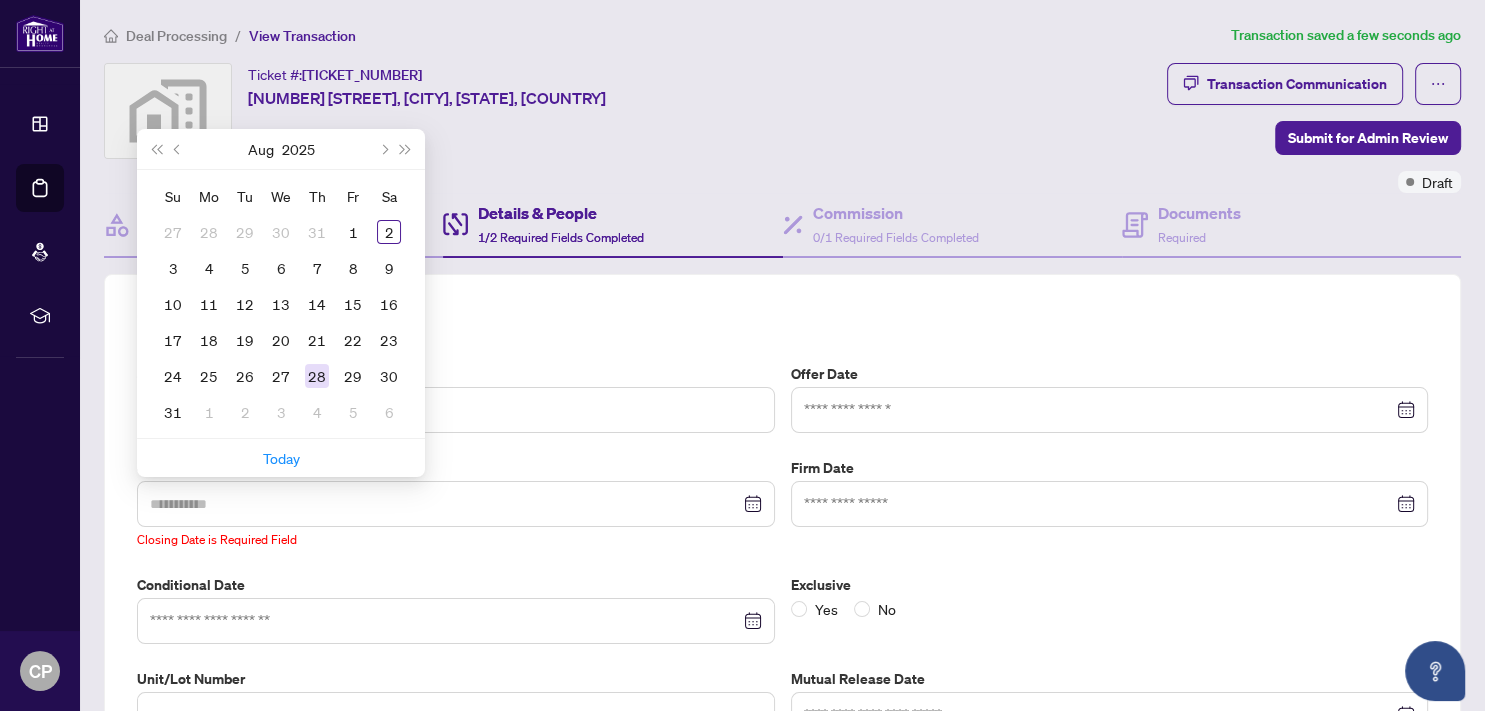 click on "28" at bounding box center (317, 376) 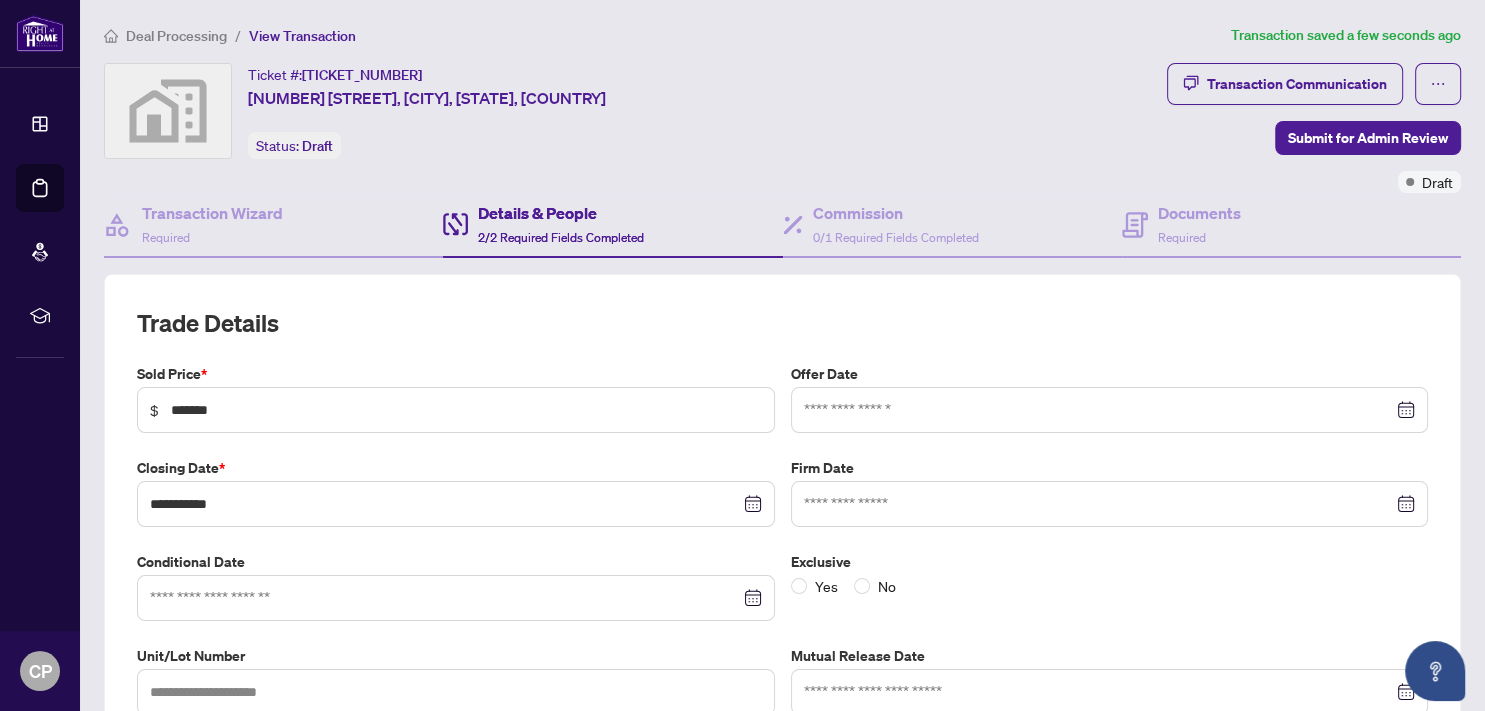 click at bounding box center (456, 598) 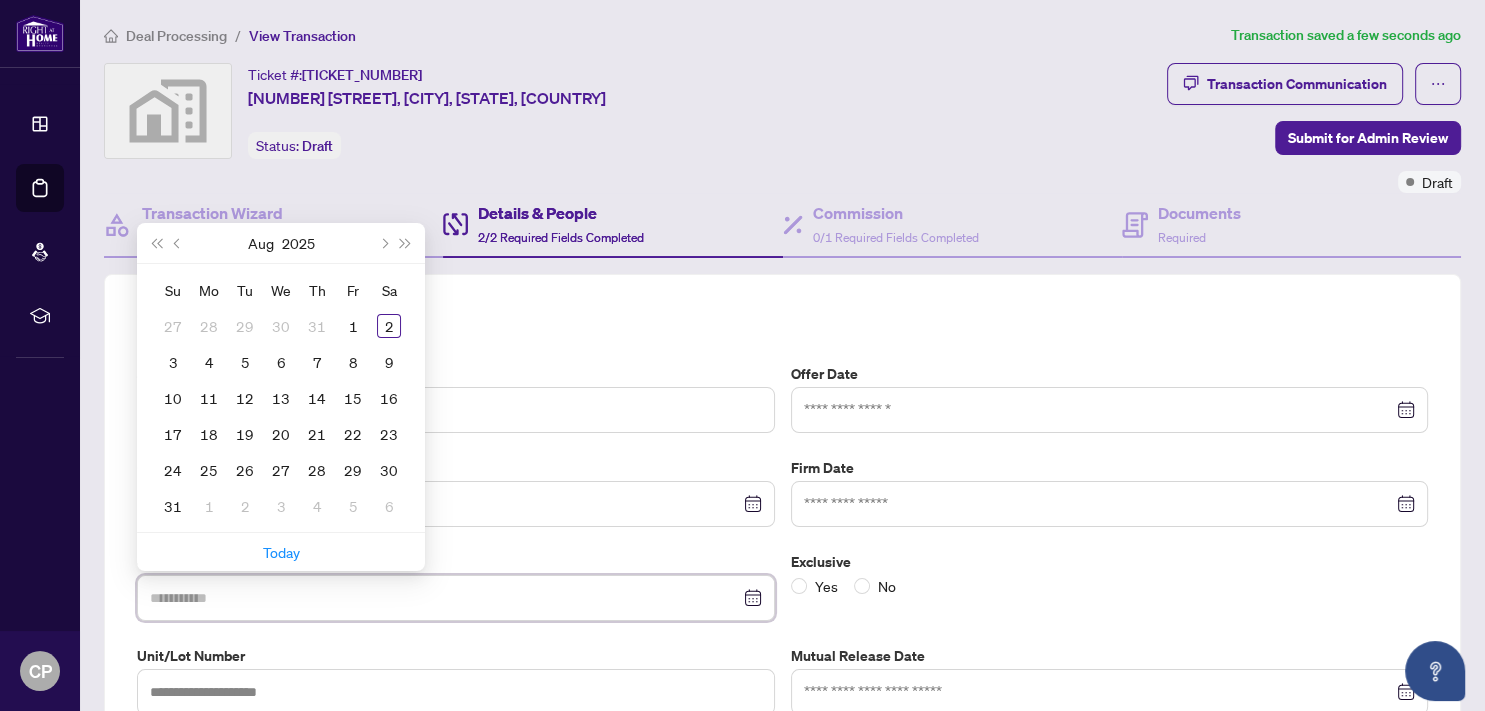 type on "**********" 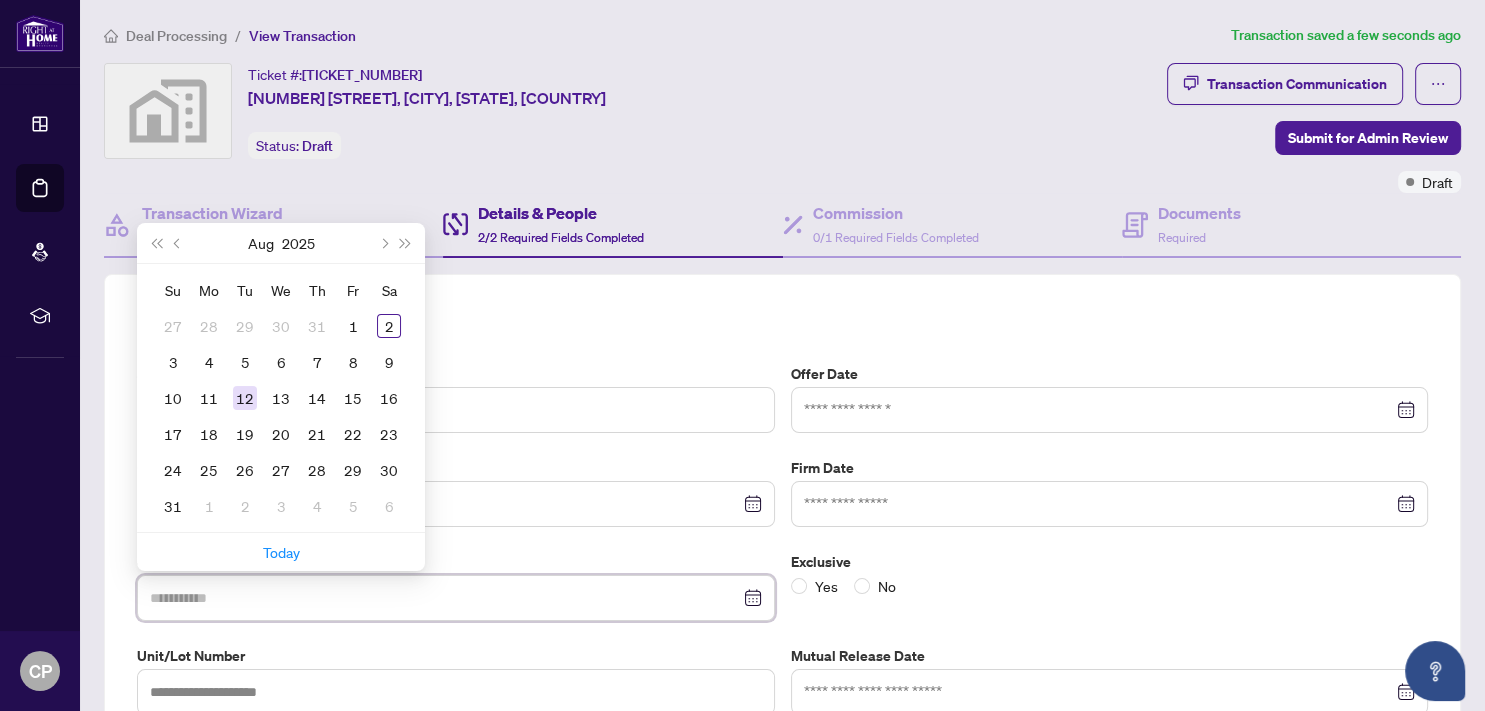 type on "**********" 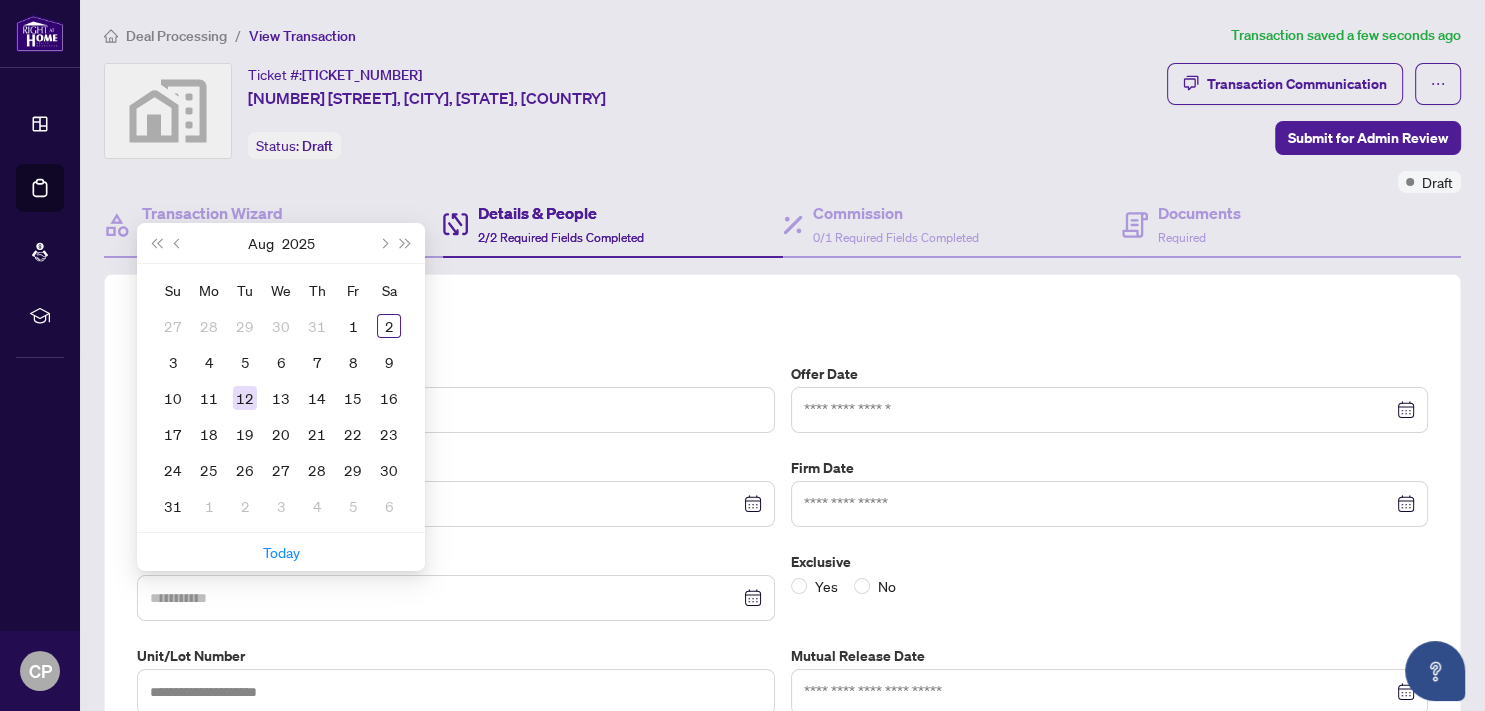 click on "12" at bounding box center [245, 398] 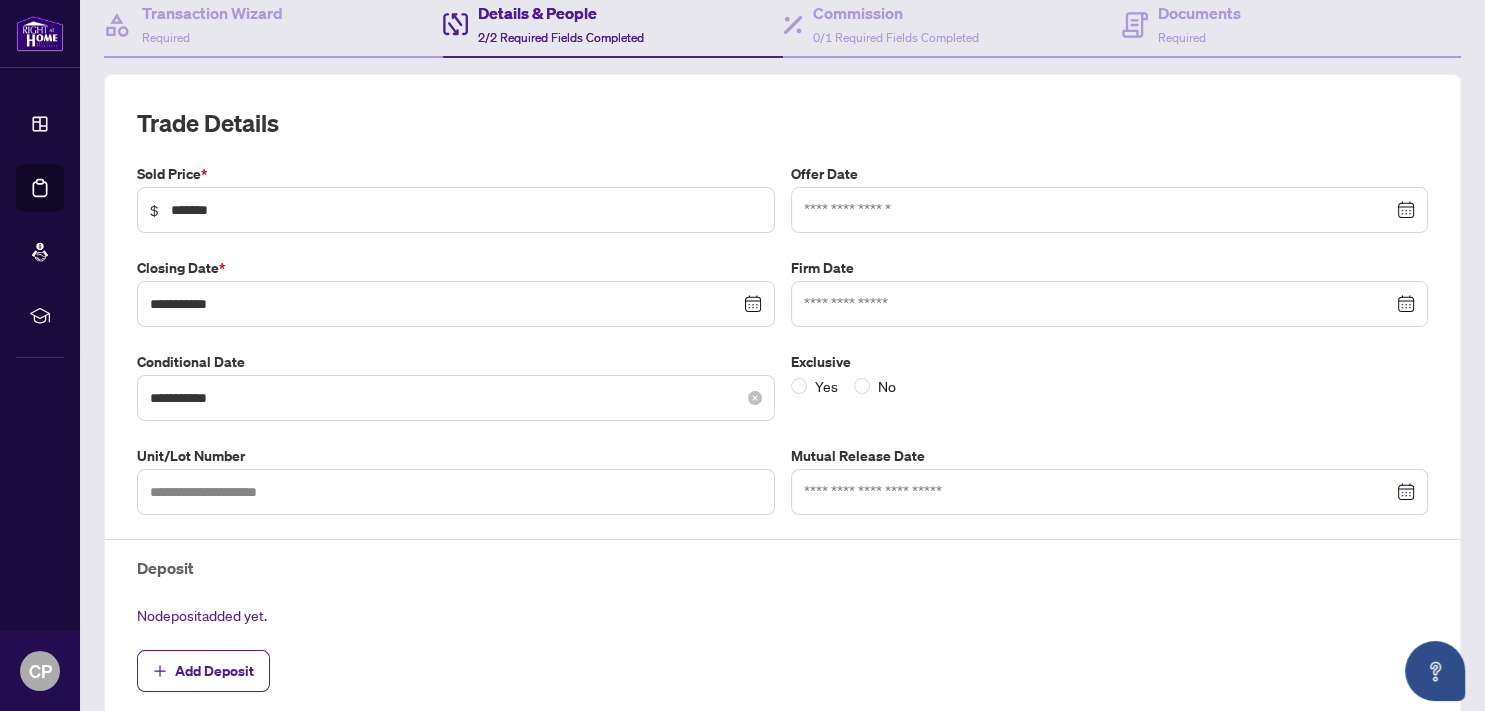 scroll, scrollTop: 220, scrollLeft: 0, axis: vertical 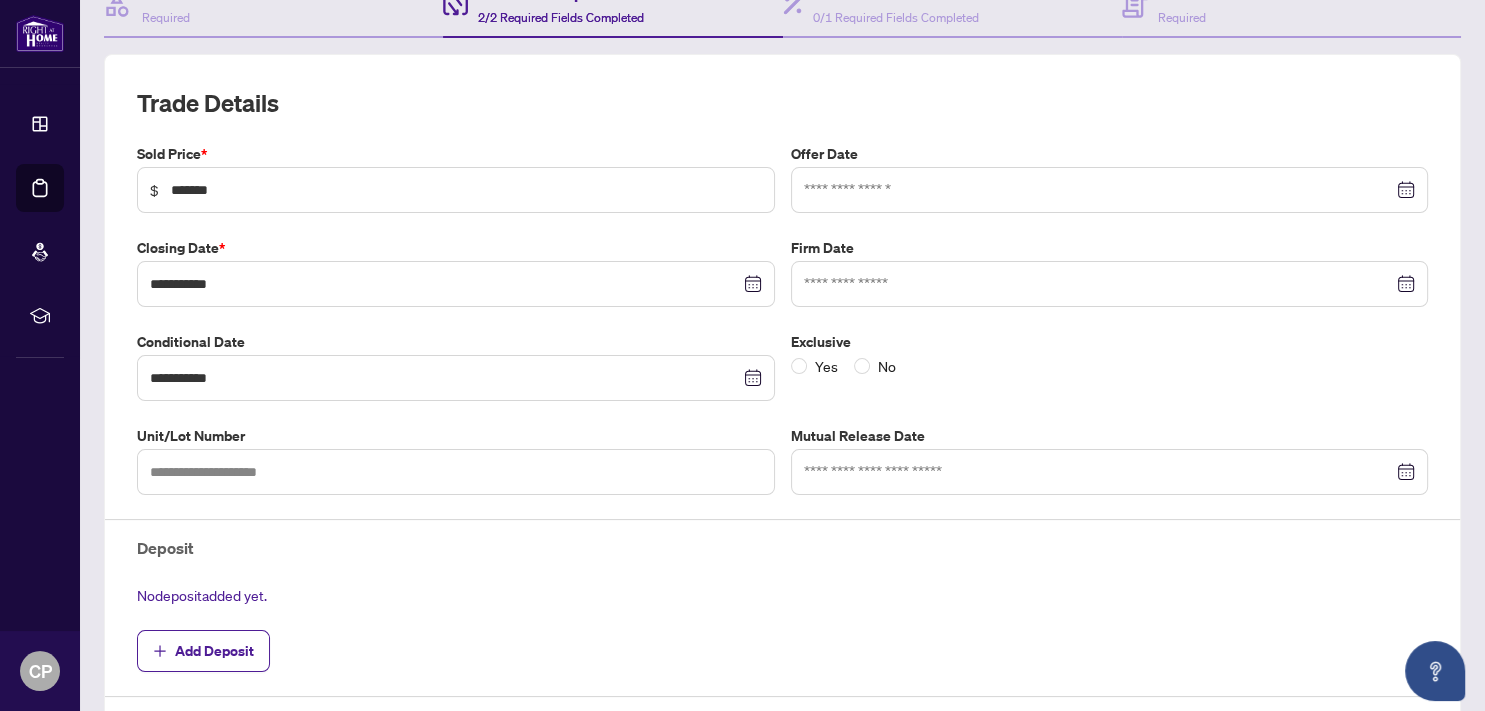 click at bounding box center [1110, 190] 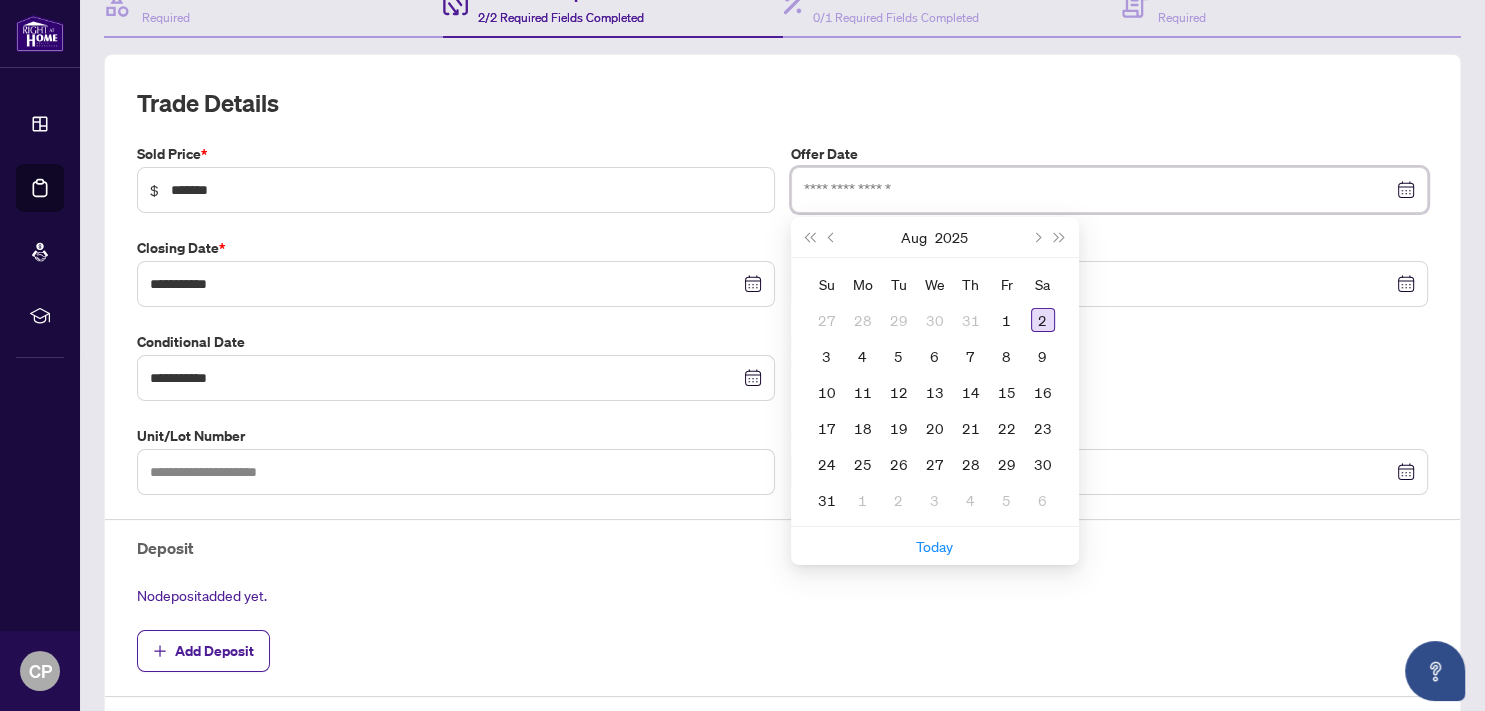 type on "**********" 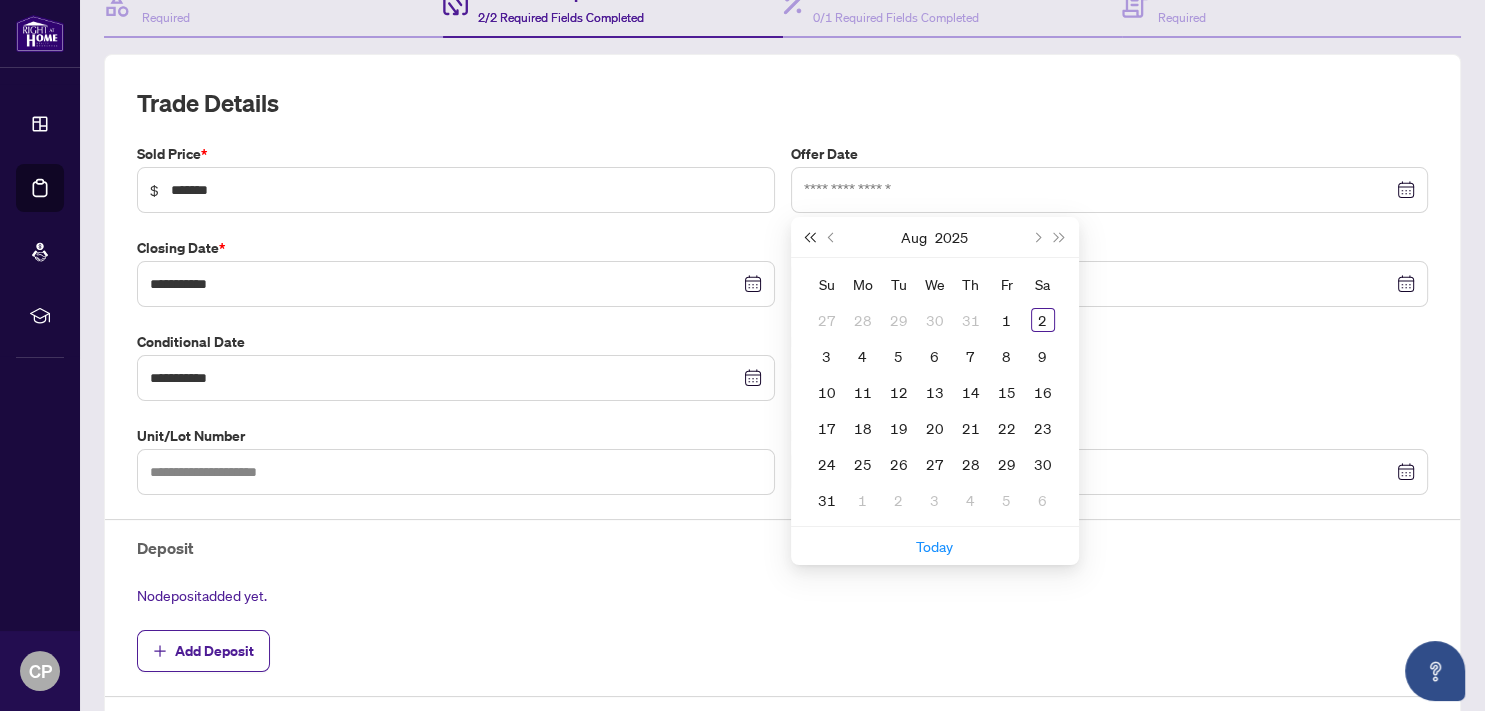 click at bounding box center (810, 237) 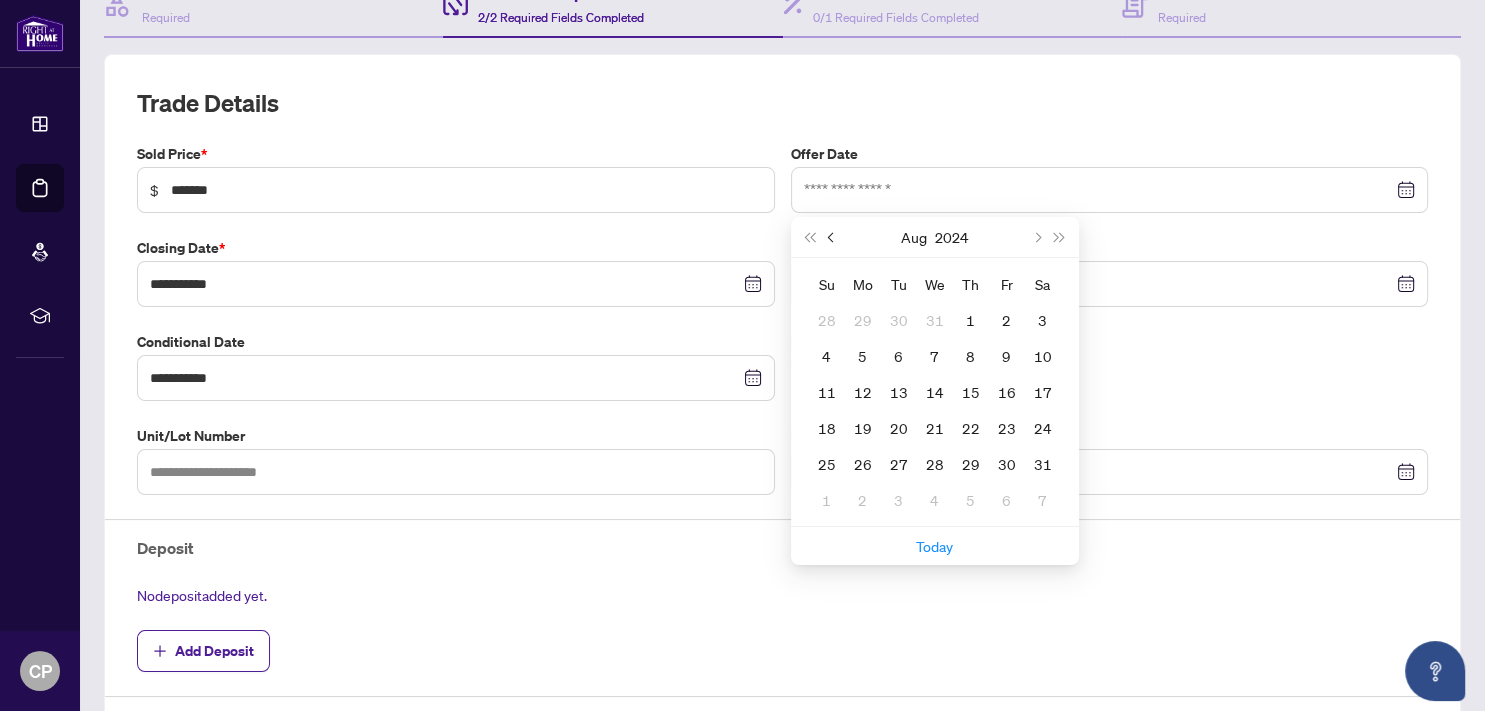 click at bounding box center (832, 237) 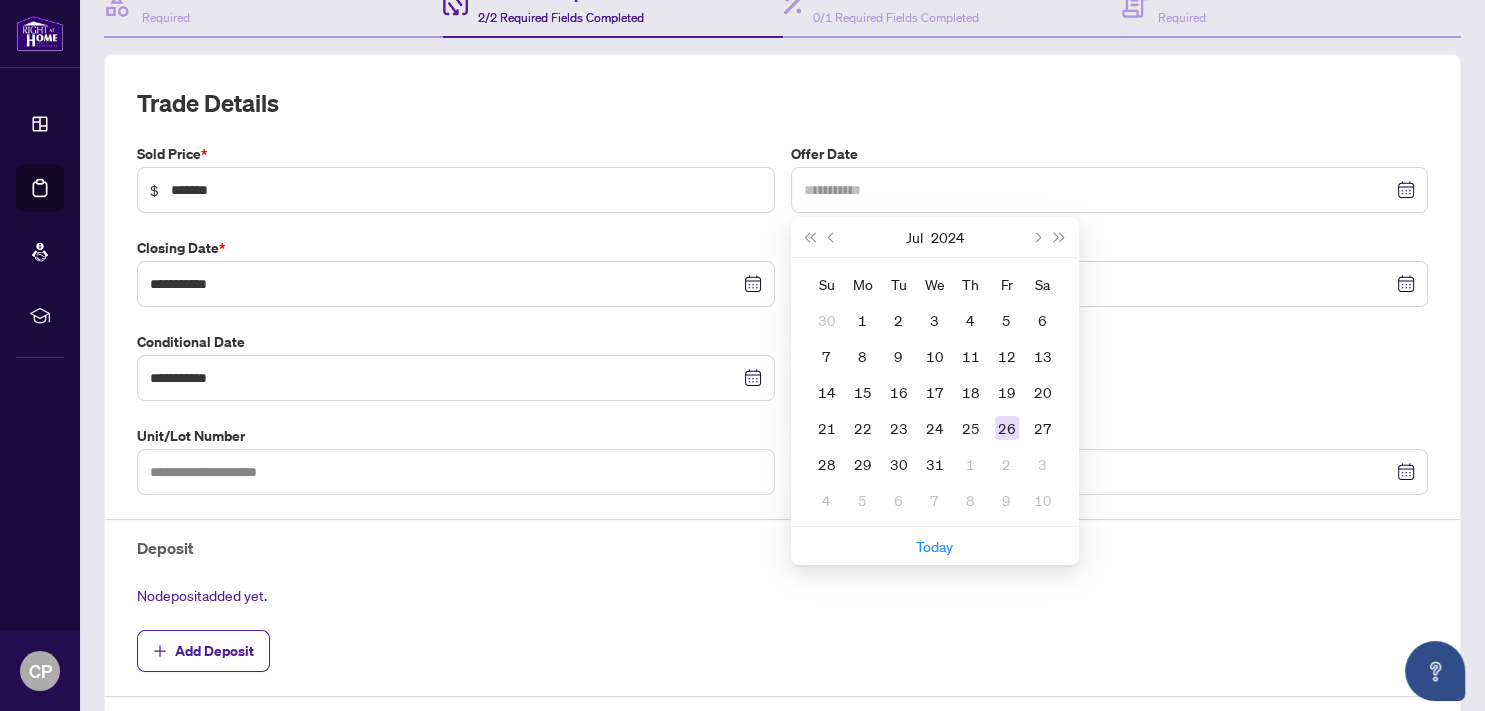 type on "**********" 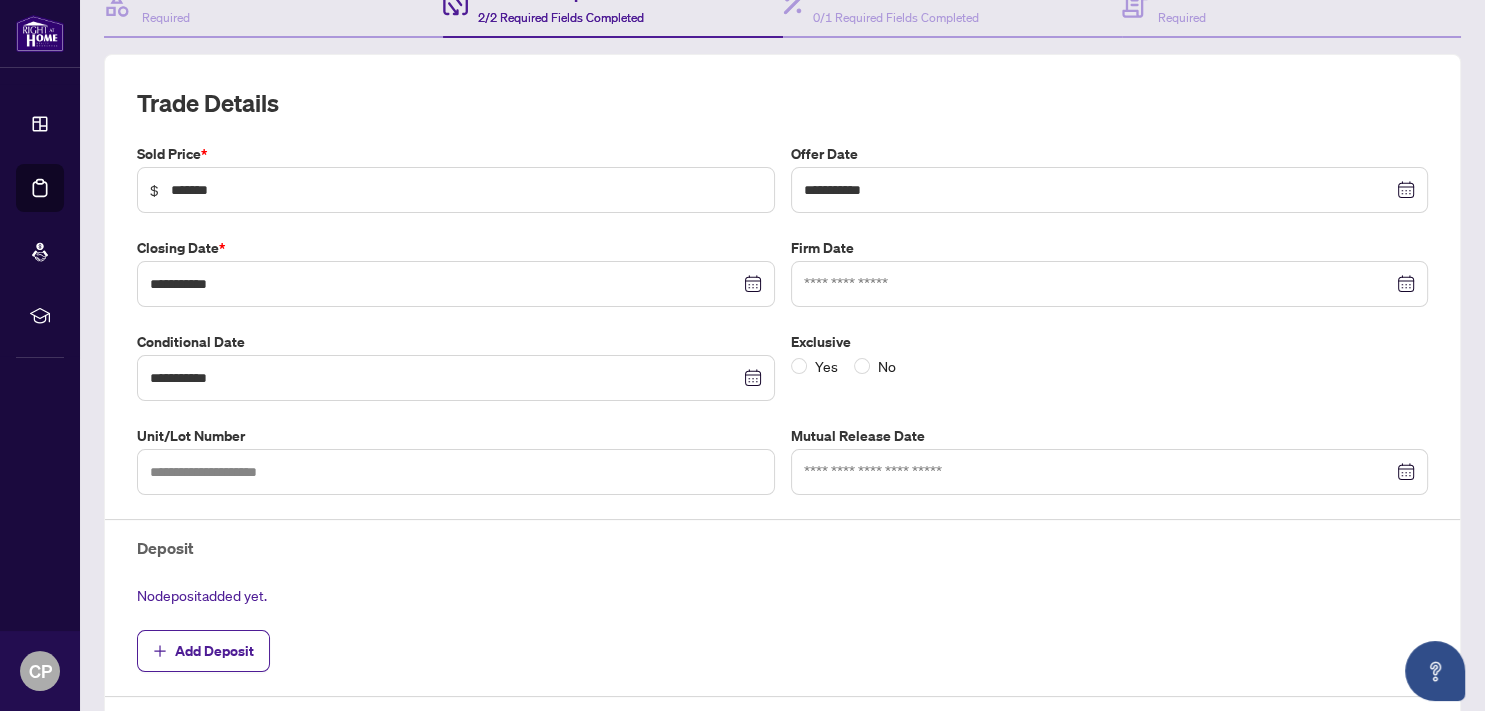 click at bounding box center [1110, 284] 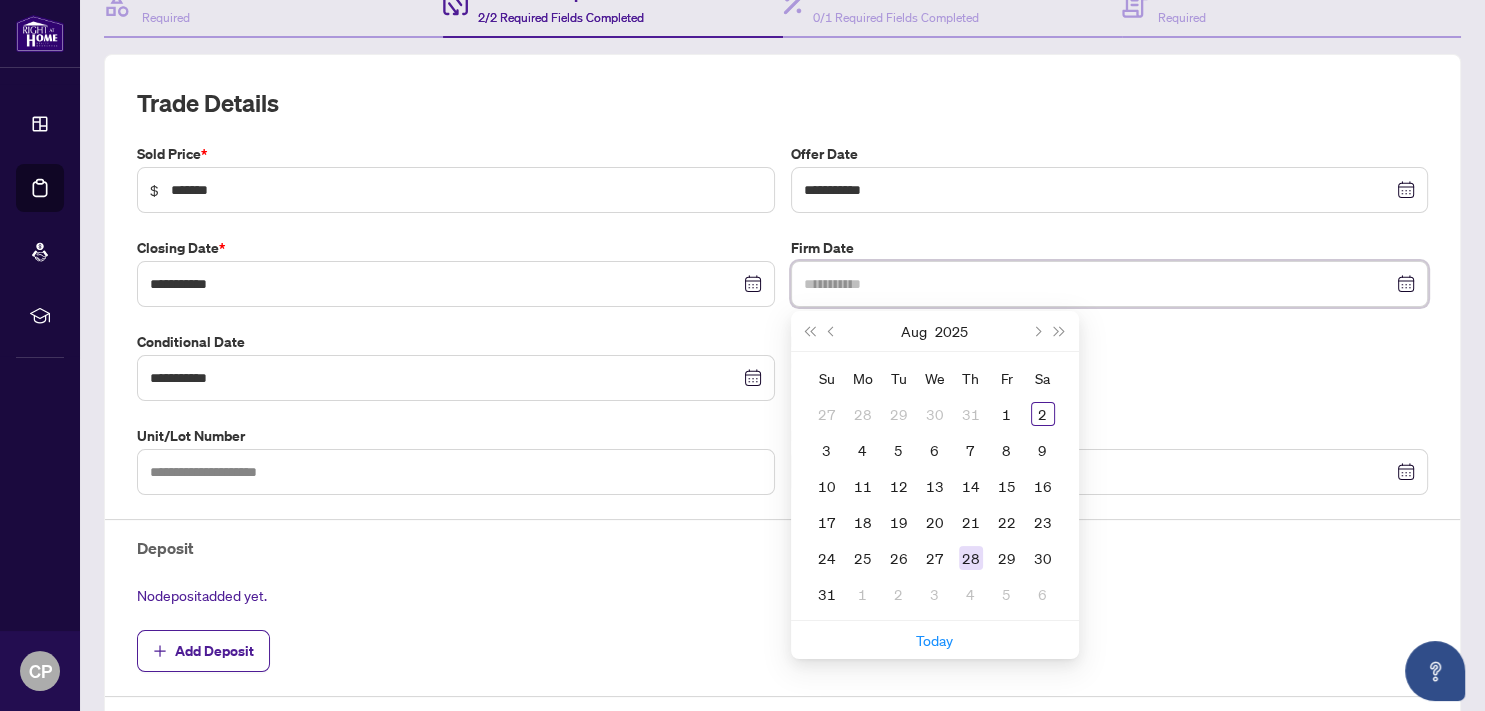 type on "**********" 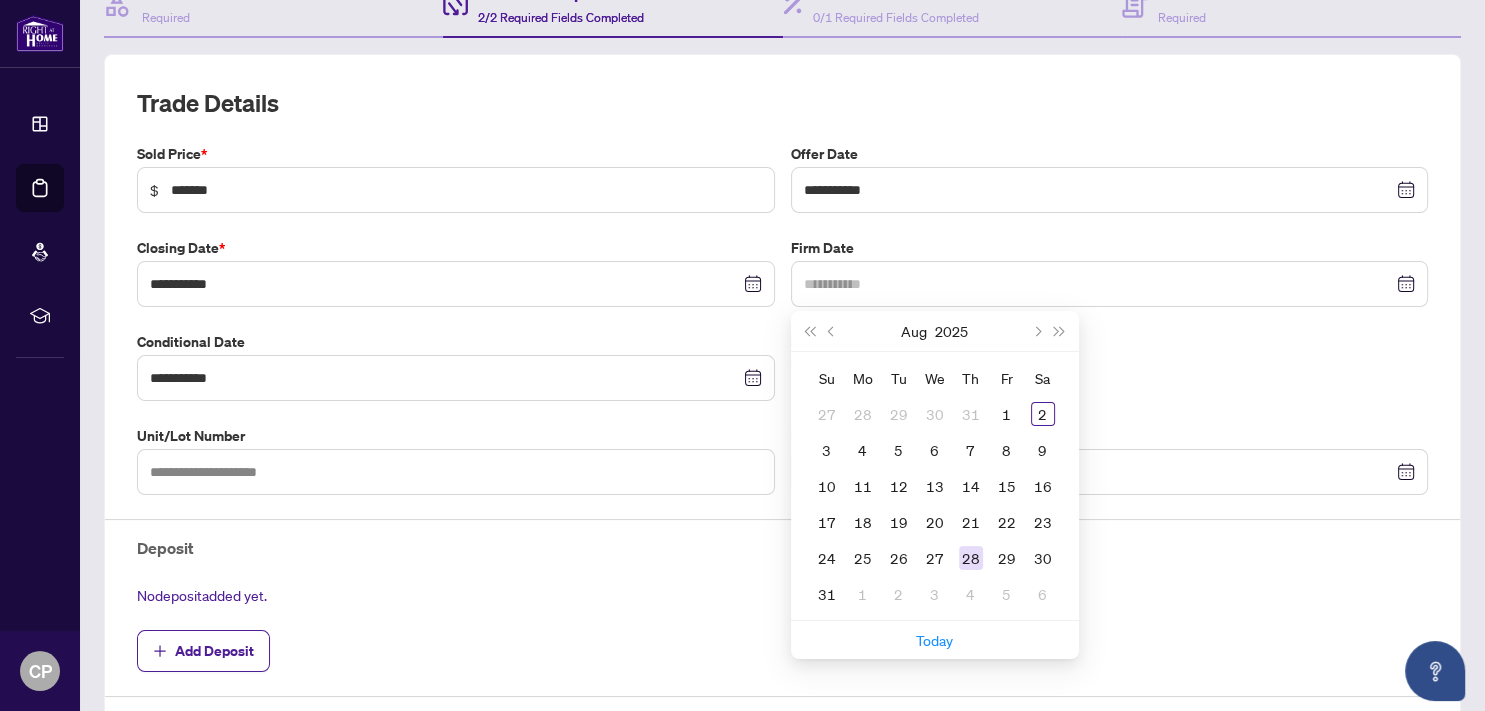click on "28" at bounding box center [971, 558] 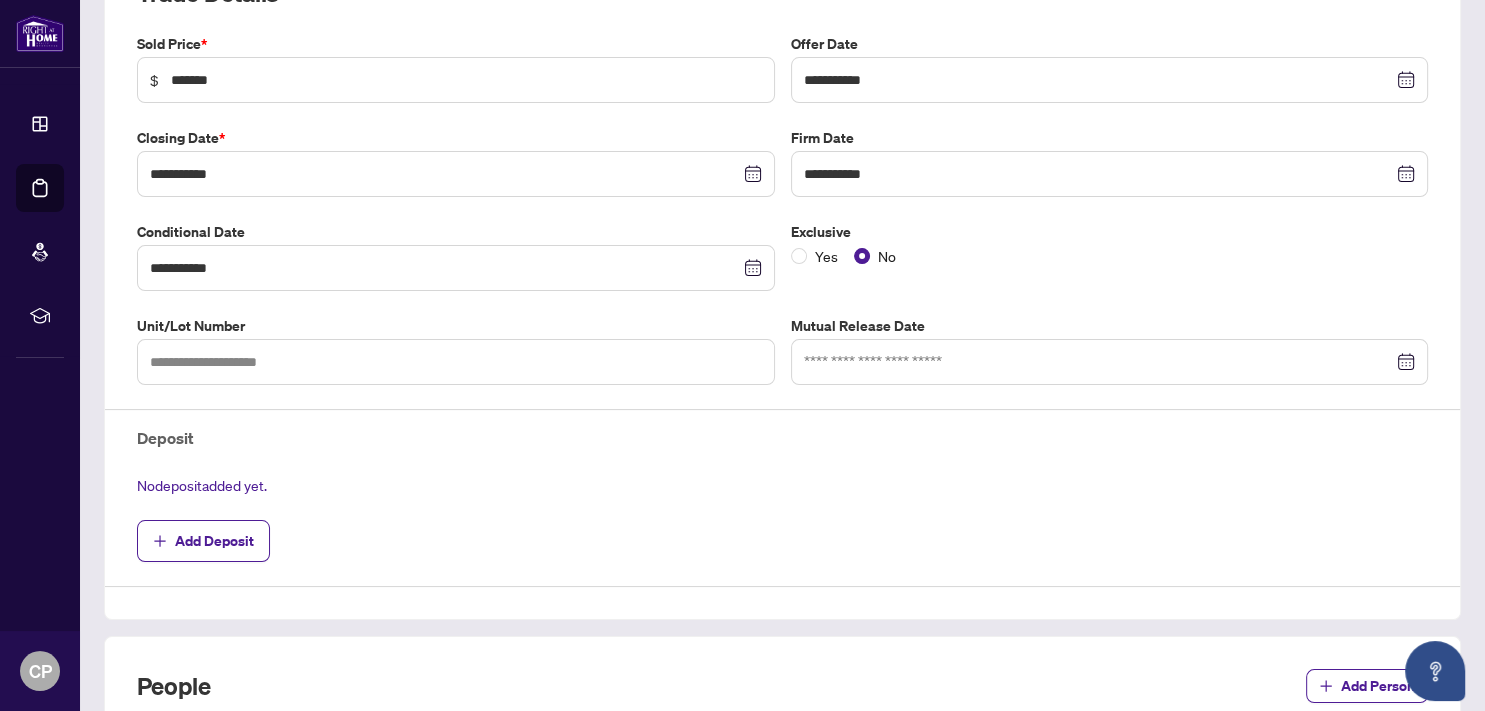 scroll, scrollTop: 331, scrollLeft: 0, axis: vertical 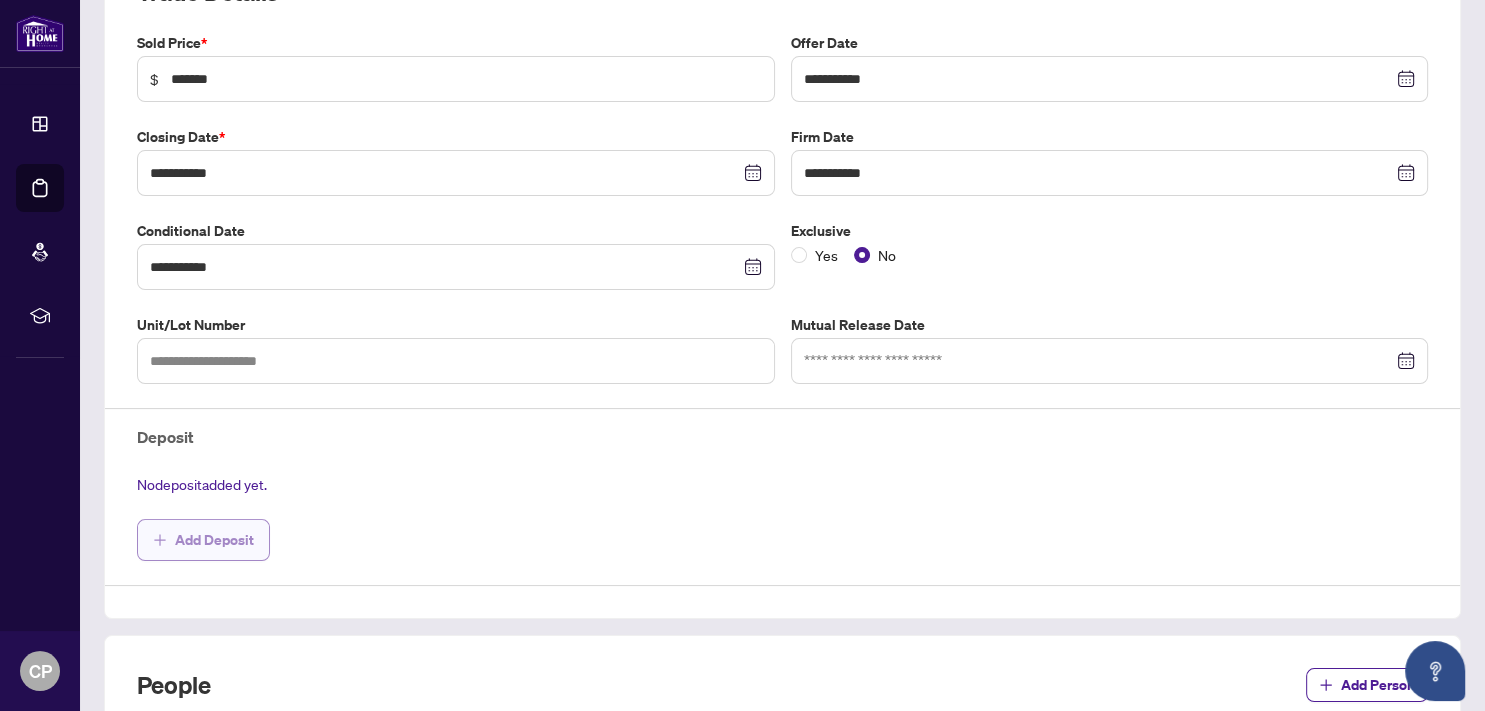click on "Add Deposit" at bounding box center (214, 540) 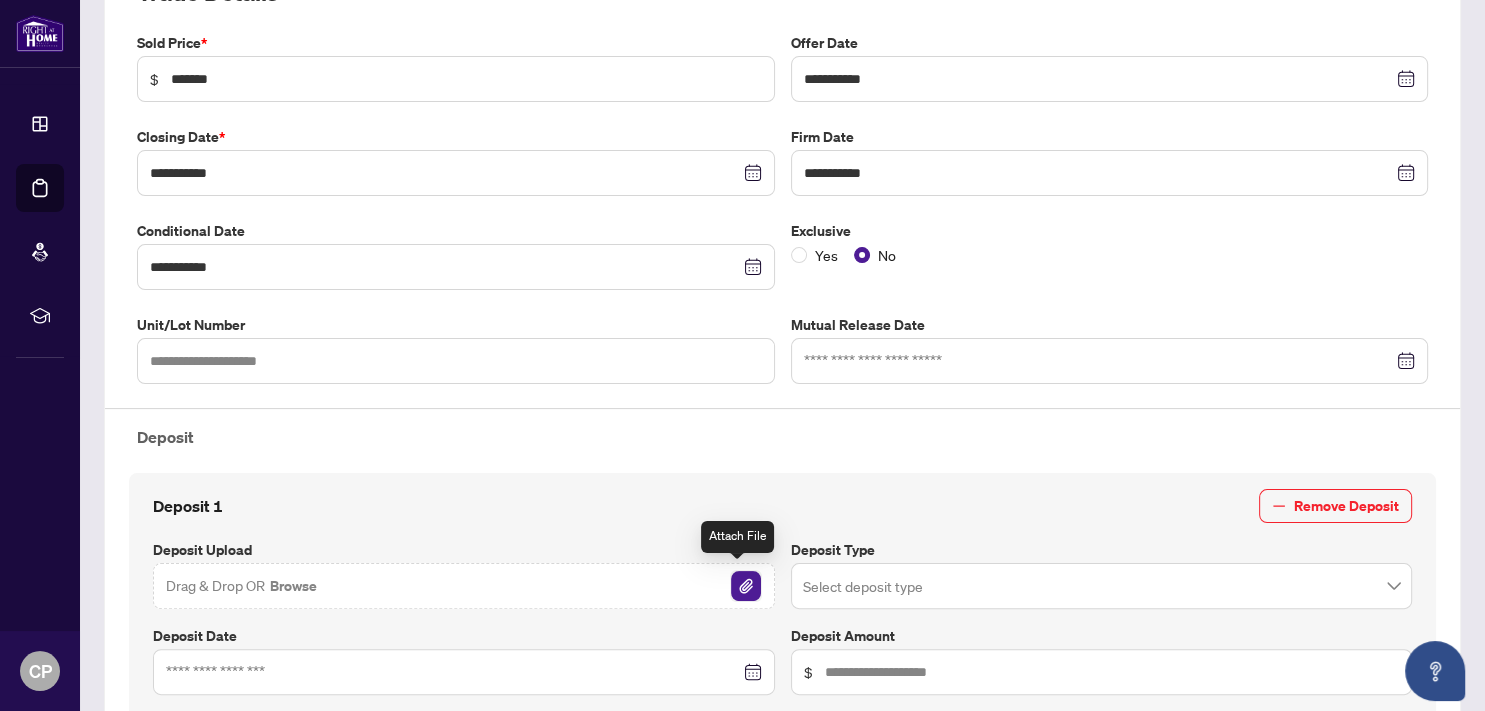 click at bounding box center (746, 586) 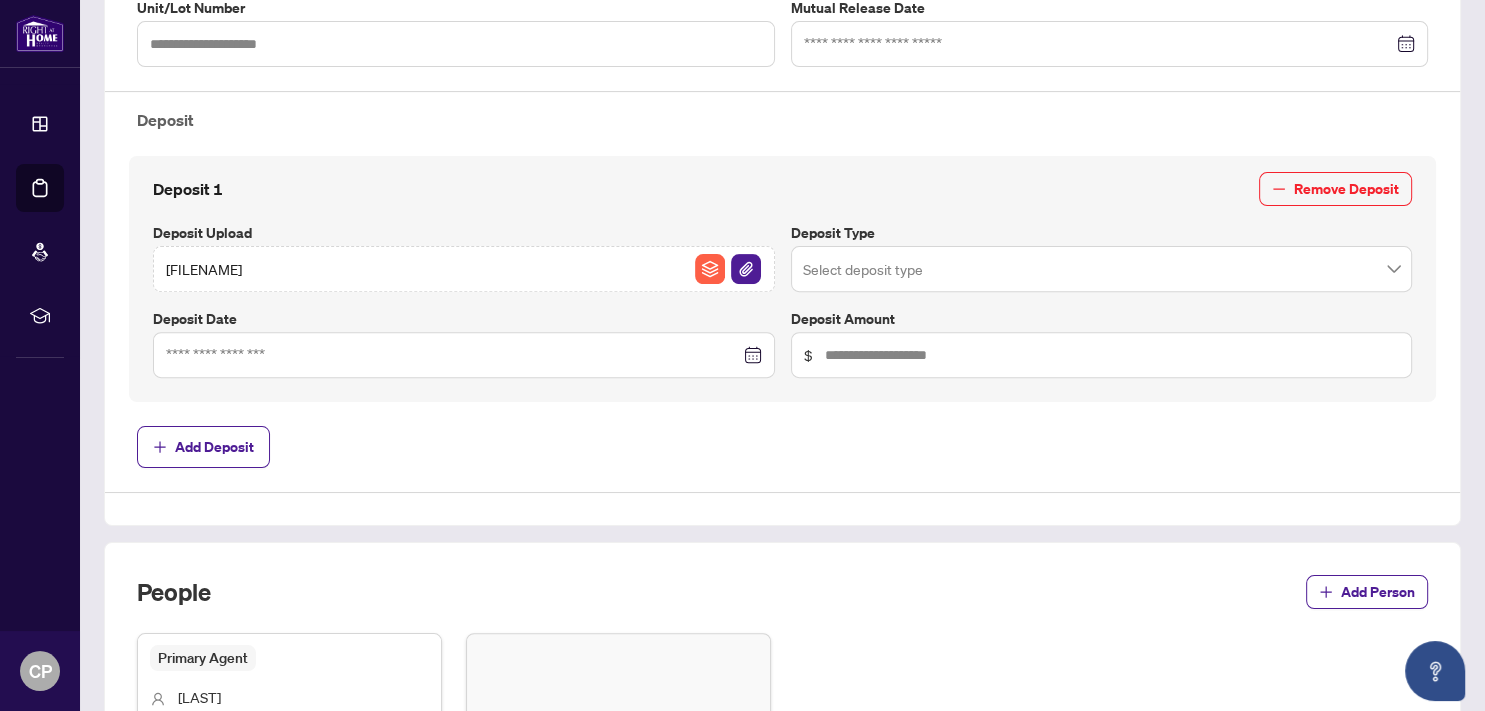 scroll, scrollTop: 662, scrollLeft: 0, axis: vertical 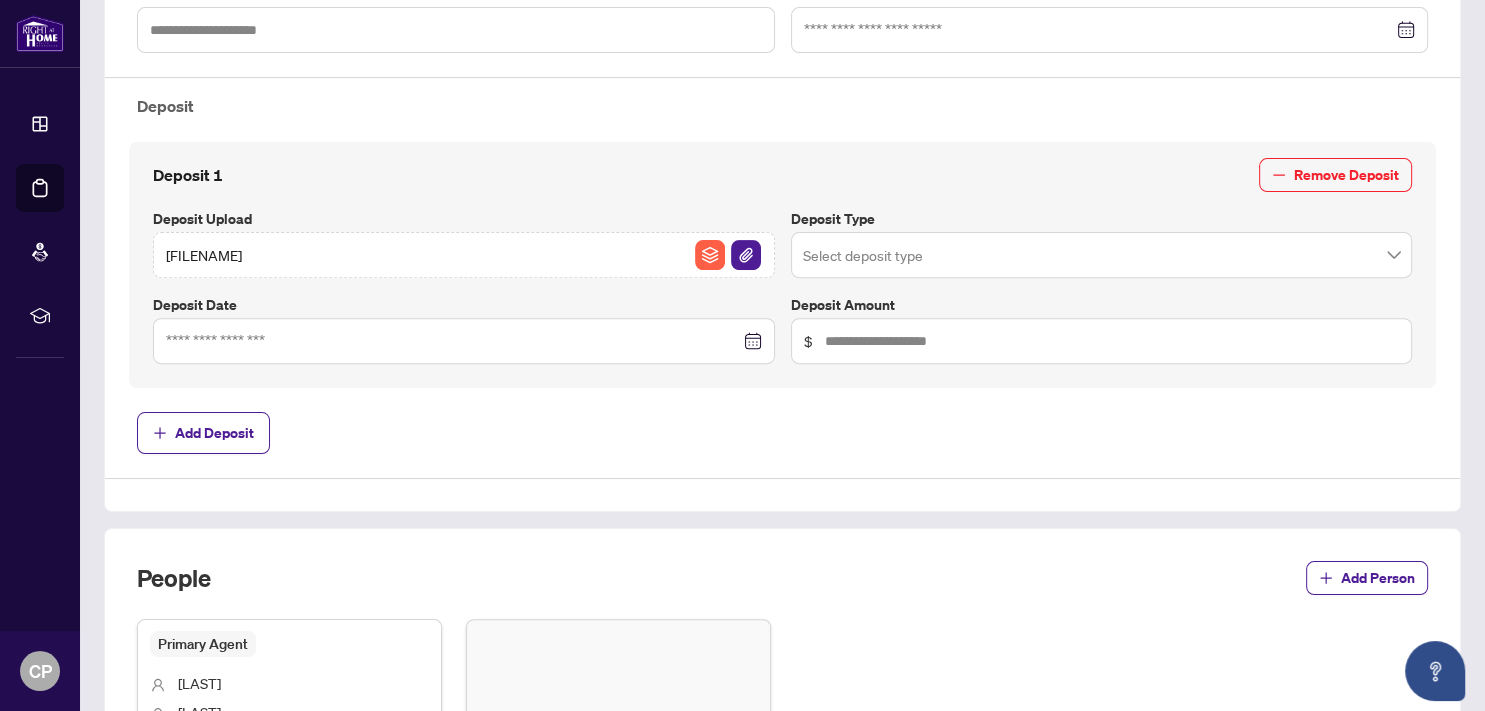 click at bounding box center (464, 341) 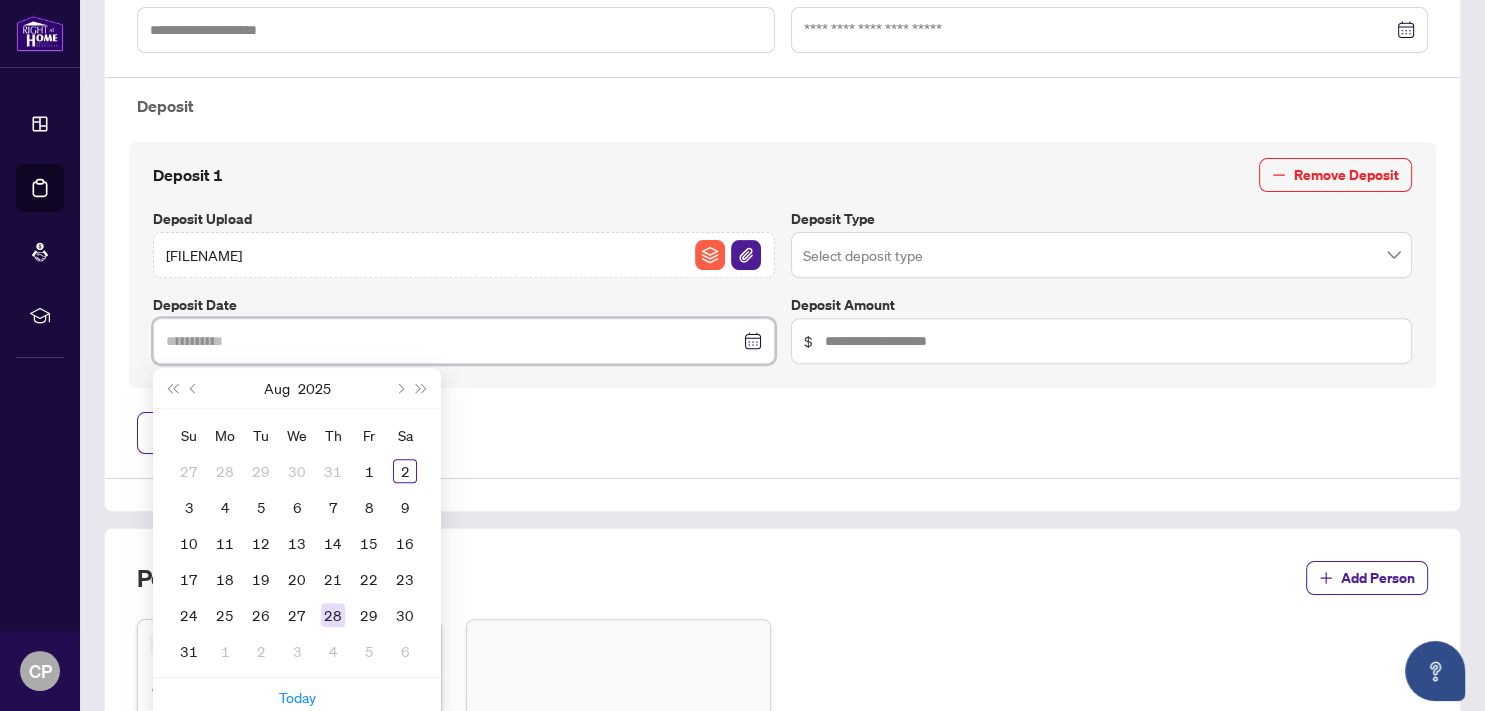 type on "**********" 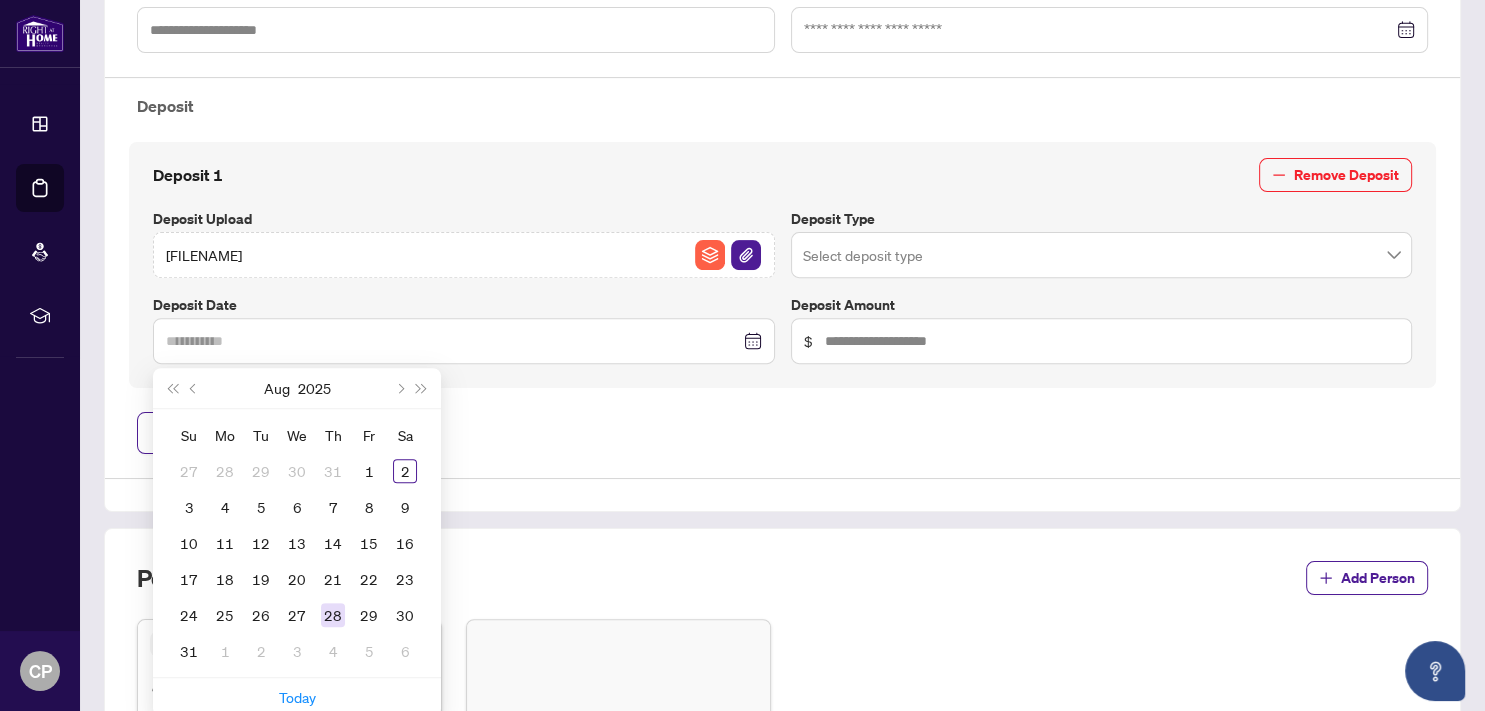 click on "28" at bounding box center [333, 615] 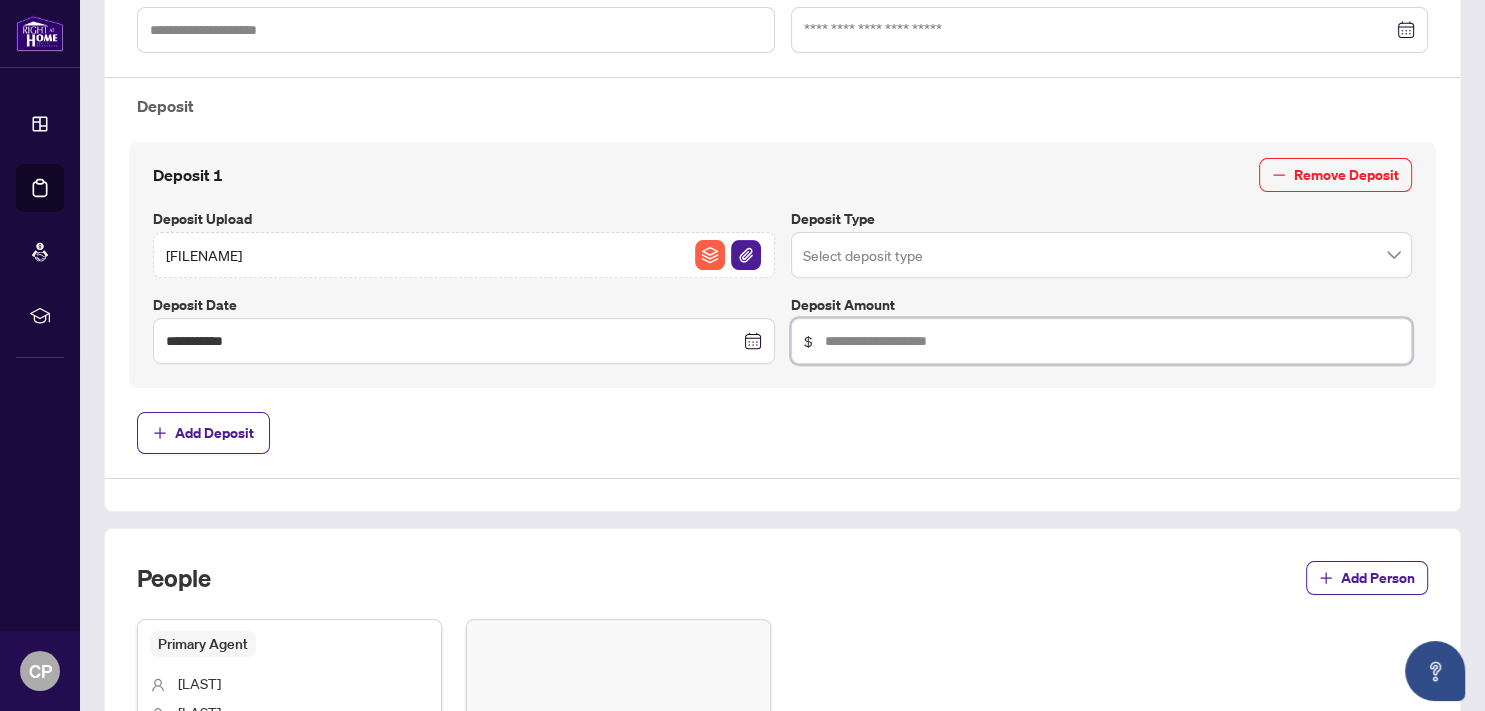 click at bounding box center (1112, 341) 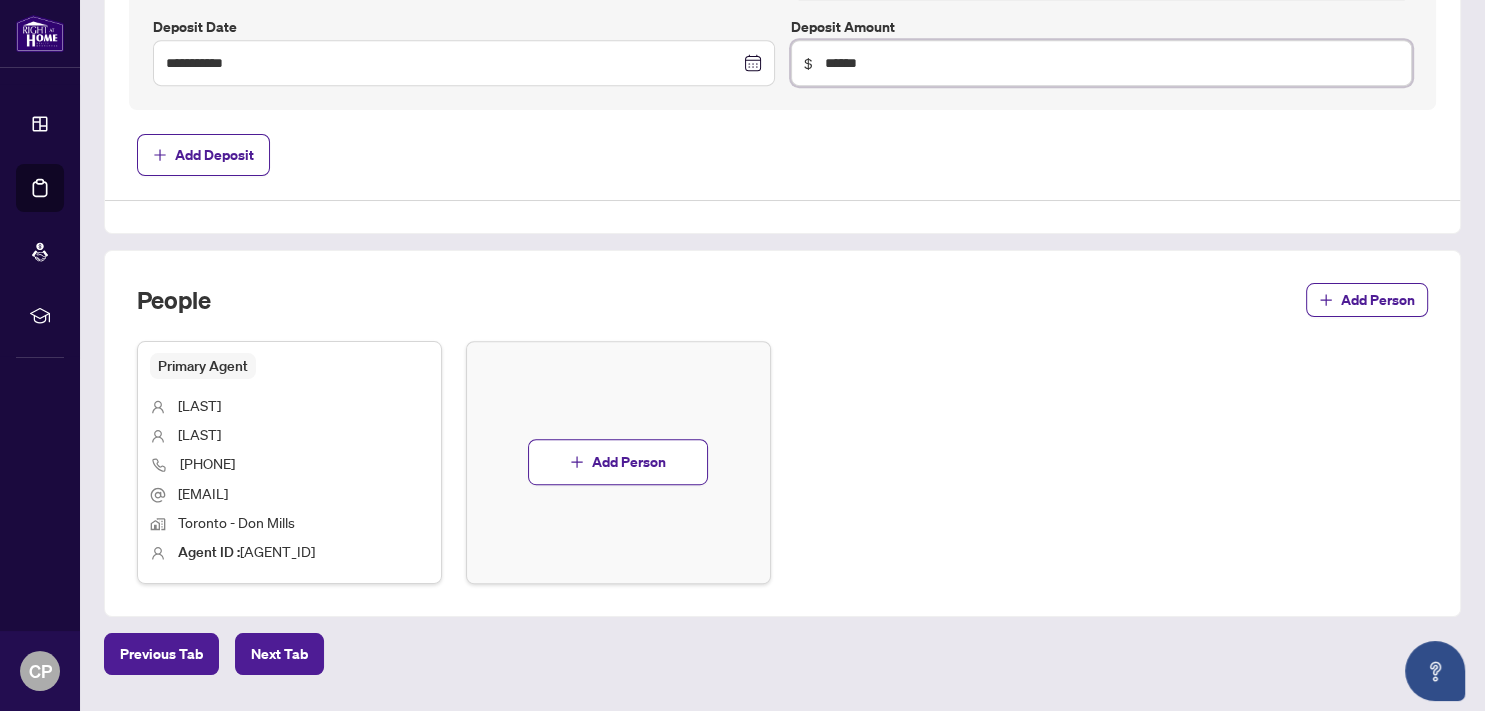 scroll, scrollTop: 989, scrollLeft: 0, axis: vertical 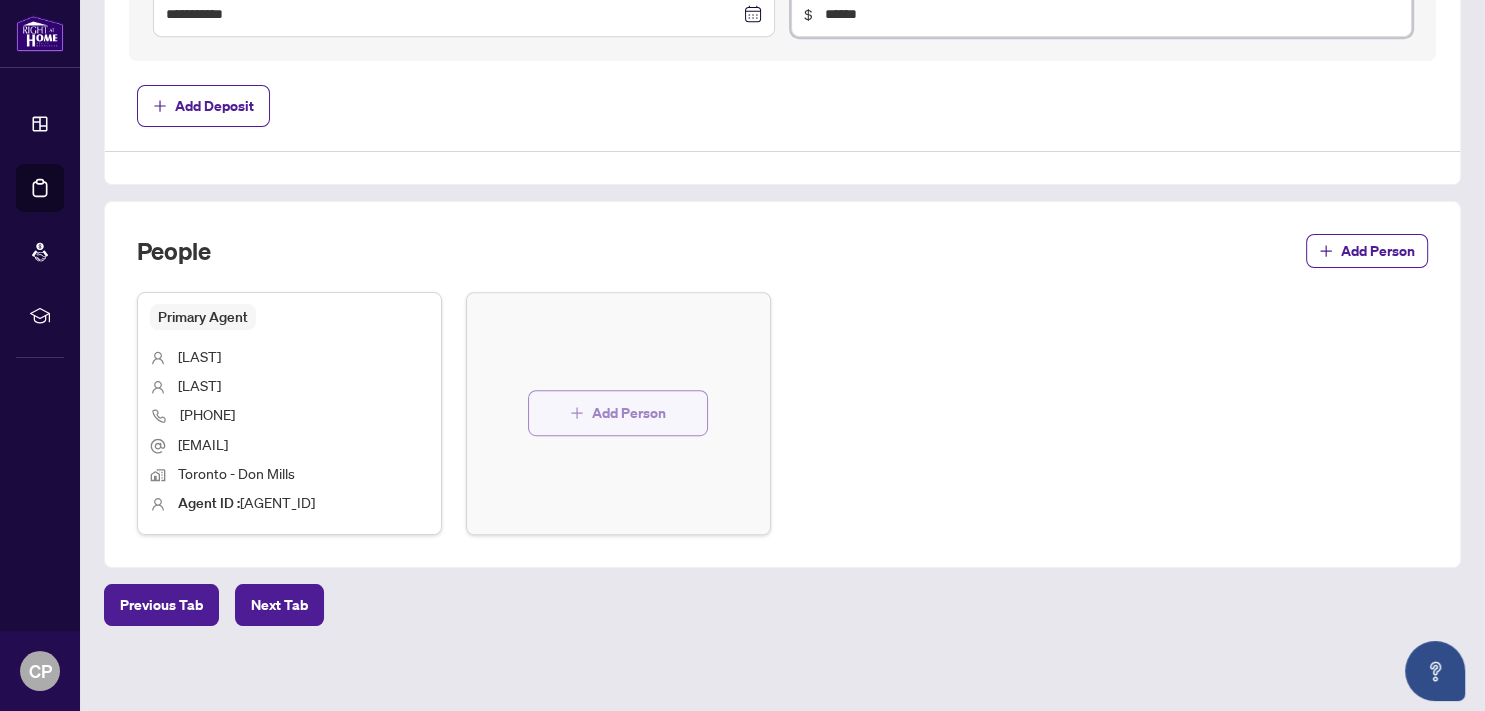 type on "******" 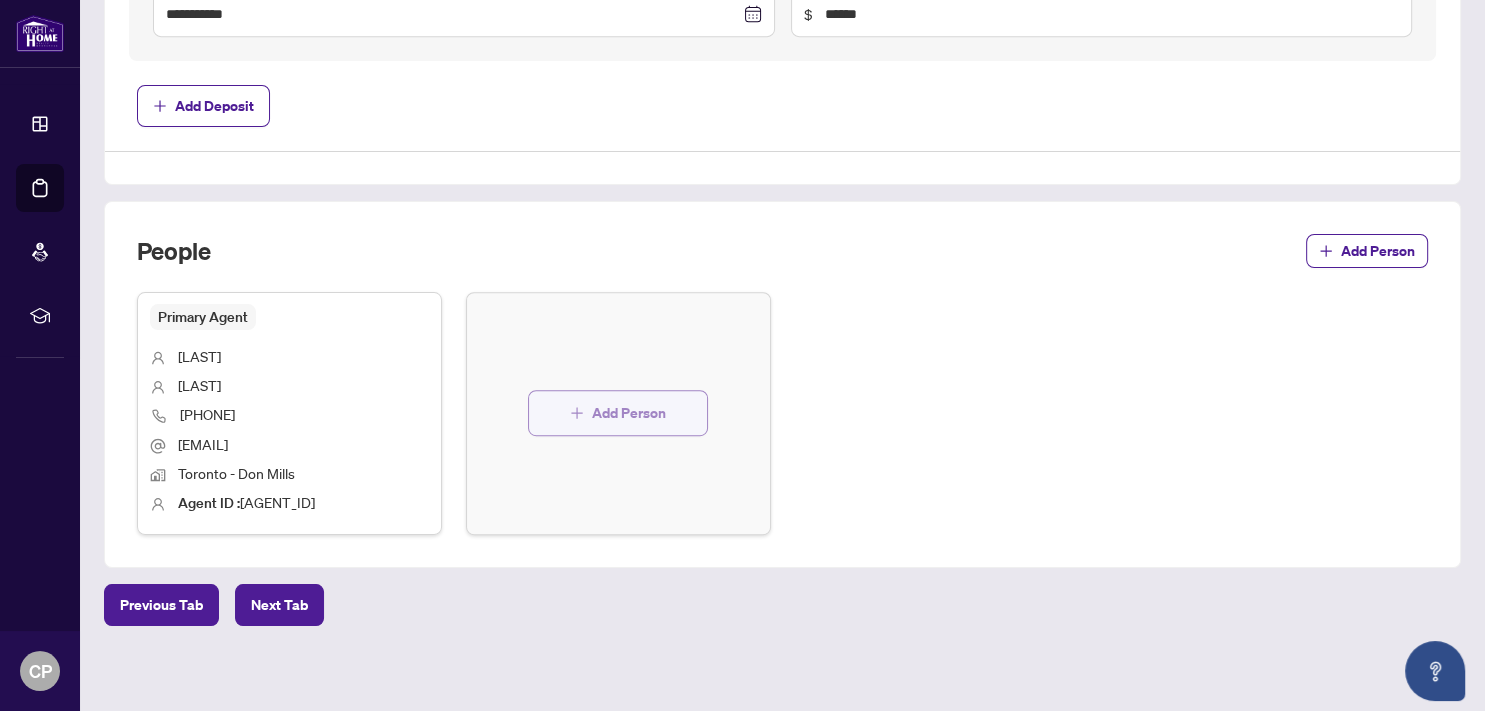 click on "Add Person" at bounding box center (629, 413) 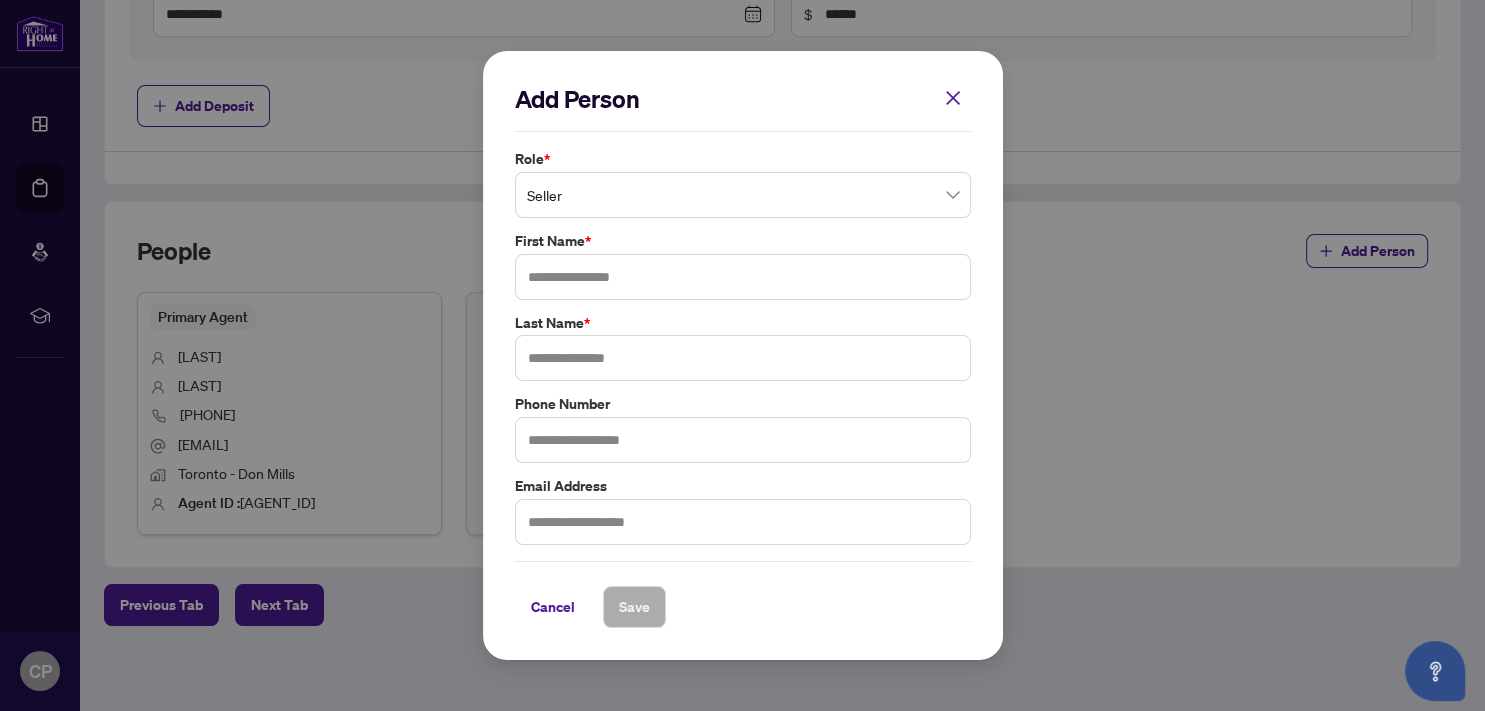 click on "Add Person Role * Seller First Name * Last Name * Phone Number Email Address Cancel Save Cancel OK" at bounding box center (742, 355) 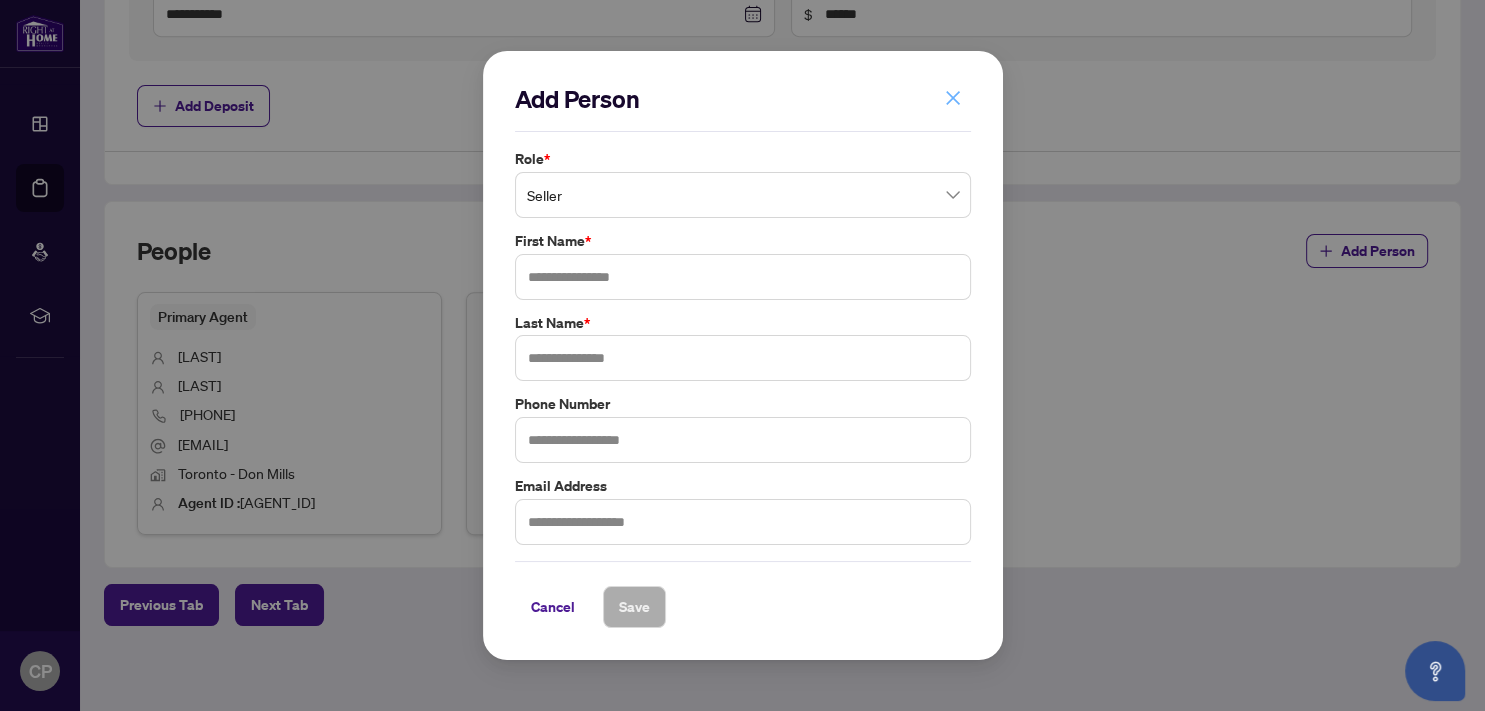 click 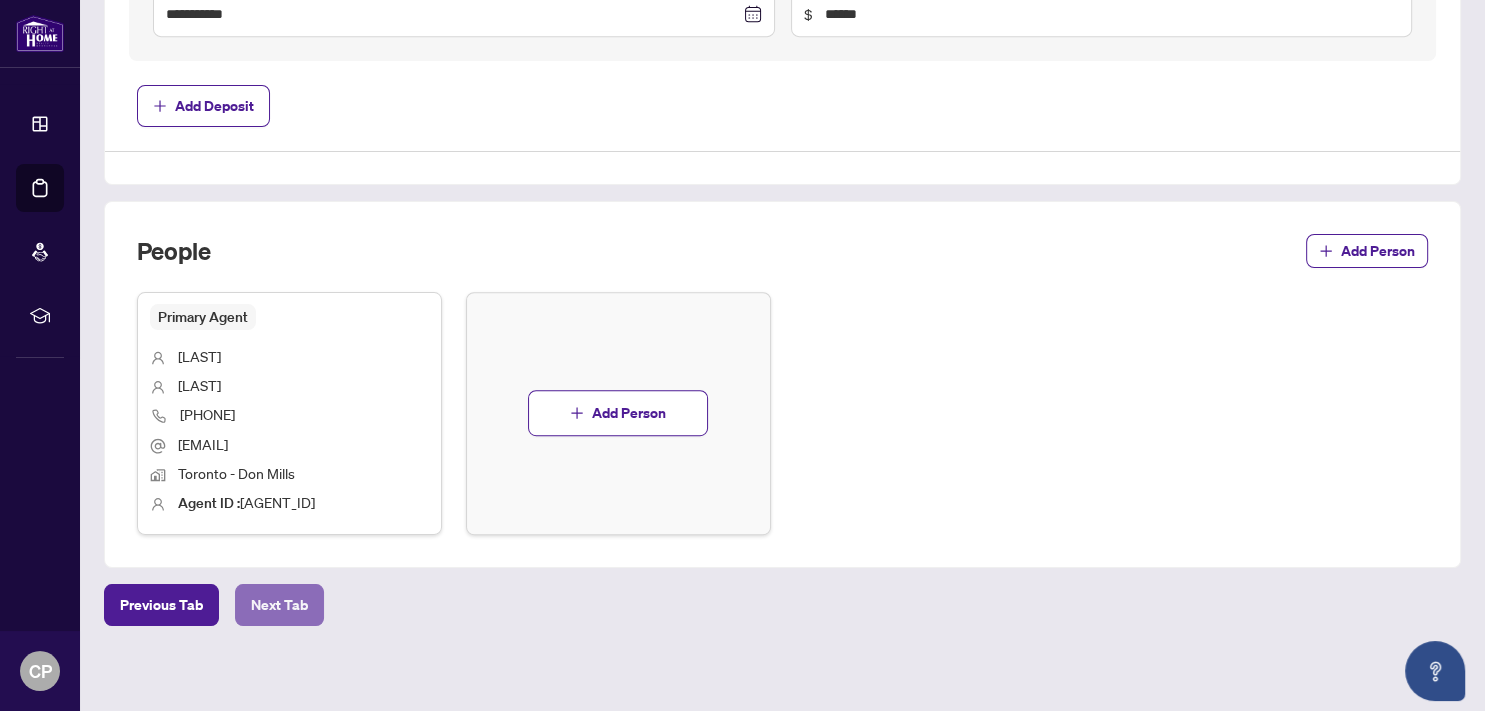 click on "Next Tab" at bounding box center (279, 605) 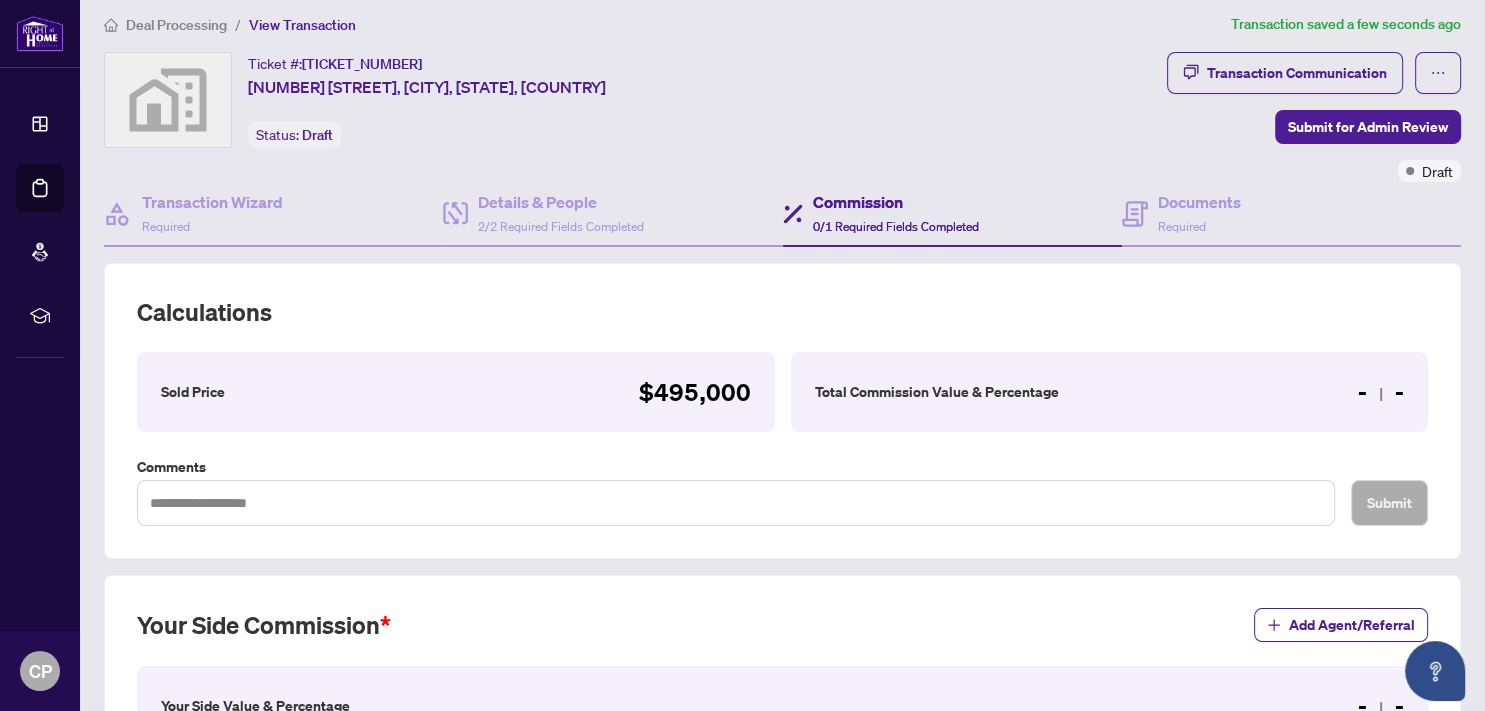 scroll, scrollTop: 0, scrollLeft: 0, axis: both 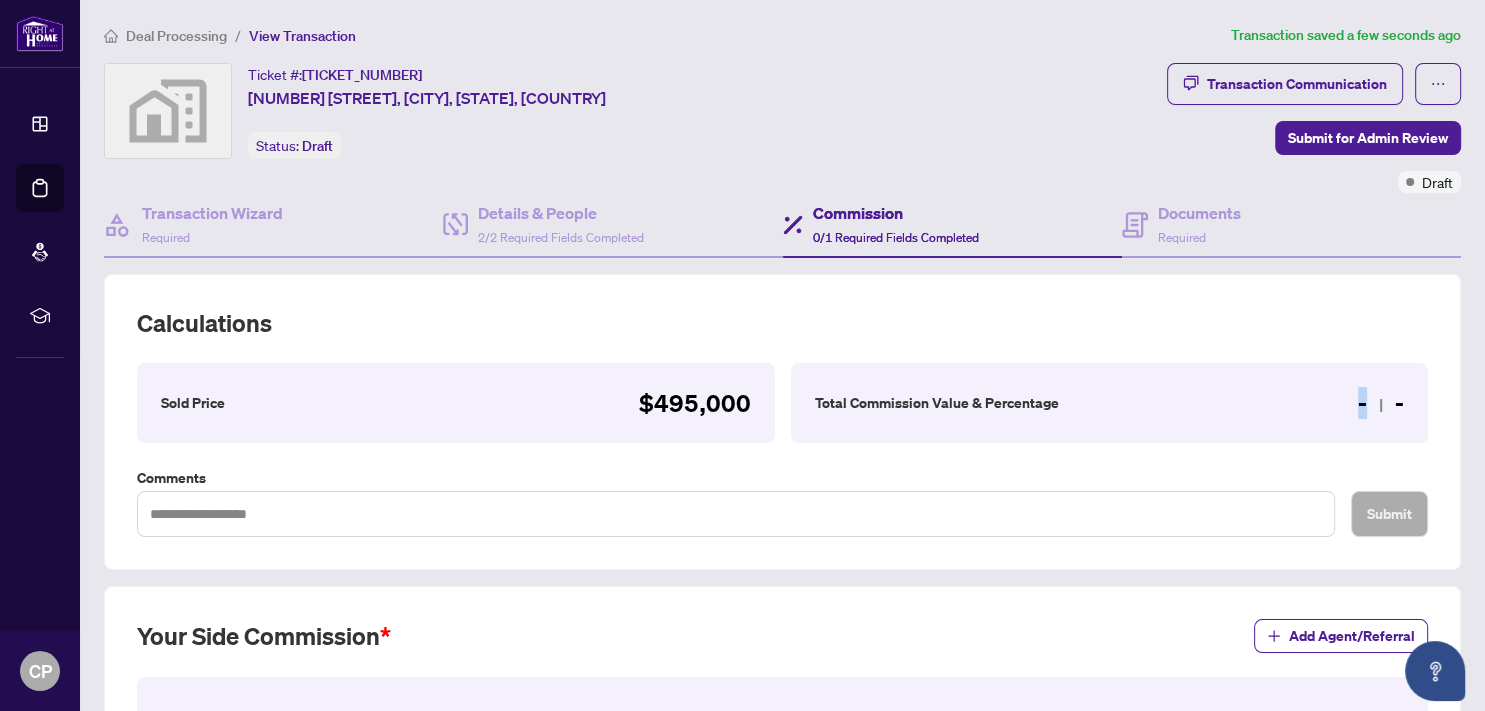 click on "-     -" at bounding box center [1381, 403] 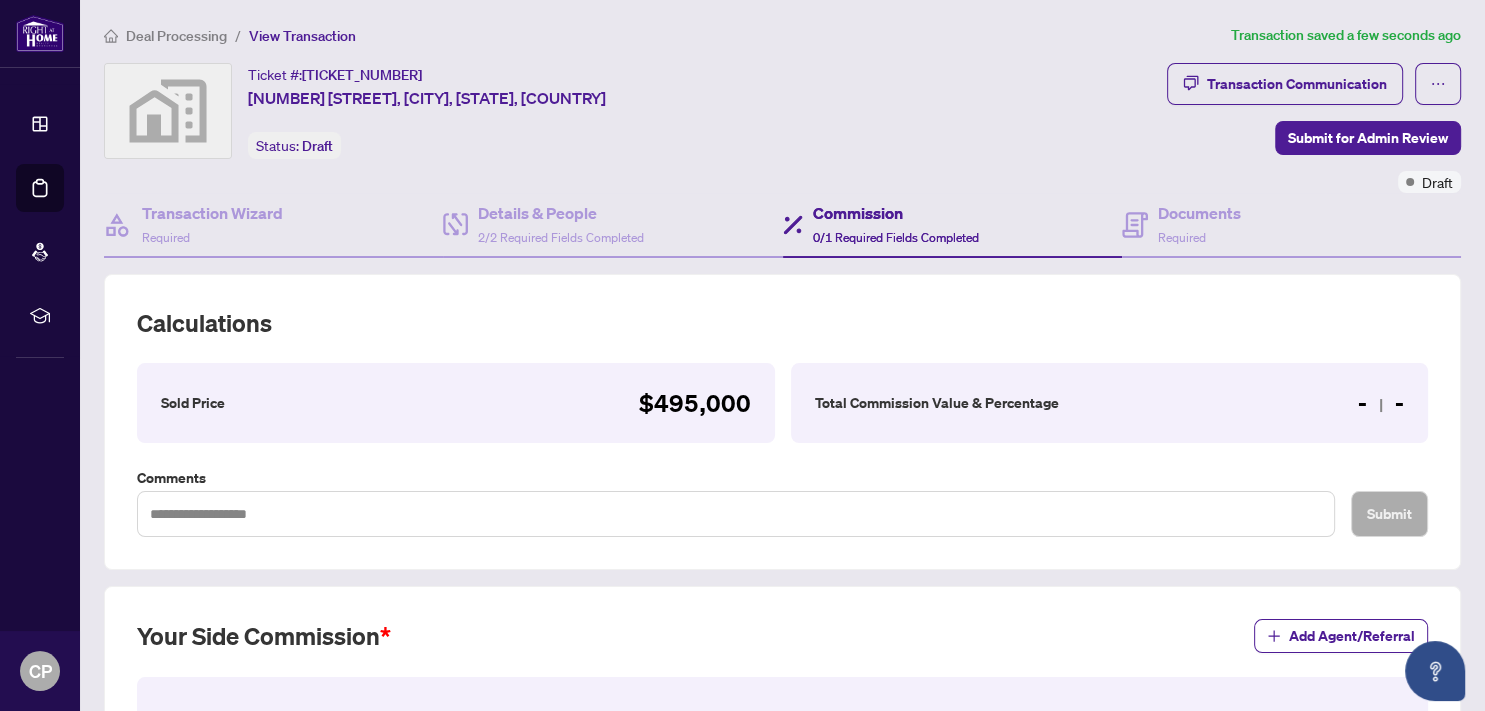 click on "-     -" at bounding box center (1381, 403) 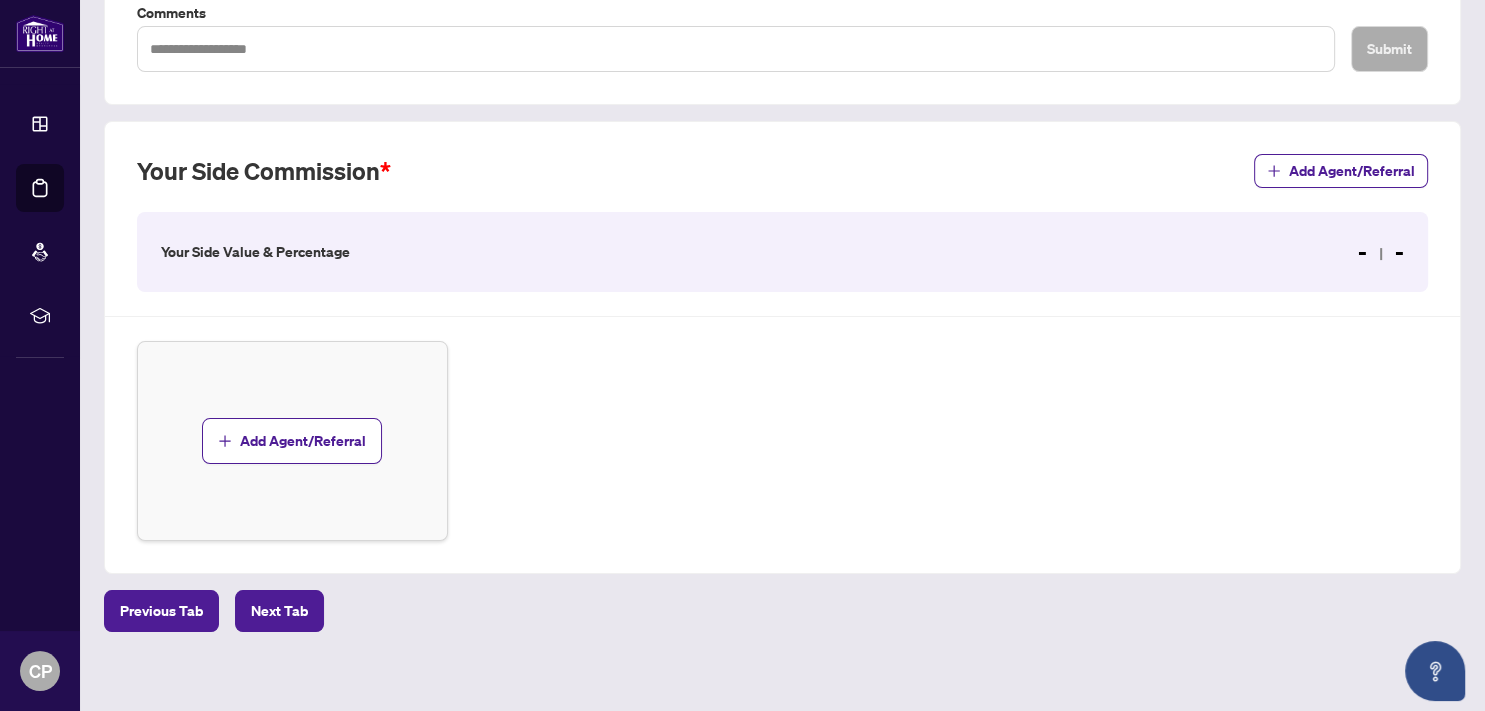 scroll, scrollTop: 476, scrollLeft: 0, axis: vertical 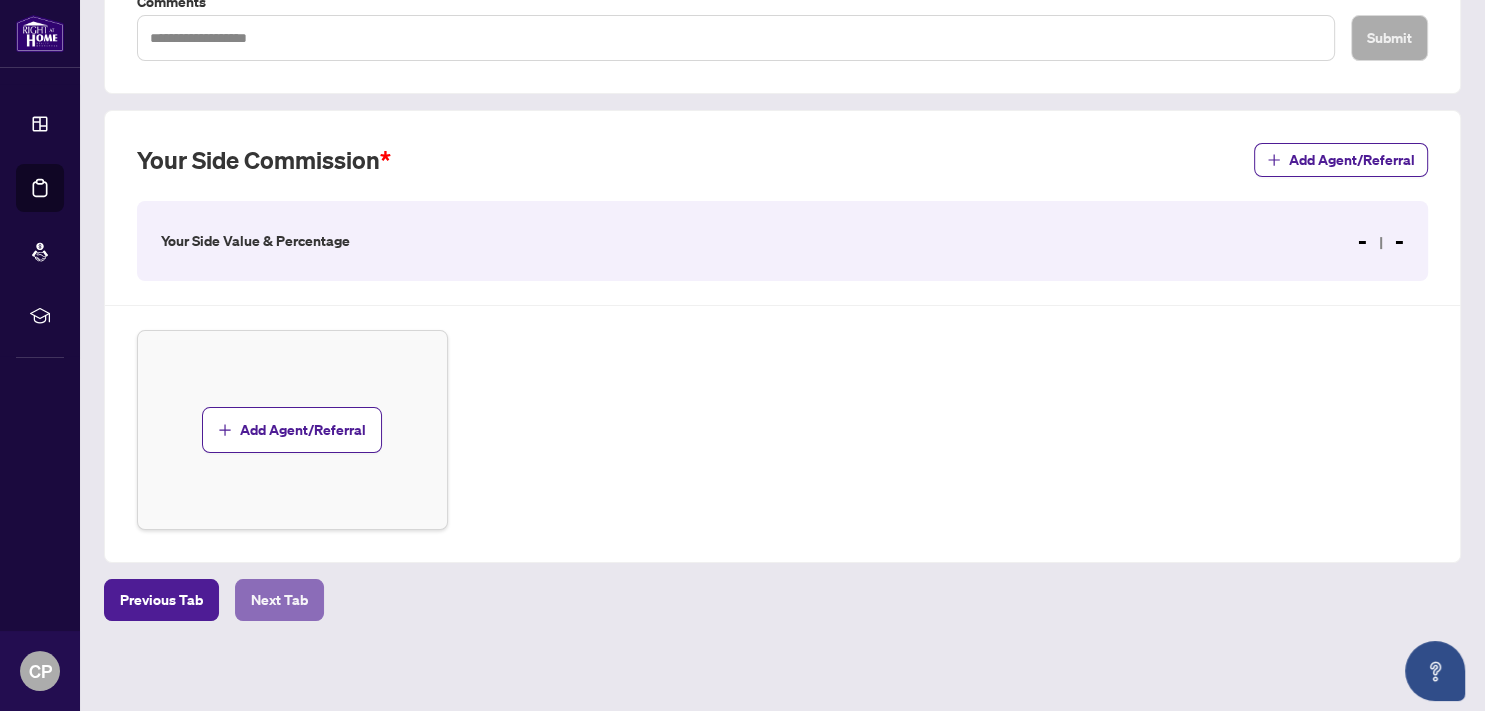 click on "Next Tab" at bounding box center [279, 600] 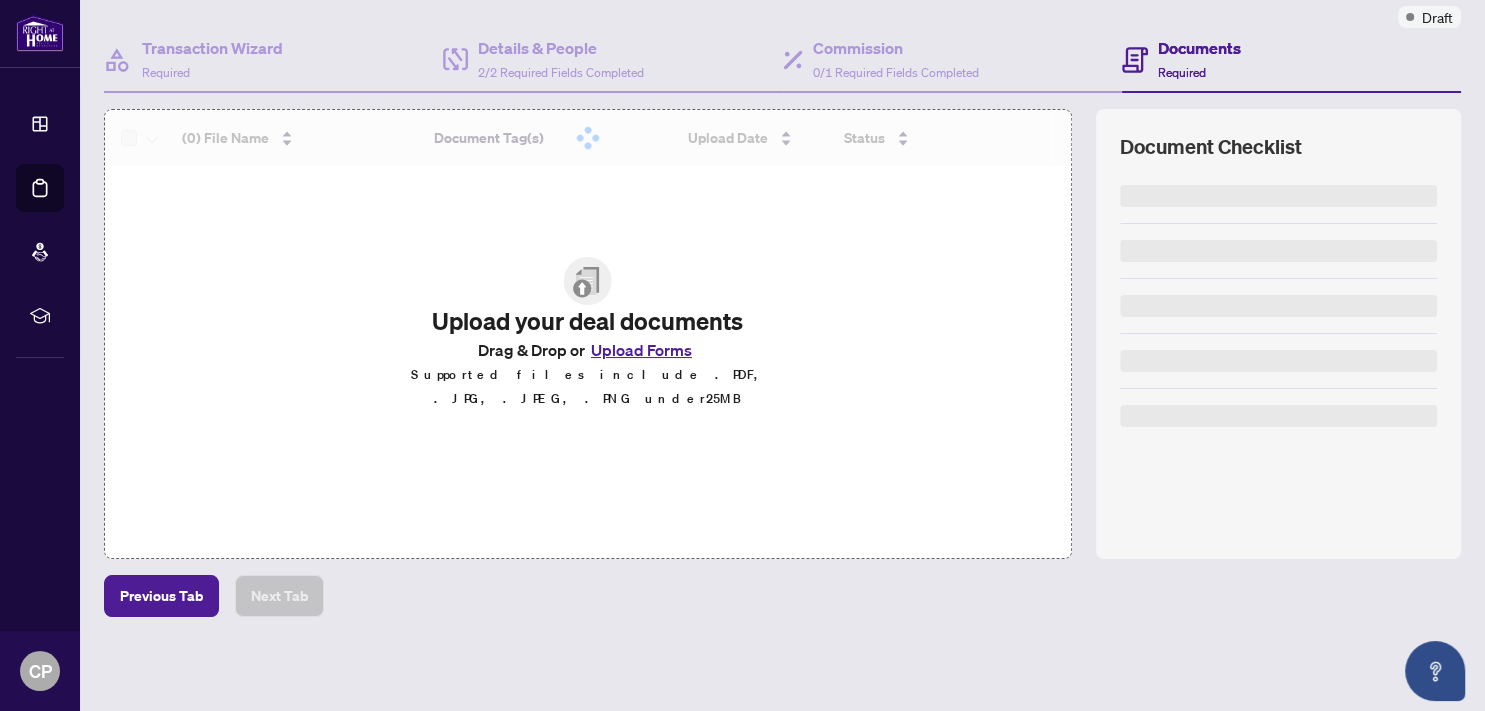 scroll, scrollTop: 162, scrollLeft: 0, axis: vertical 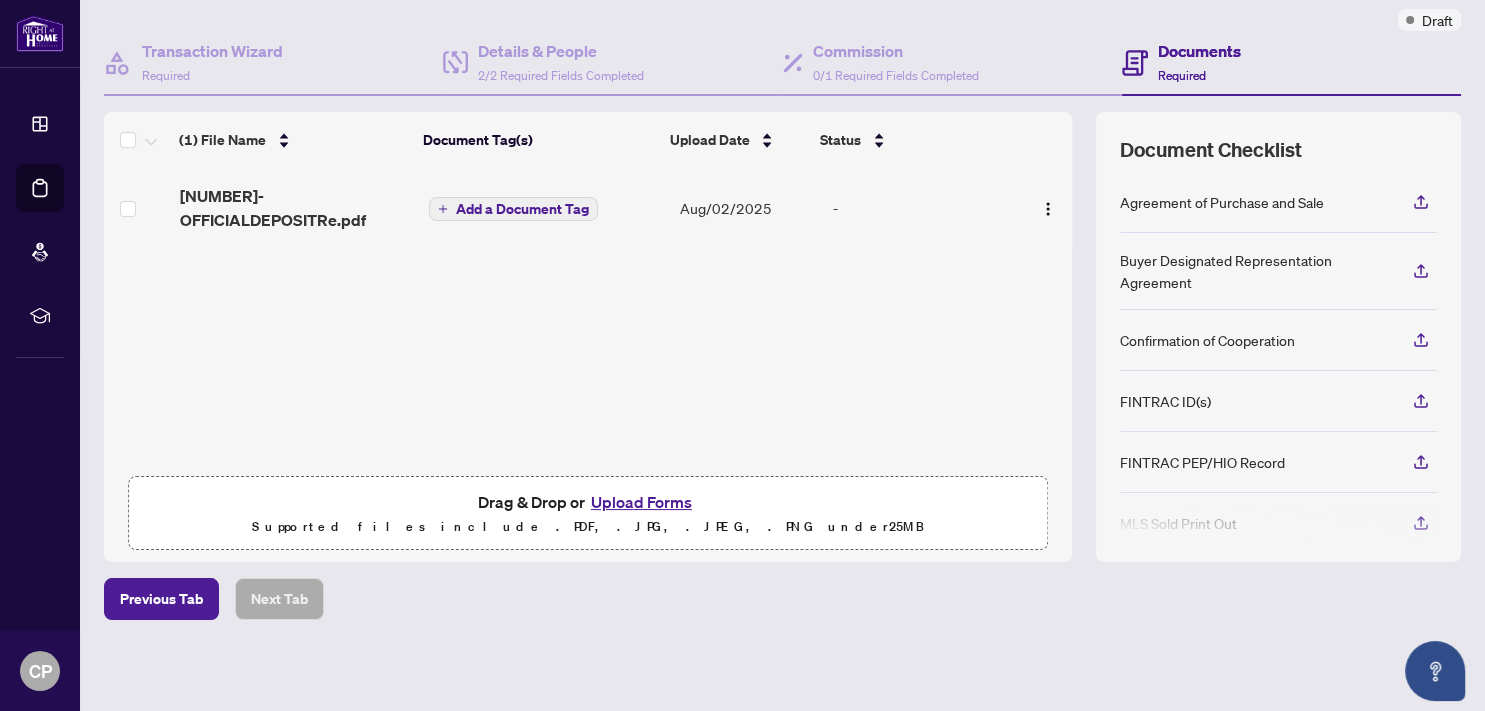 click on "Upload Forms" at bounding box center [641, 502] 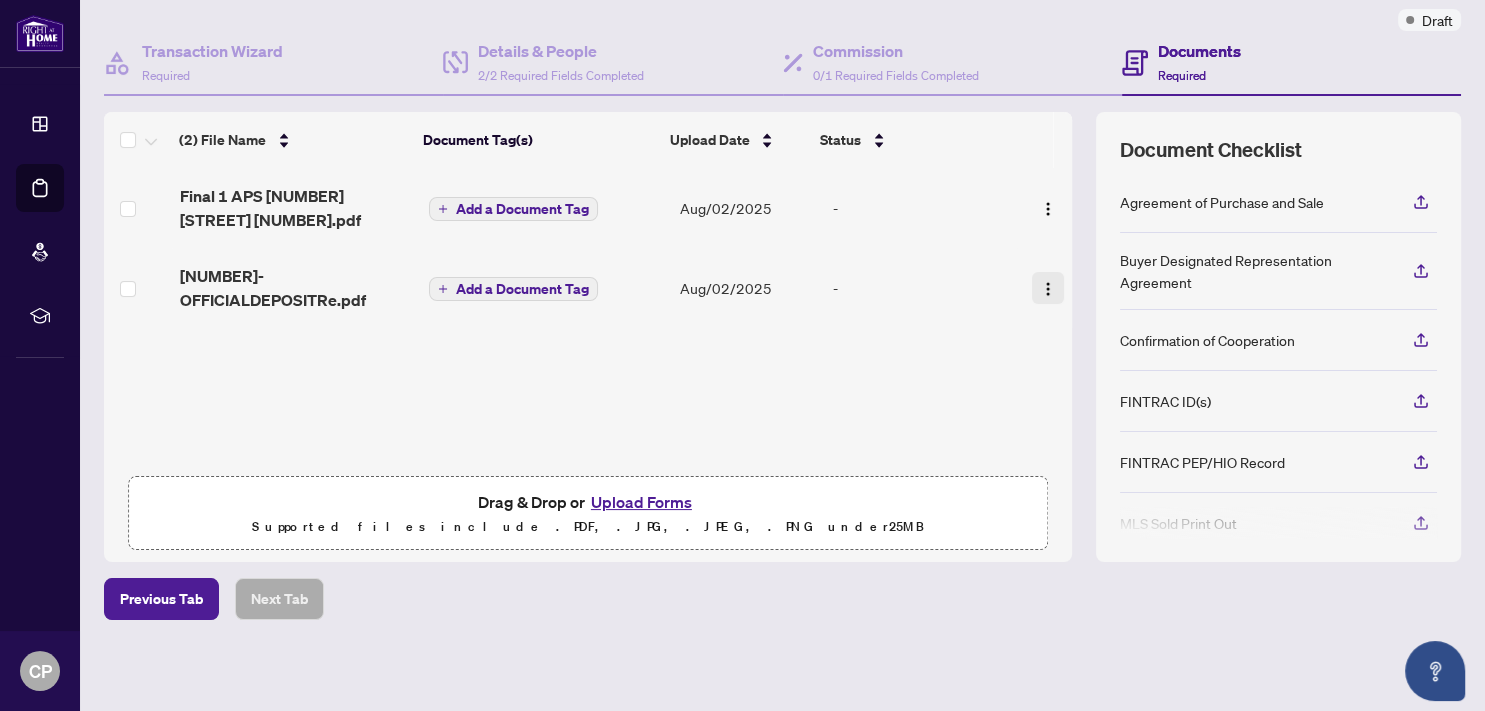 click at bounding box center [1048, 289] 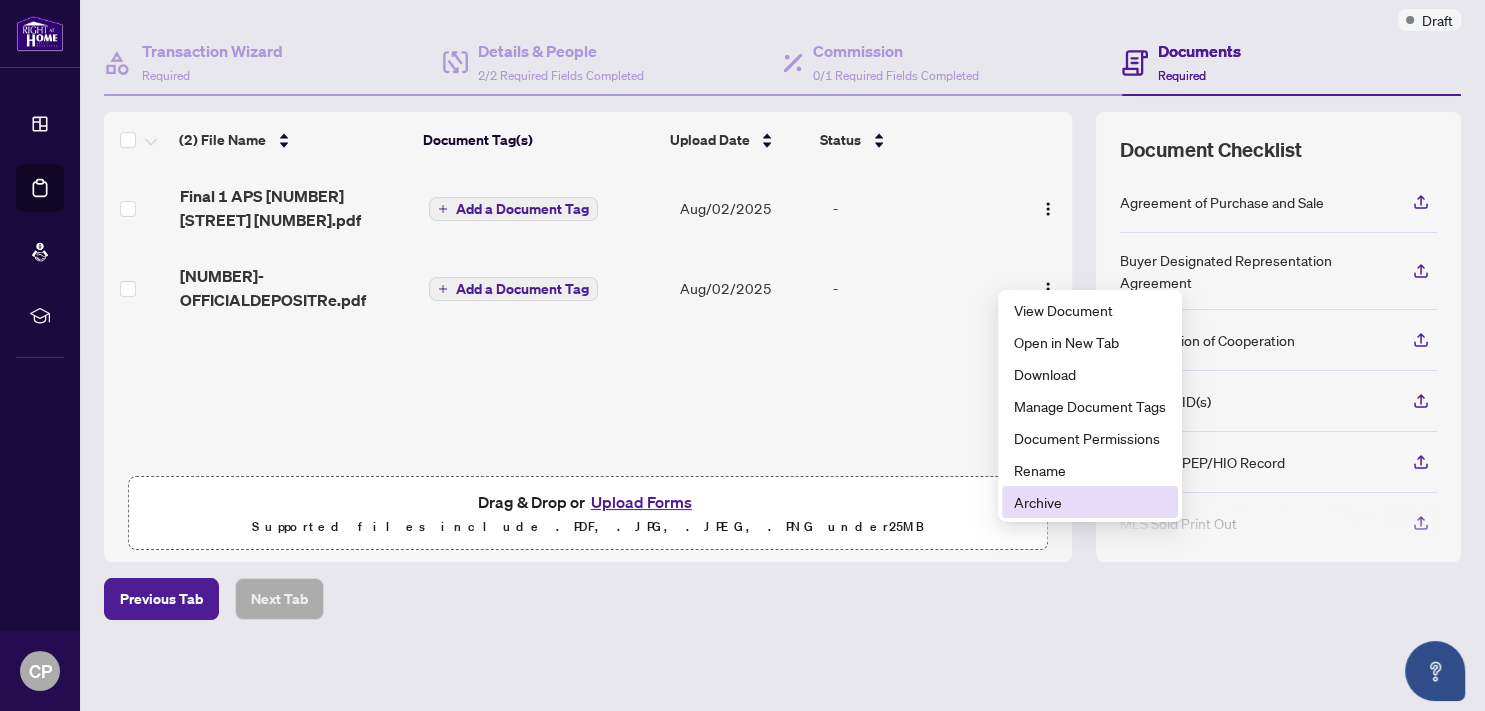 click on "Archive" at bounding box center [1090, 502] 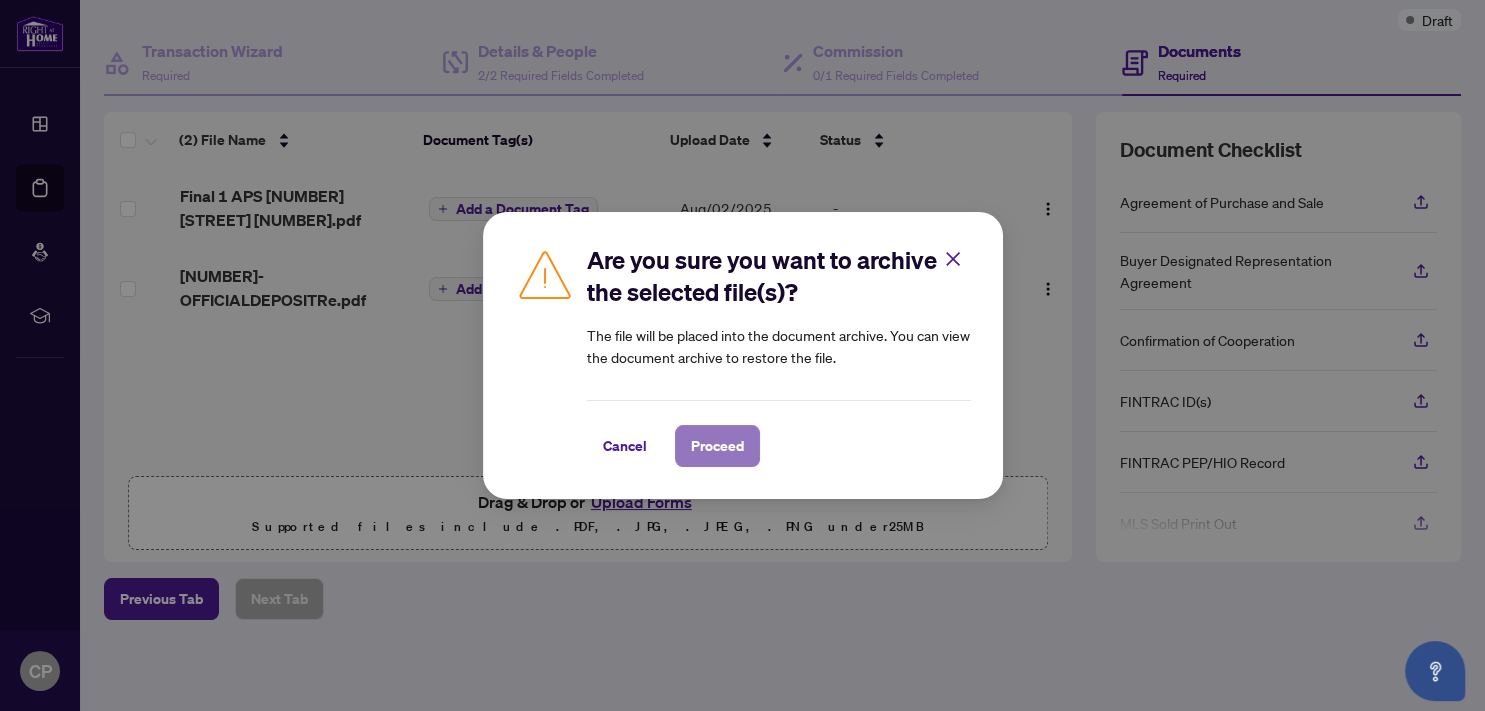 click on "Proceed" at bounding box center (717, 446) 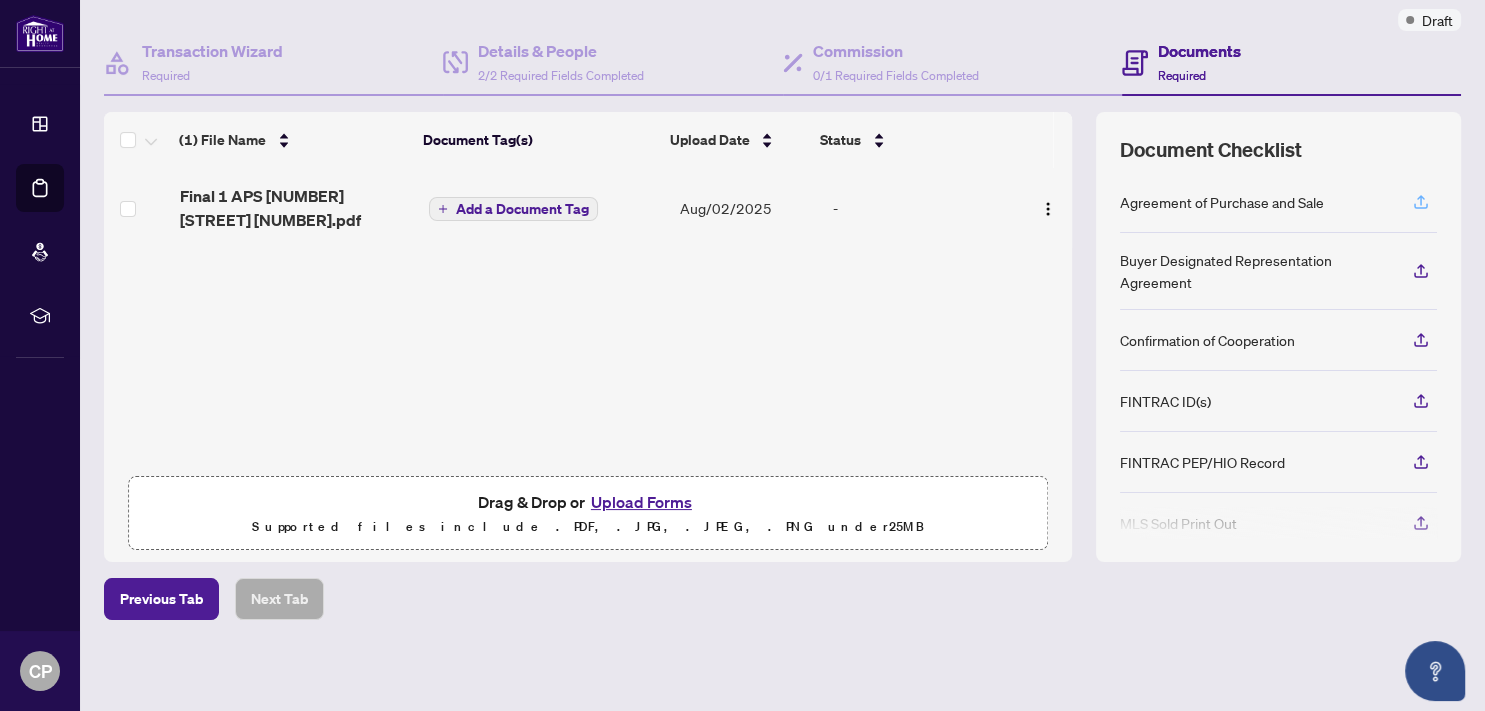 click 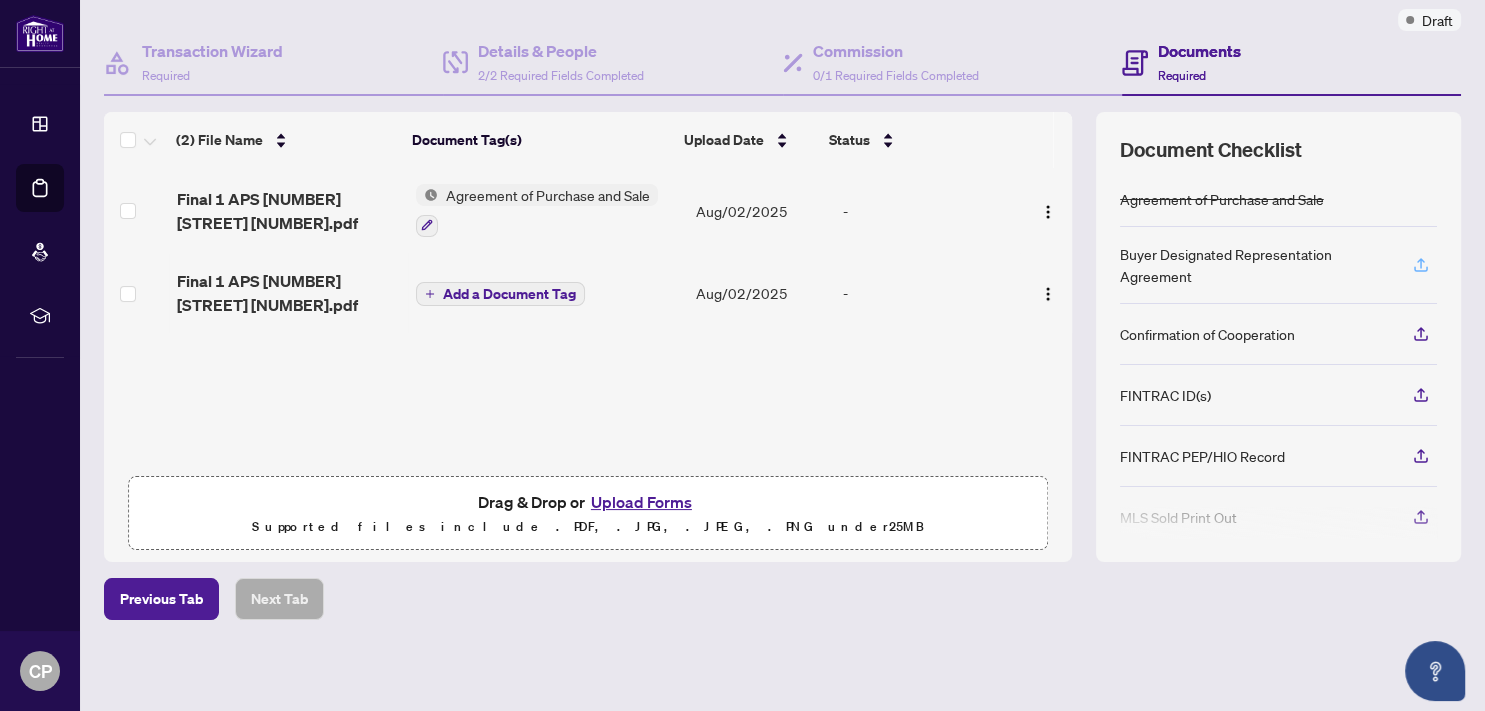 click 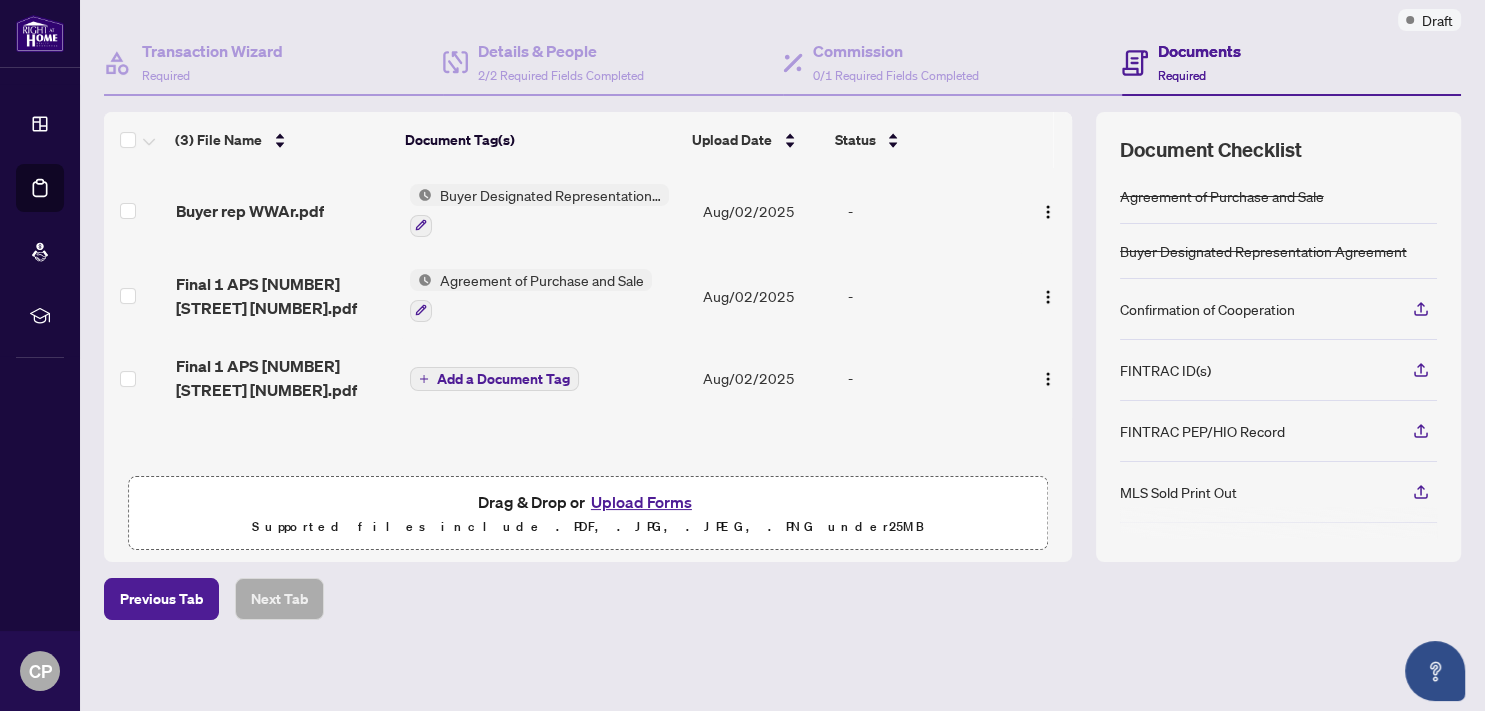 scroll, scrollTop: 0, scrollLeft: 0, axis: both 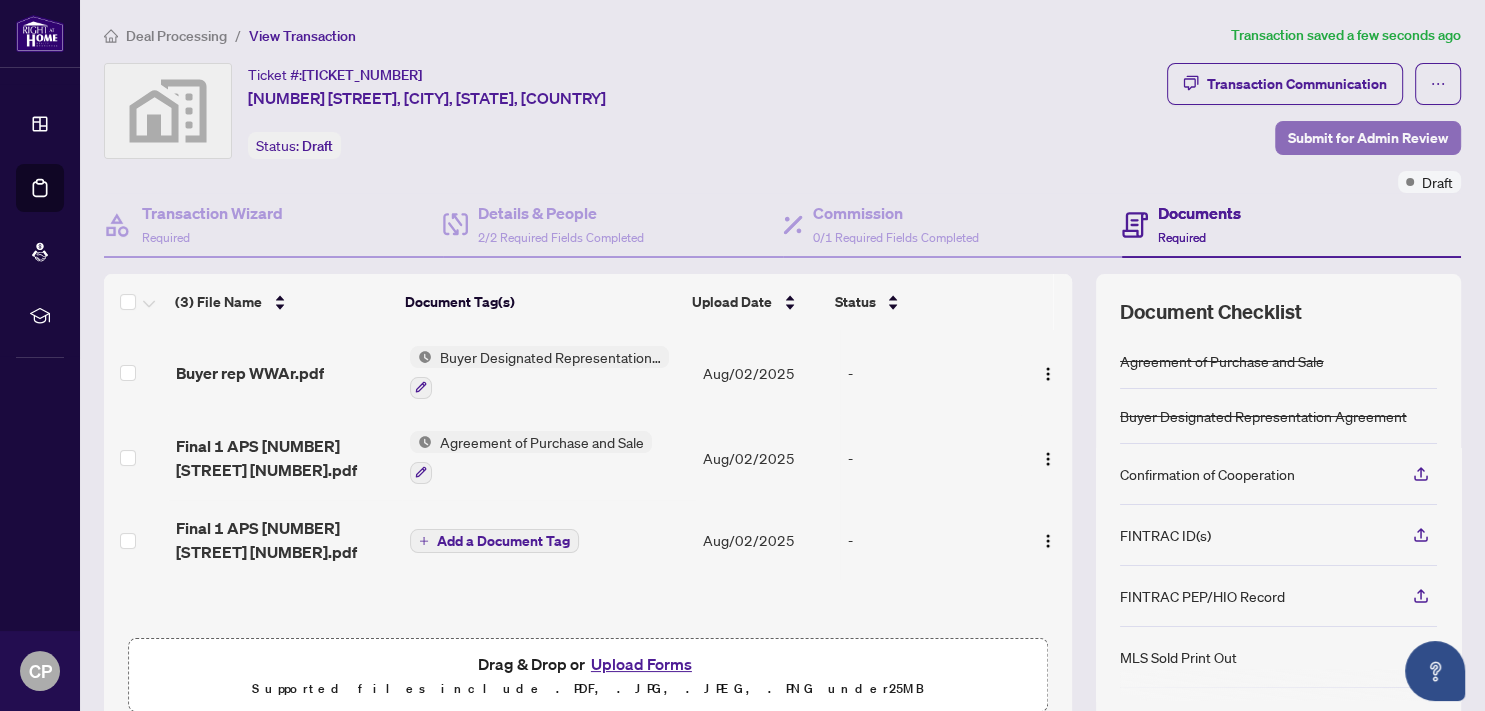 click on "Submit for Admin Review" at bounding box center (1368, 138) 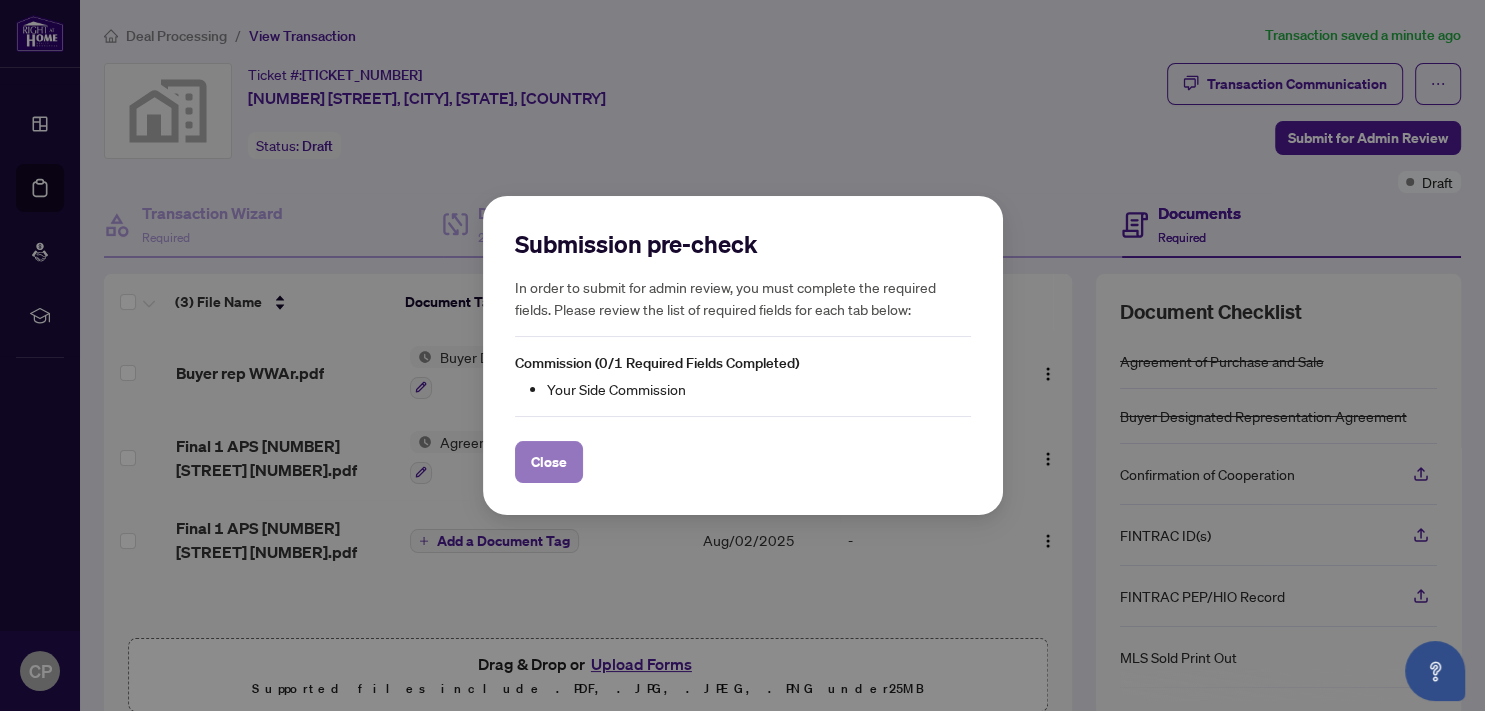 click on "Close" at bounding box center [549, 462] 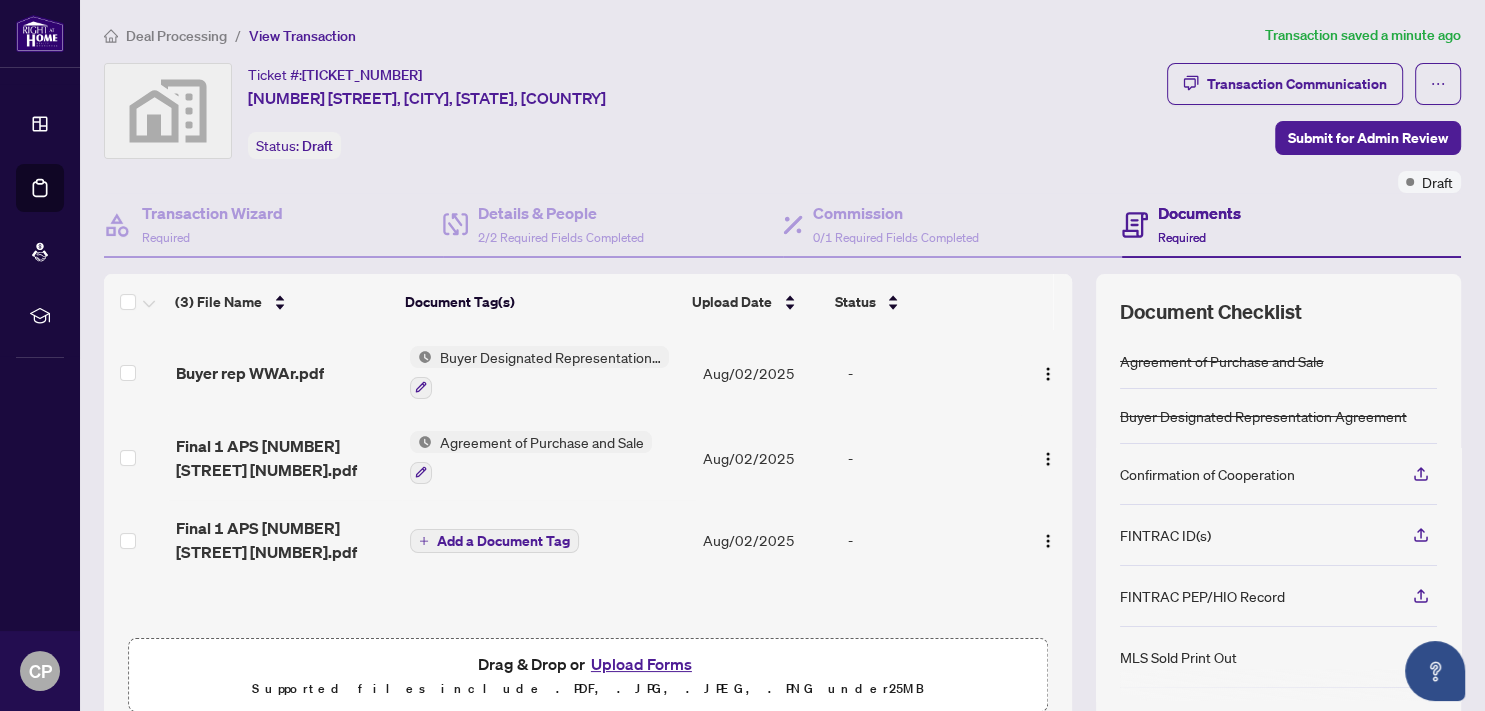 scroll, scrollTop: 1, scrollLeft: 0, axis: vertical 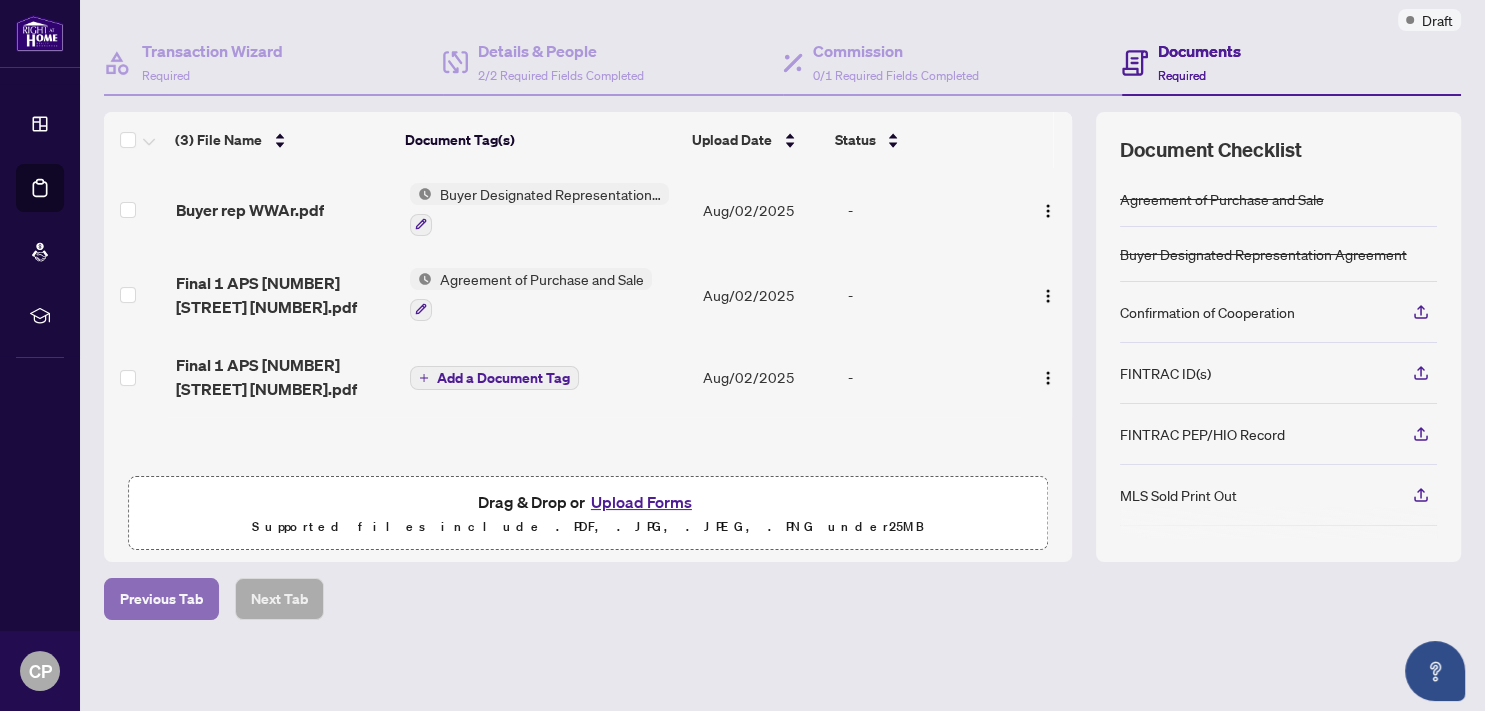 click on "Previous Tab" at bounding box center (161, 599) 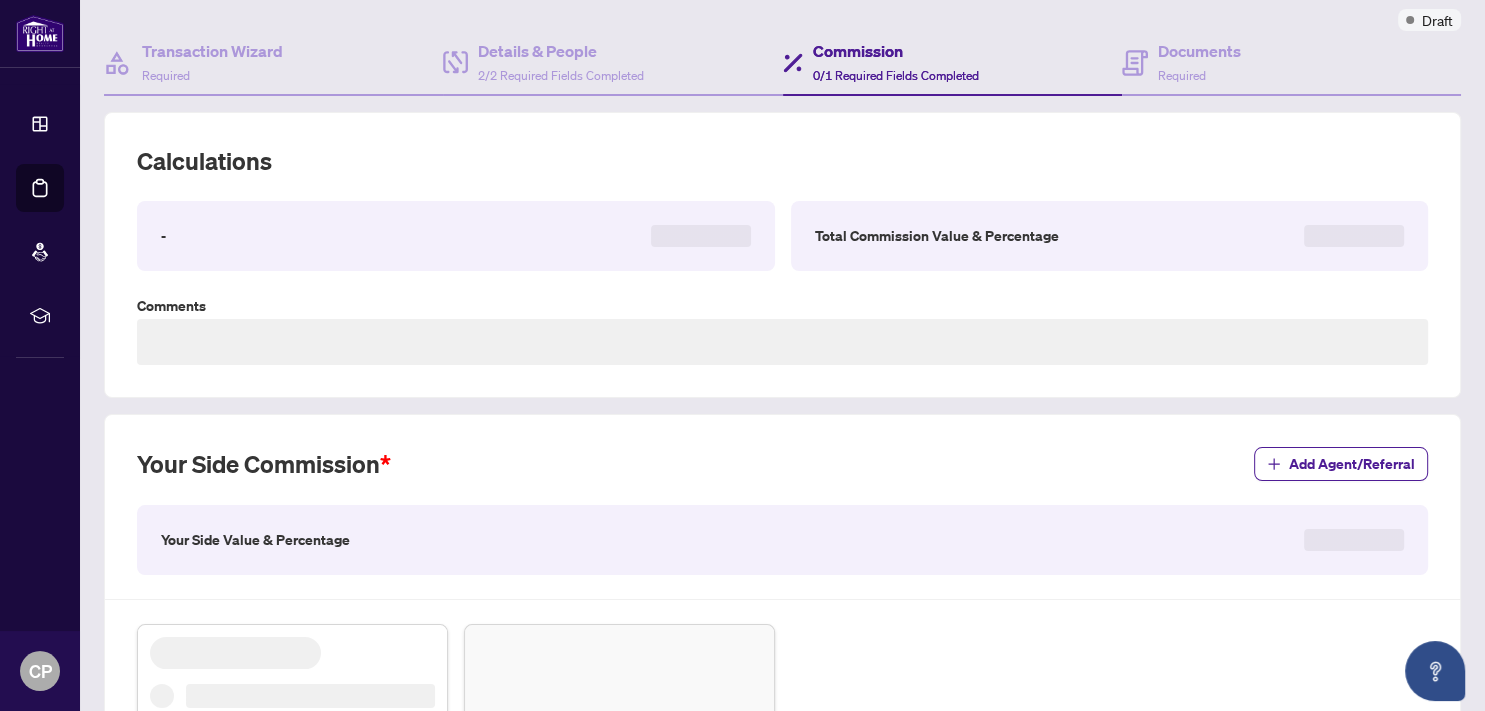scroll, scrollTop: 0, scrollLeft: 0, axis: both 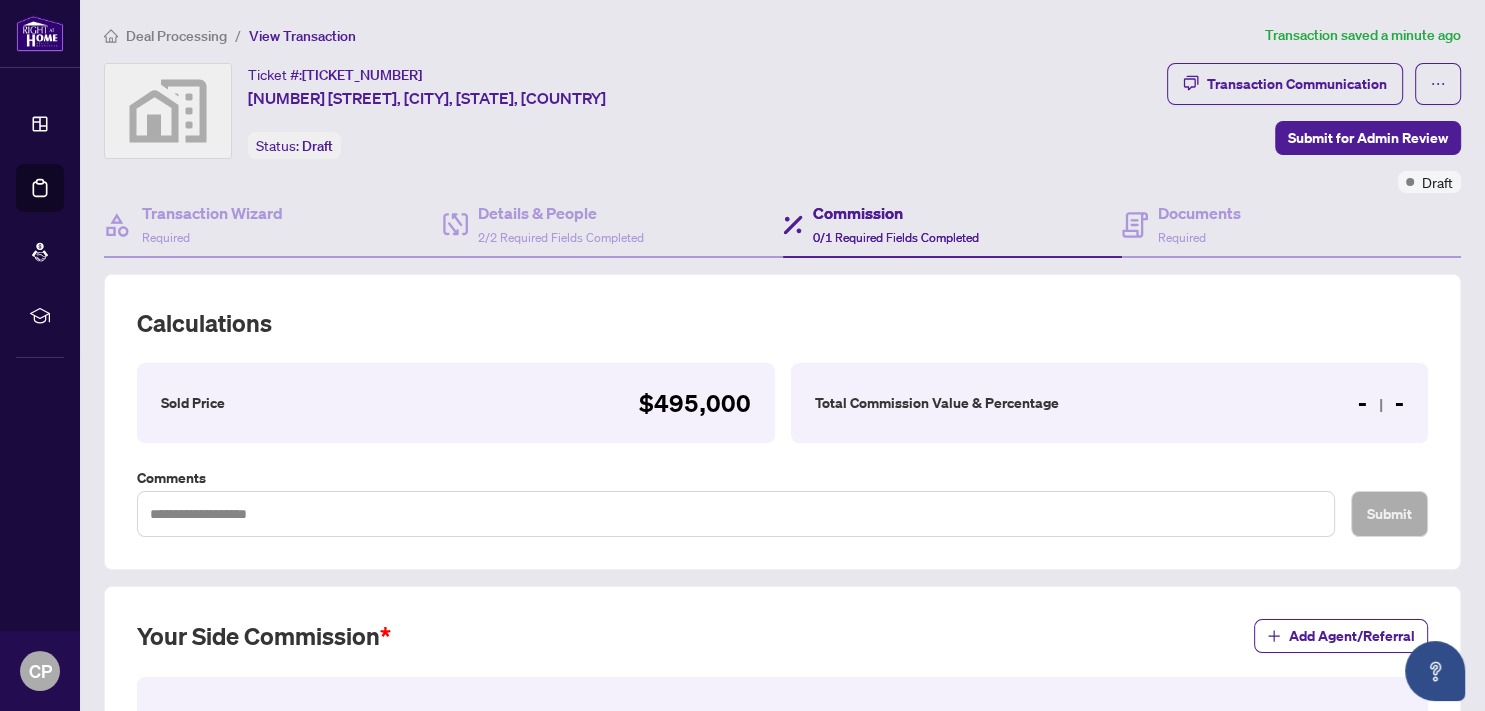 click on "Total Commission Value & Percentage -     -" at bounding box center (1110, 403) 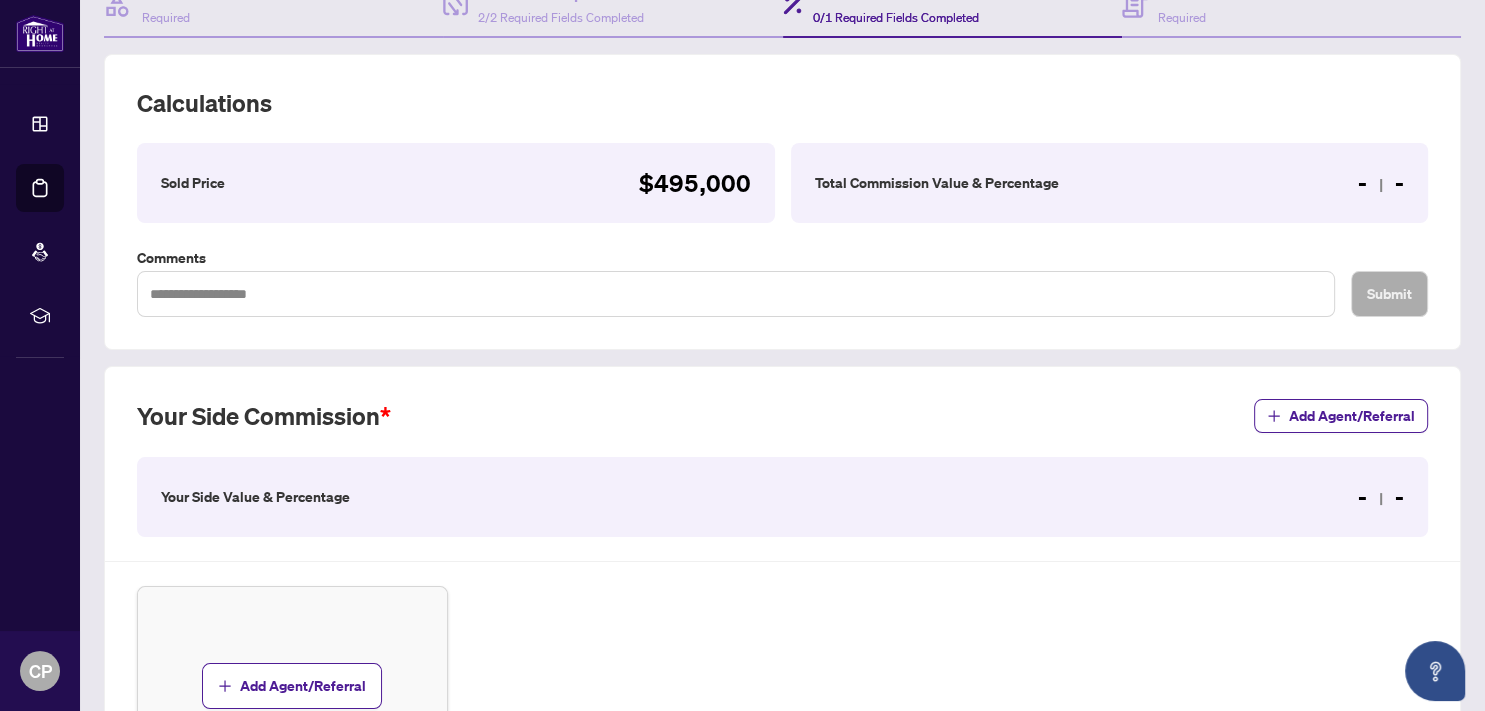 scroll, scrollTop: 0, scrollLeft: 0, axis: both 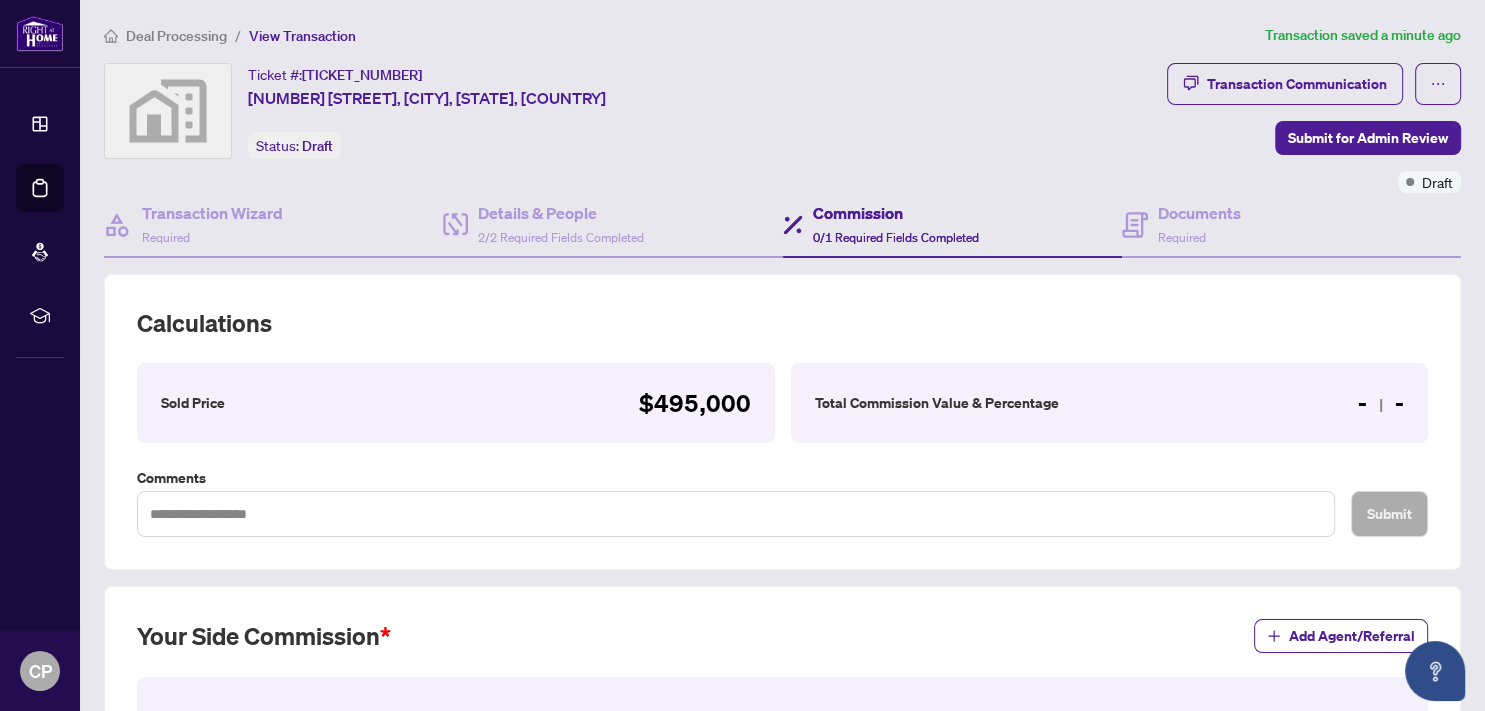 click on "-     -" at bounding box center [1381, 403] 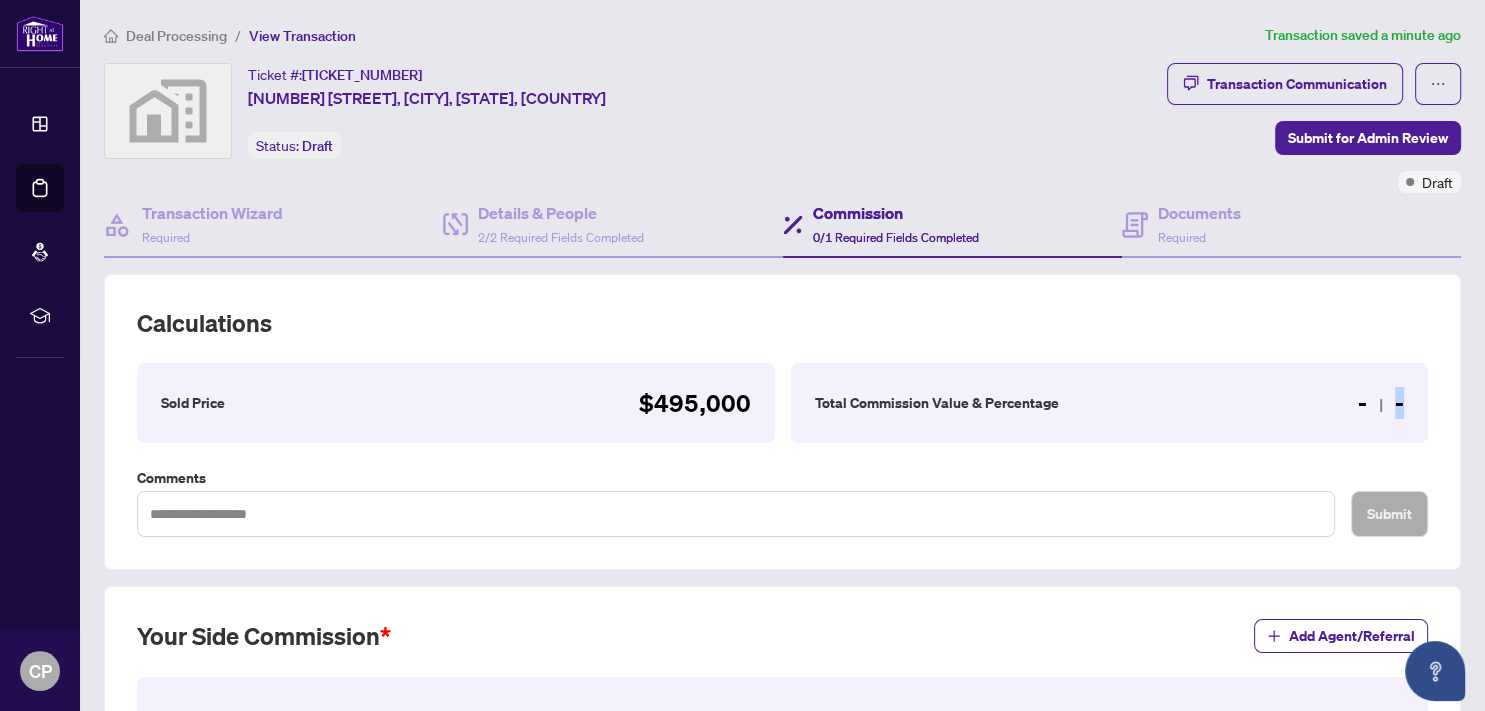 click on "-     -" at bounding box center (1381, 403) 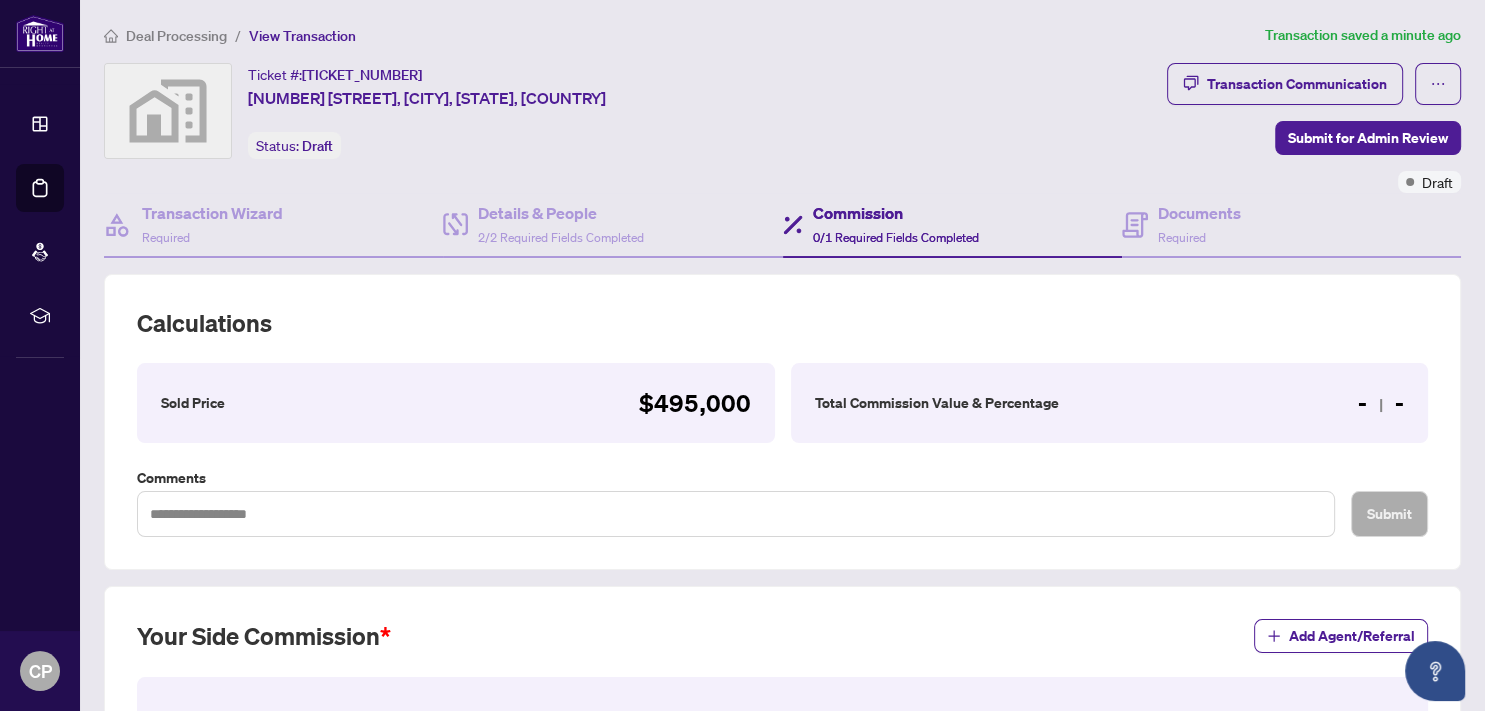 click on "Total Commission Value & Percentage" at bounding box center [937, 403] 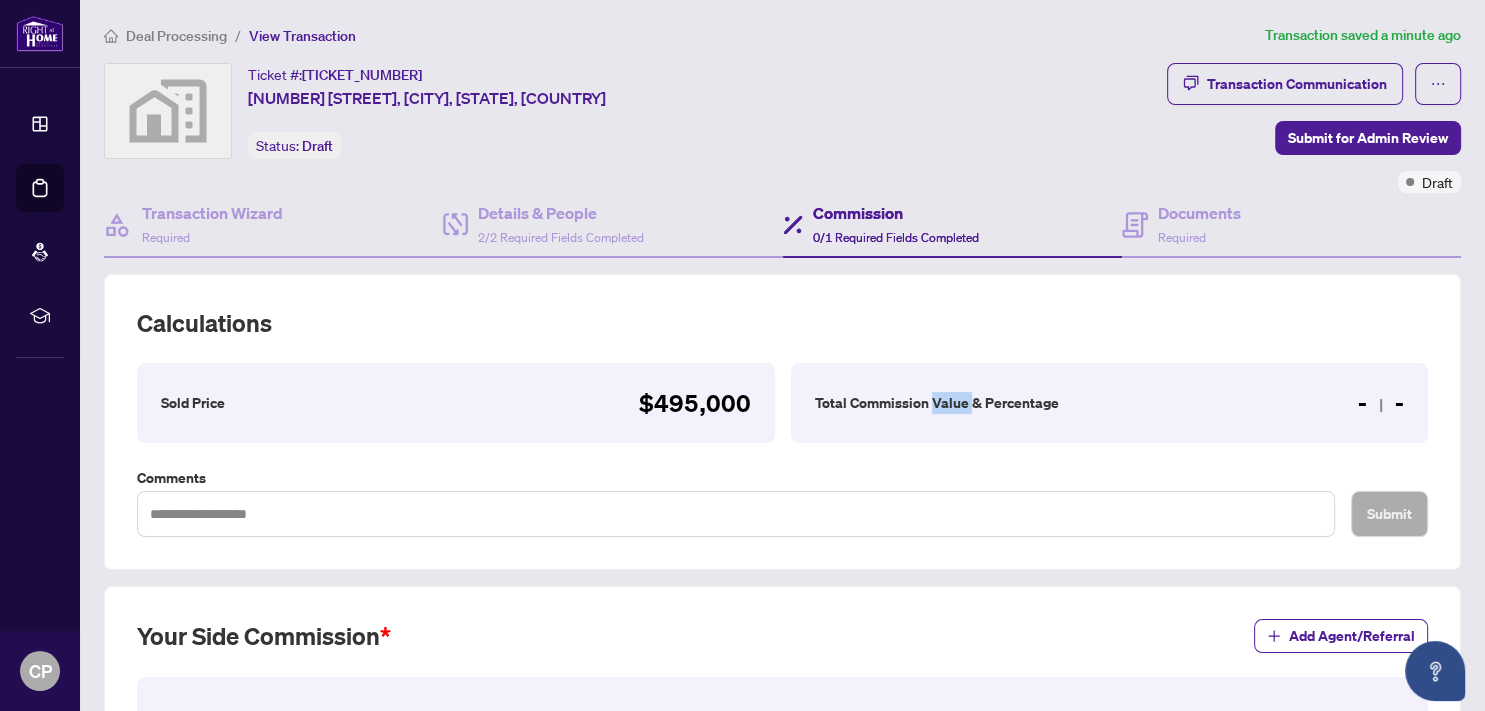 click on "Total Commission Value & Percentage" at bounding box center [937, 403] 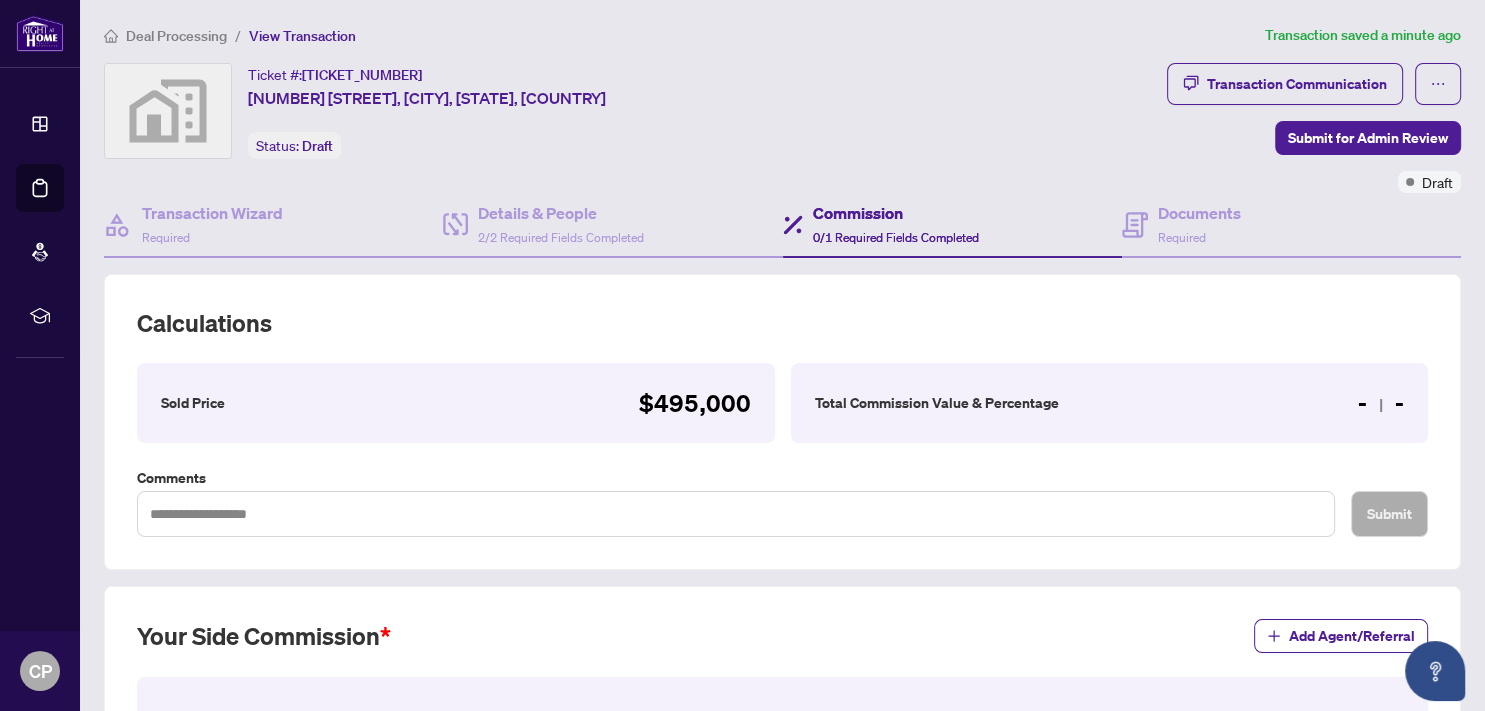 click on "Total Commission Value & Percentage -     -" at bounding box center (1110, 403) 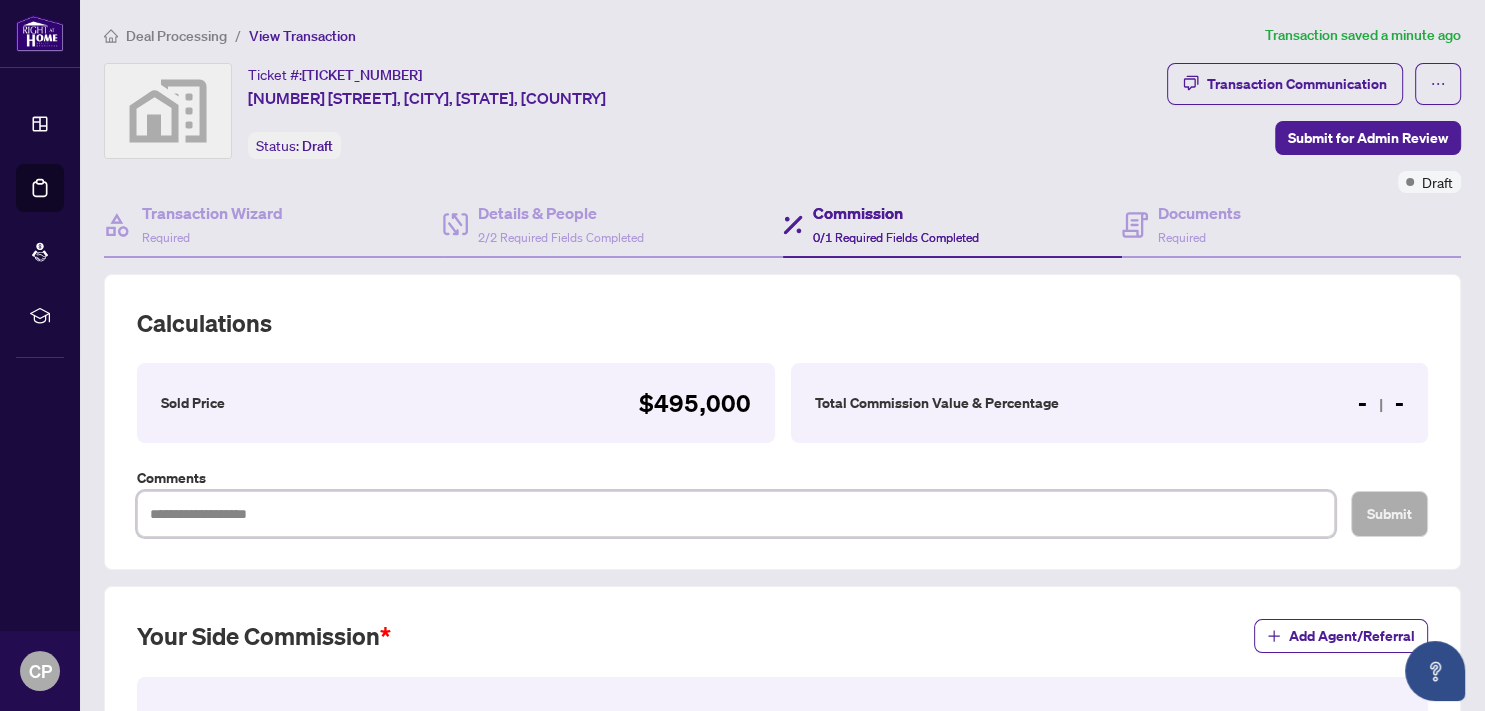 click at bounding box center [736, 514] 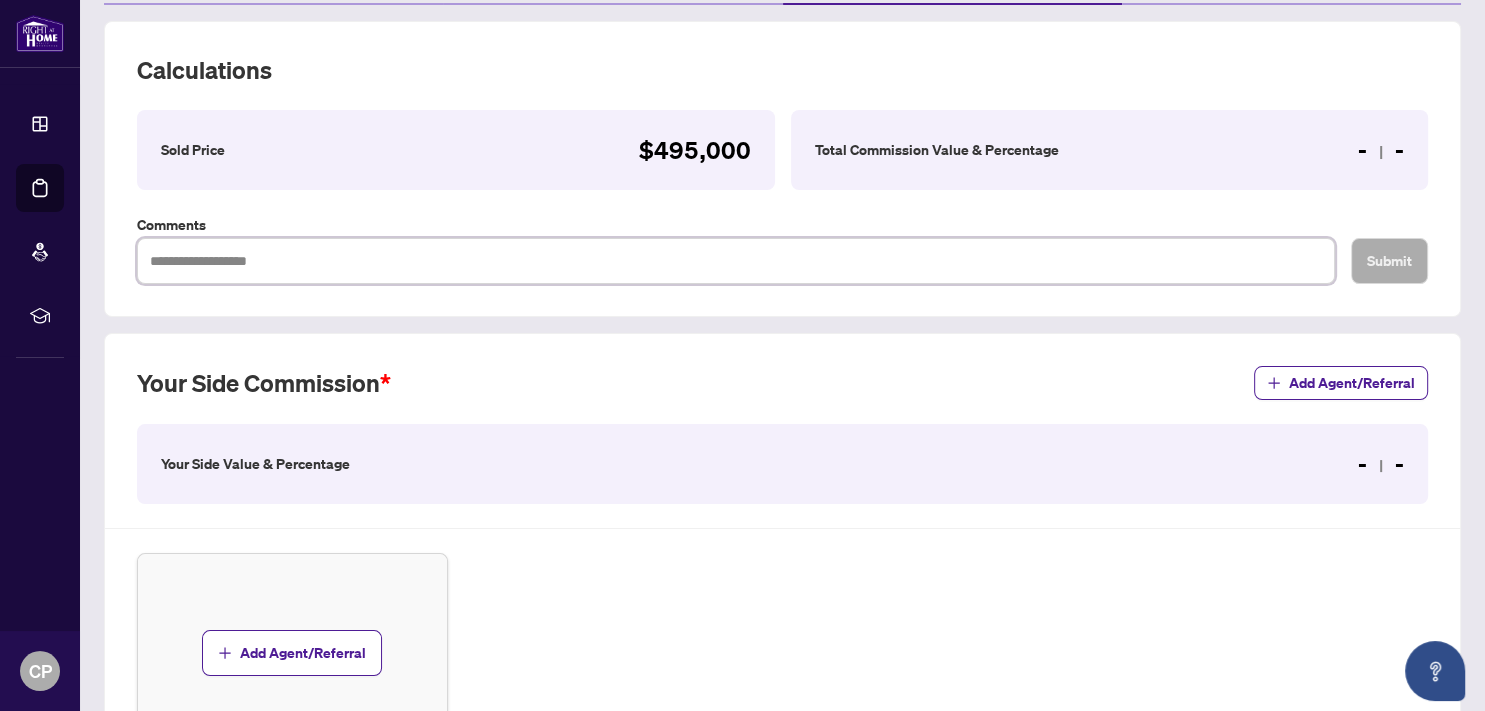 scroll, scrollTop: 220, scrollLeft: 0, axis: vertical 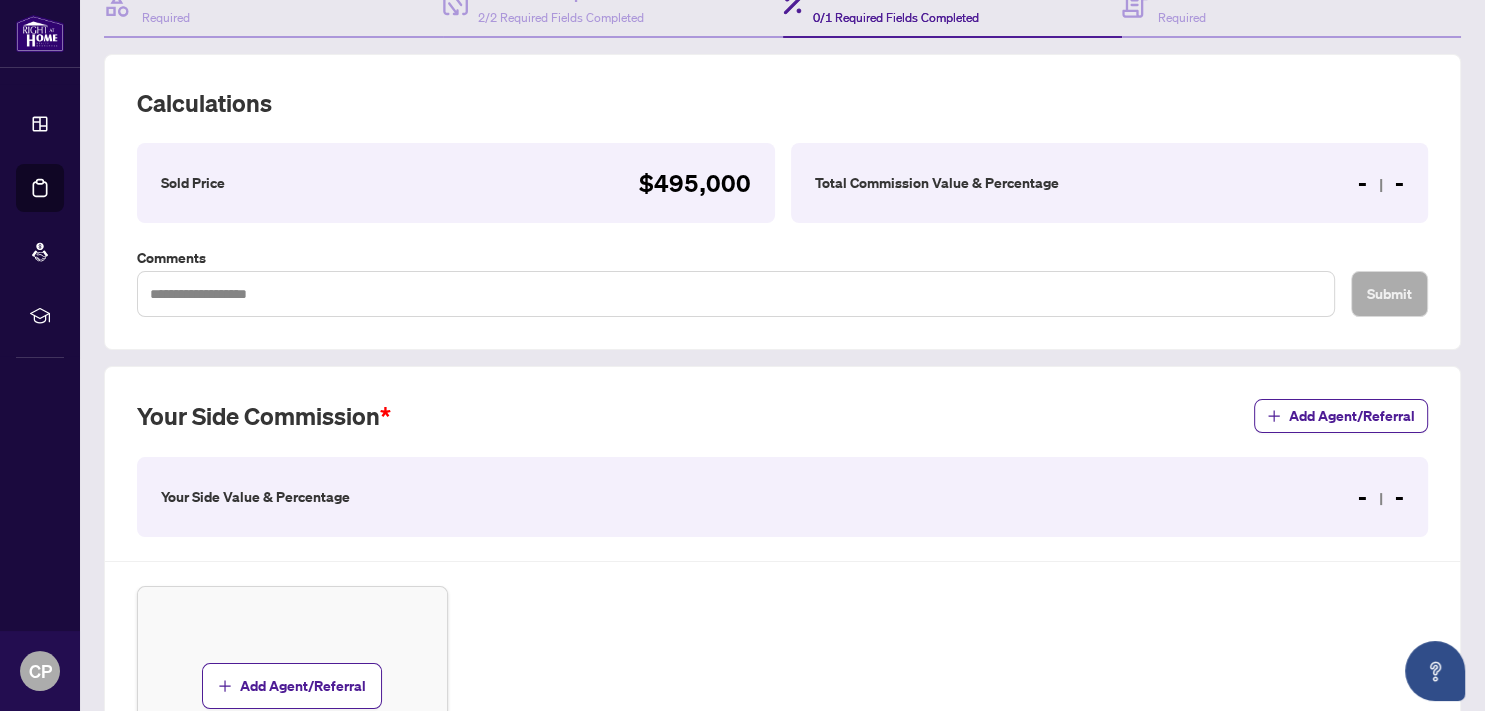 click on "Your Side Value & Percentage -     -" at bounding box center [782, 497] 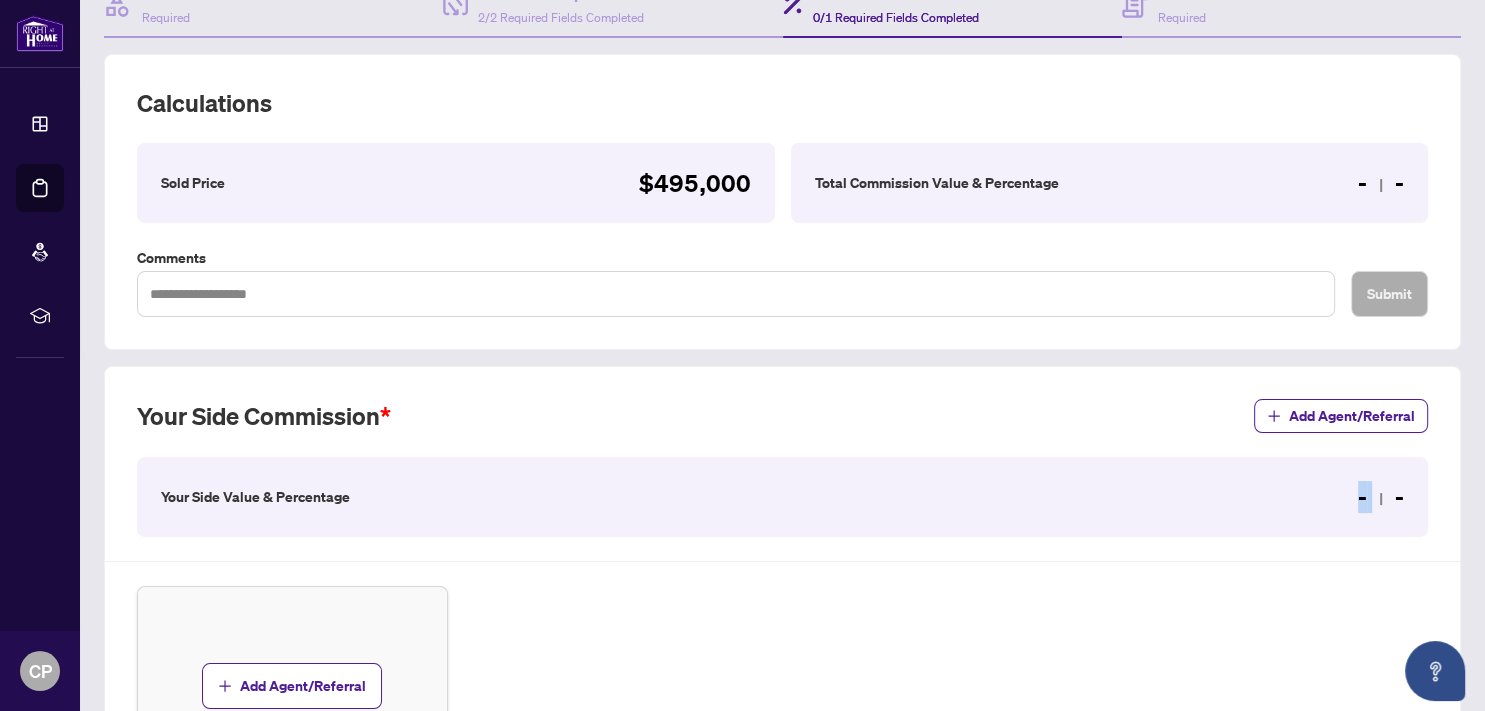 click on "Your Side Value & Percentage -     -" at bounding box center [782, 497] 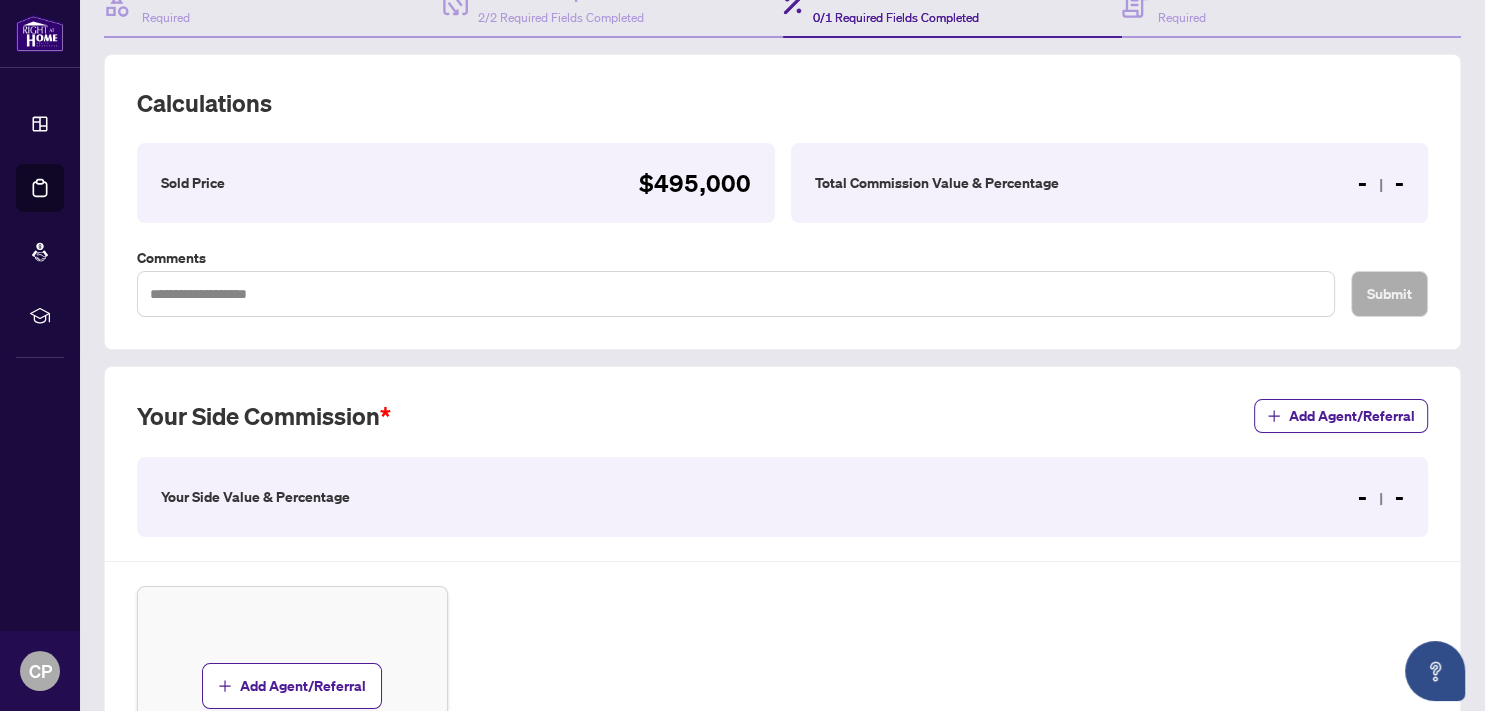 click on "Add Agent/Referral" at bounding box center [782, 686] 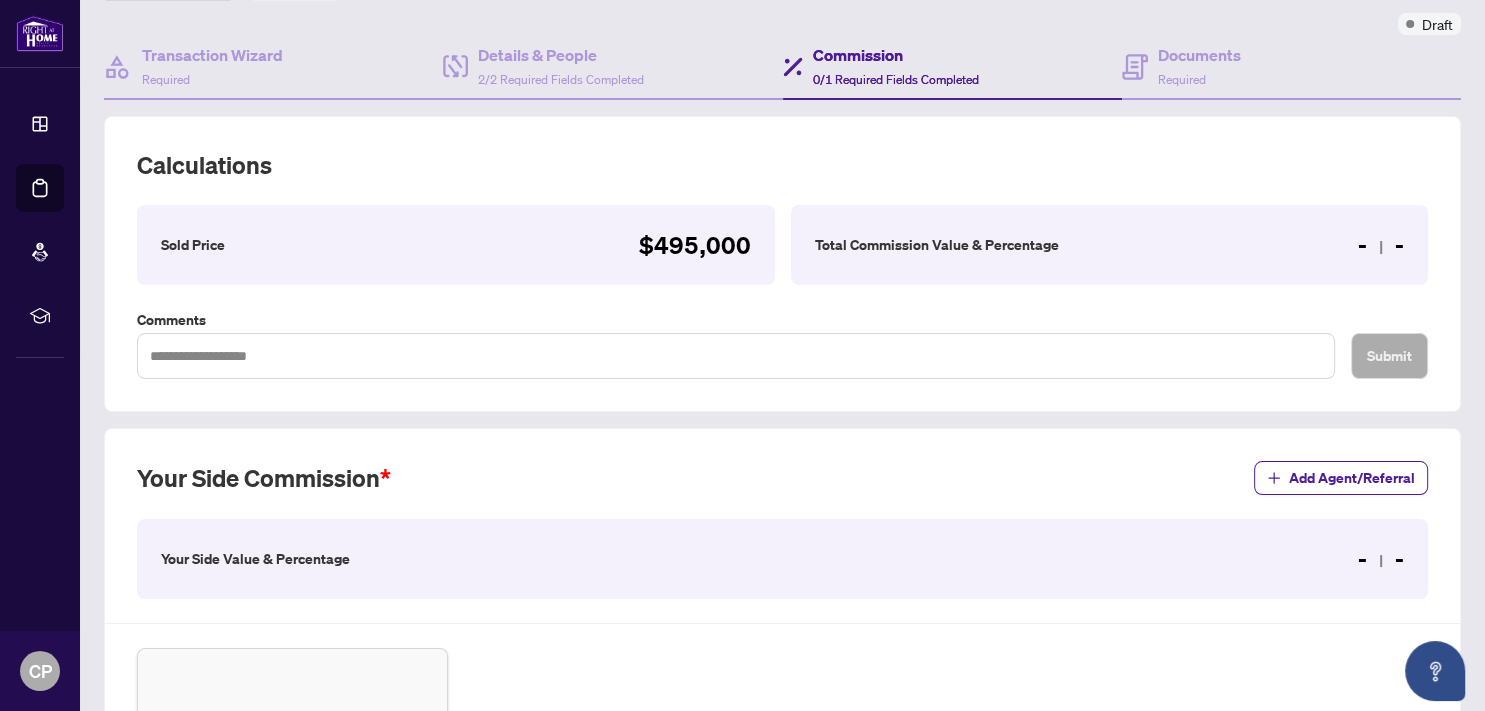 scroll, scrollTop: 110, scrollLeft: 0, axis: vertical 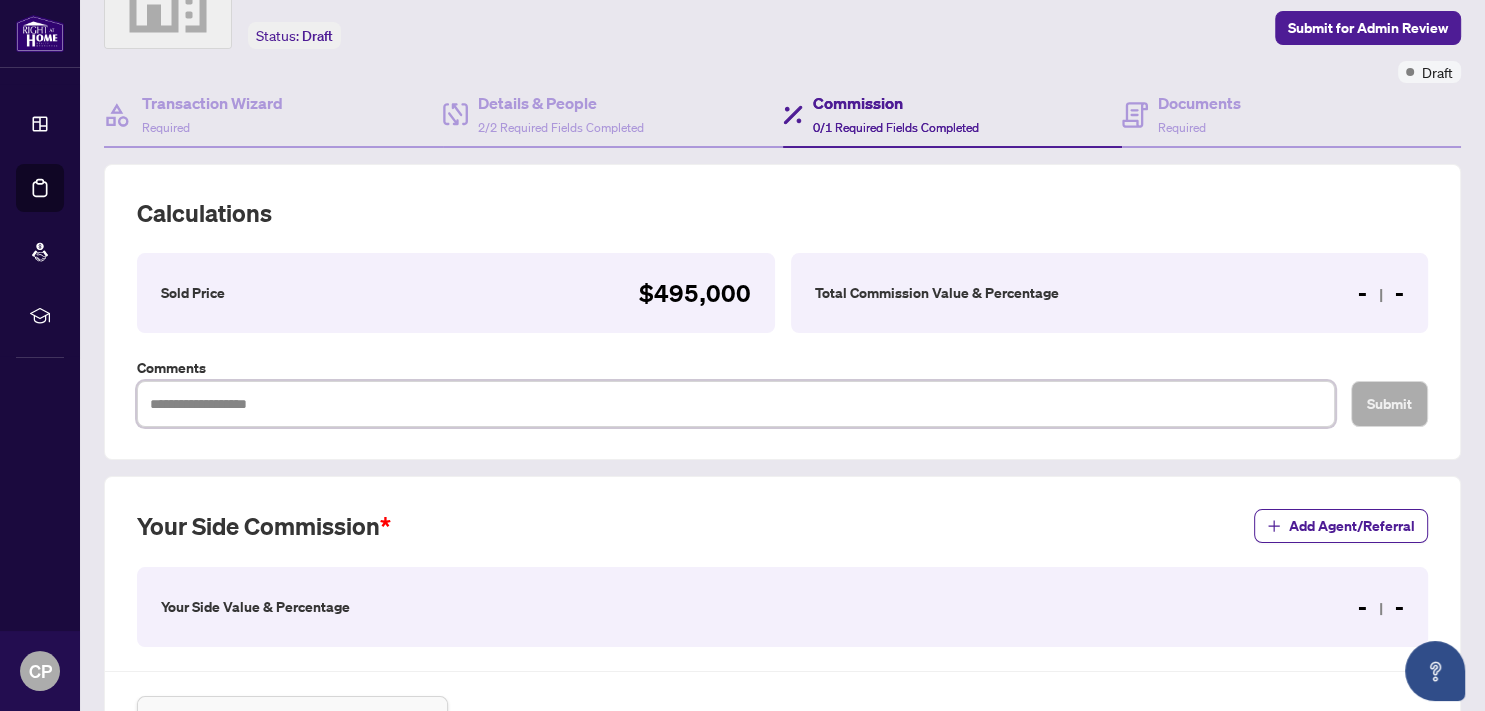 click at bounding box center [736, 404] 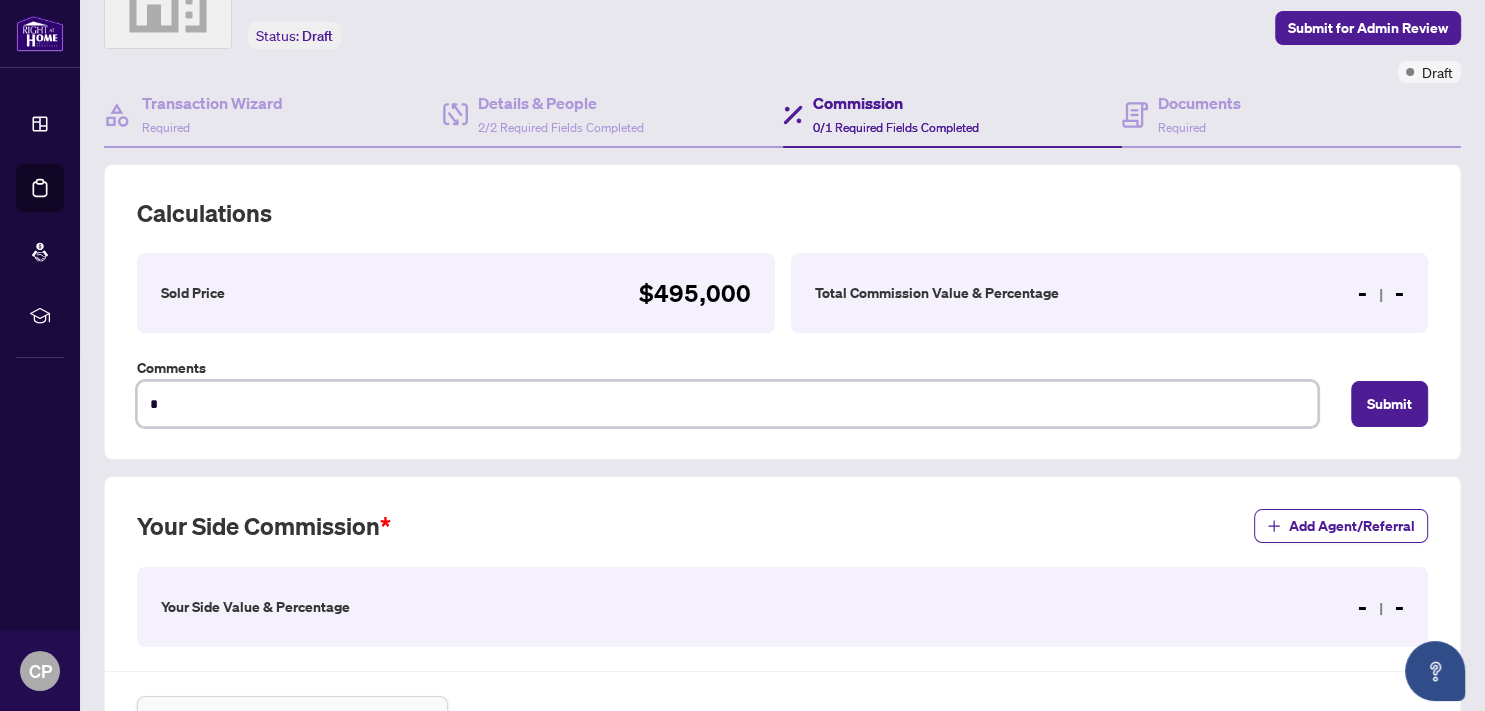 type on "**" 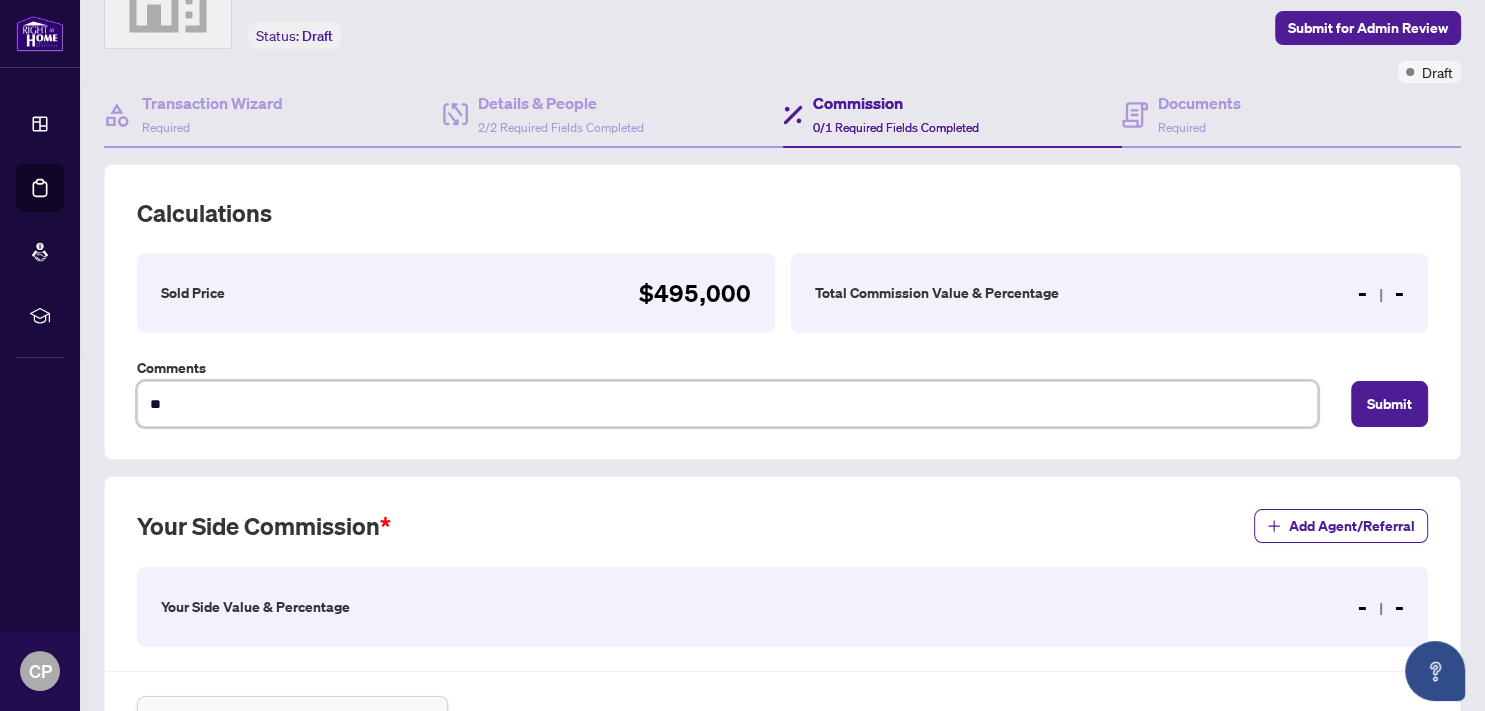 type on "***" 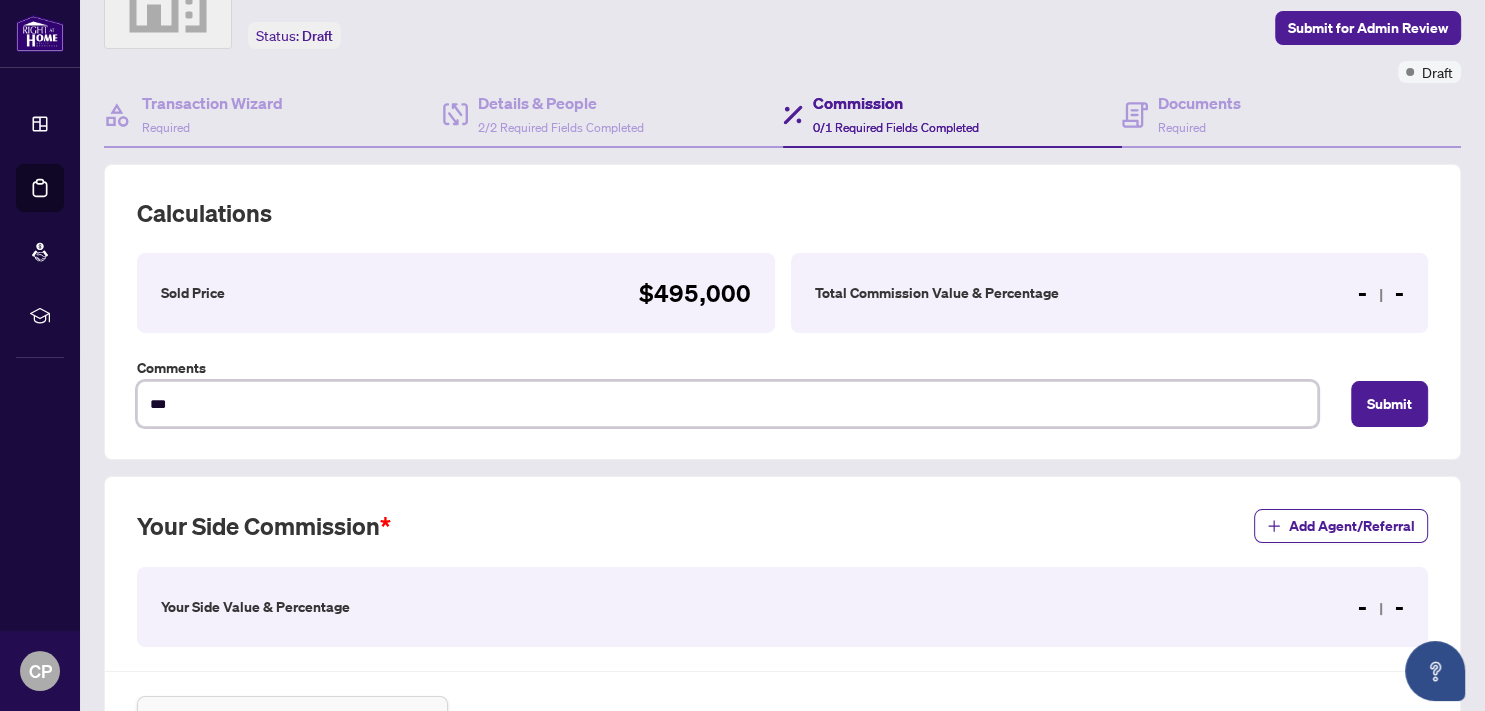 type on "***" 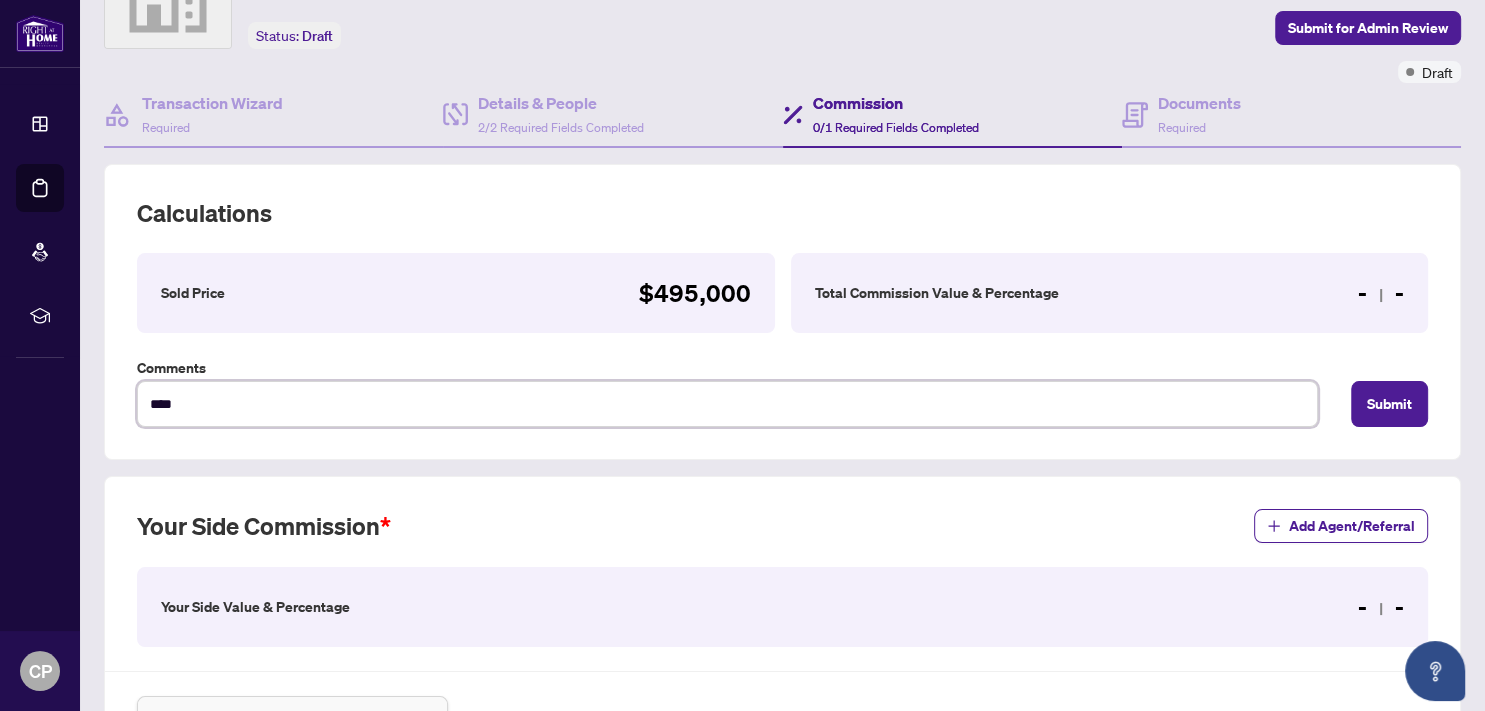 type on "*****" 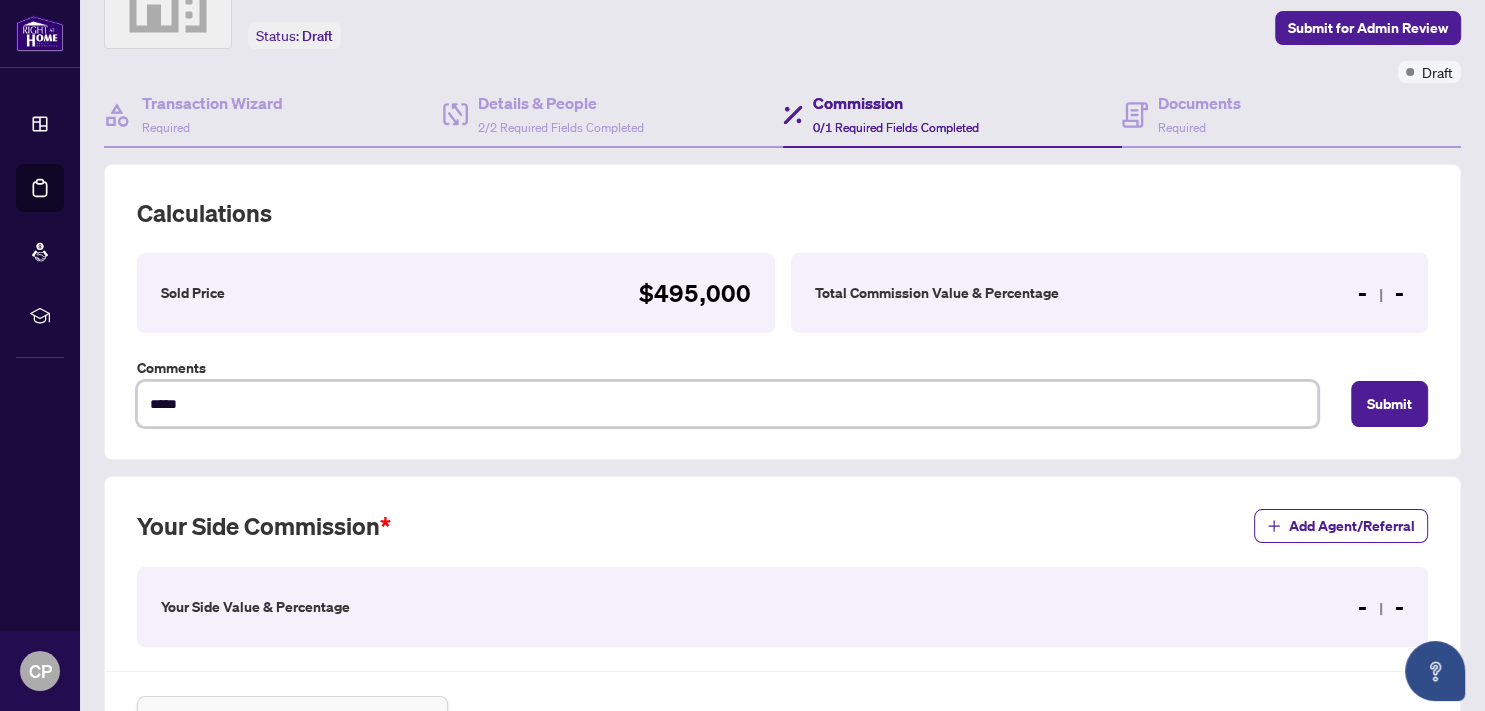type on "*****" 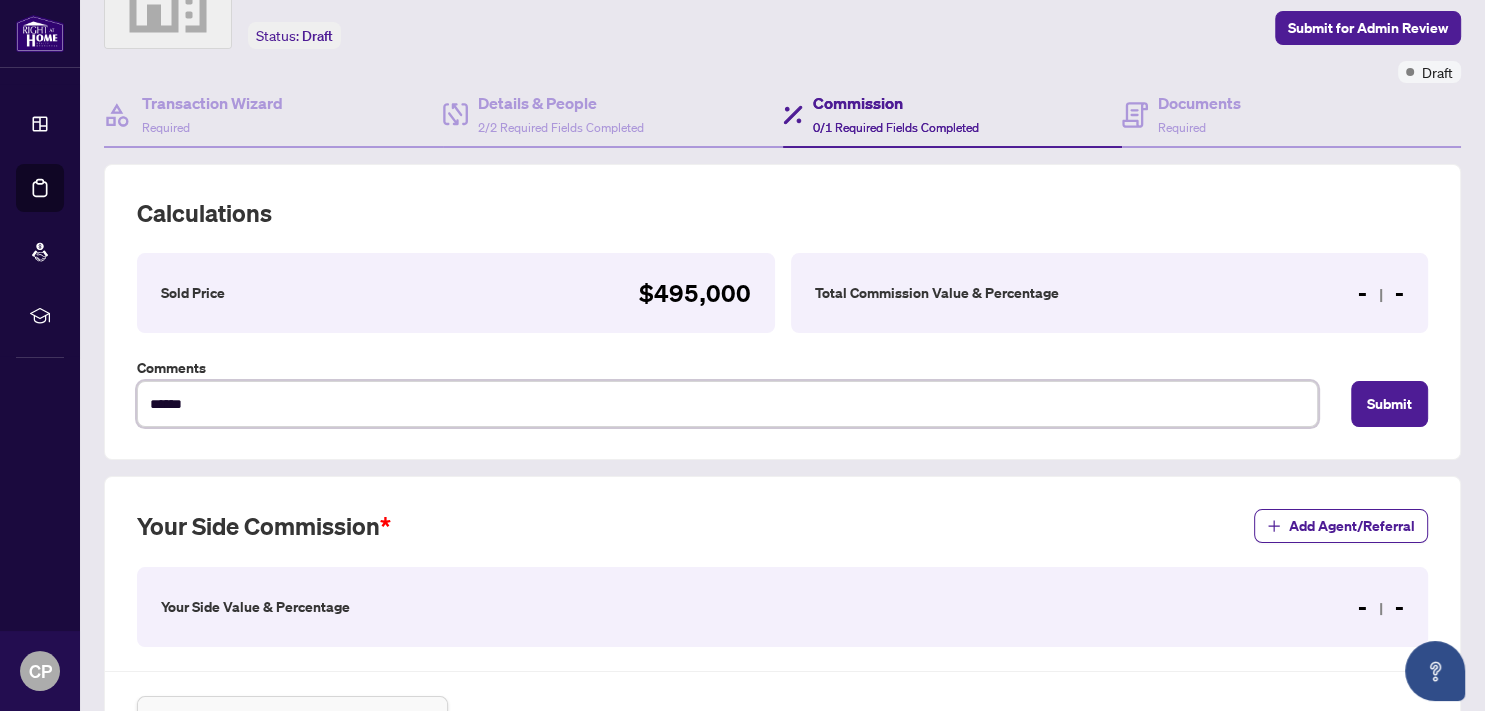 type on "*******" 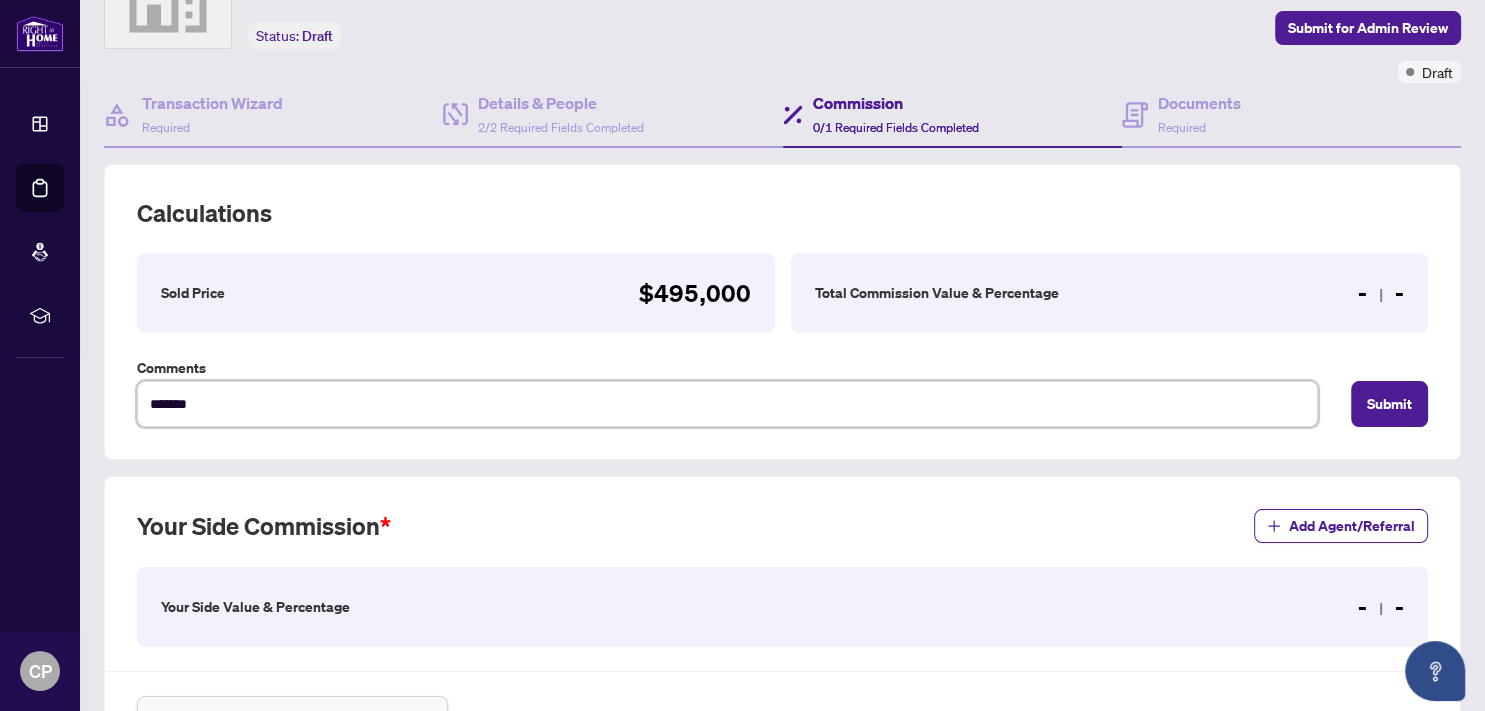 type on "********" 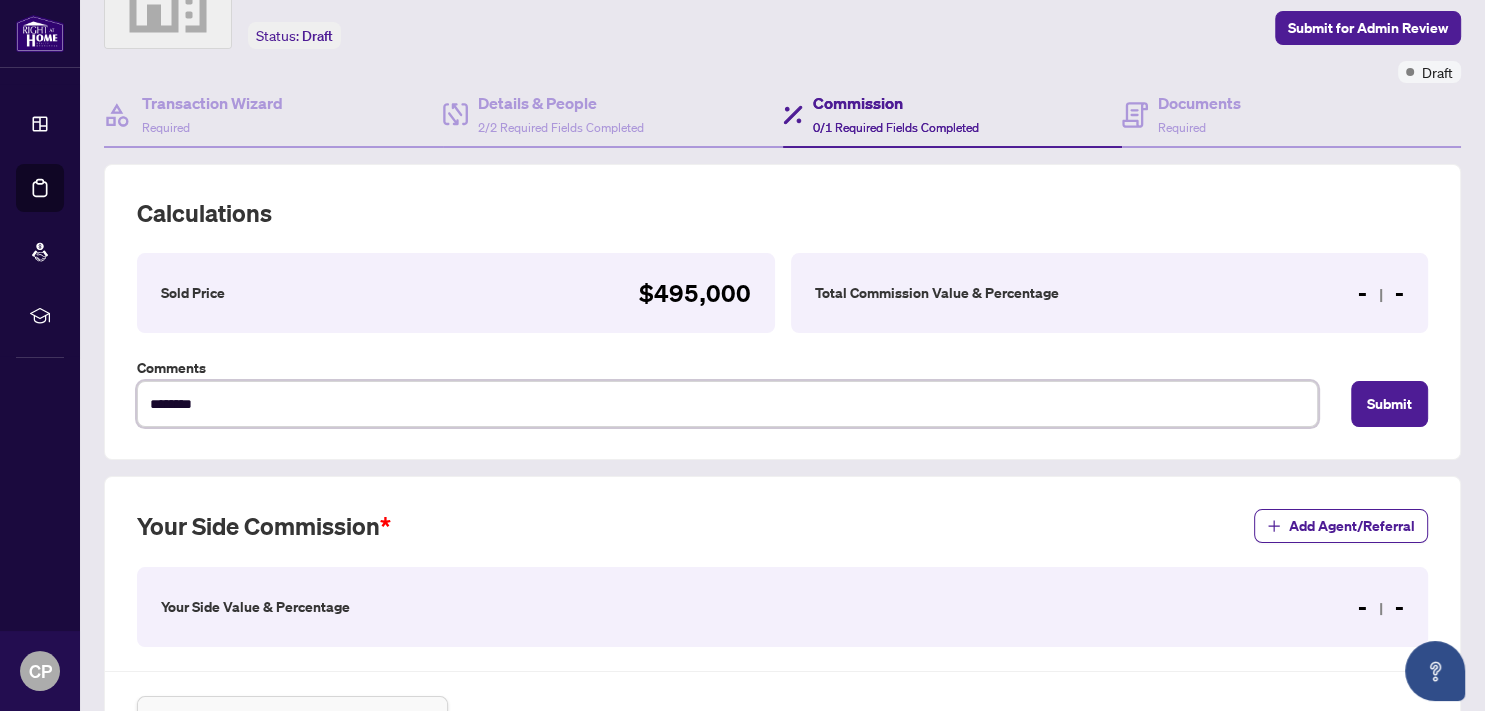 type on "*********" 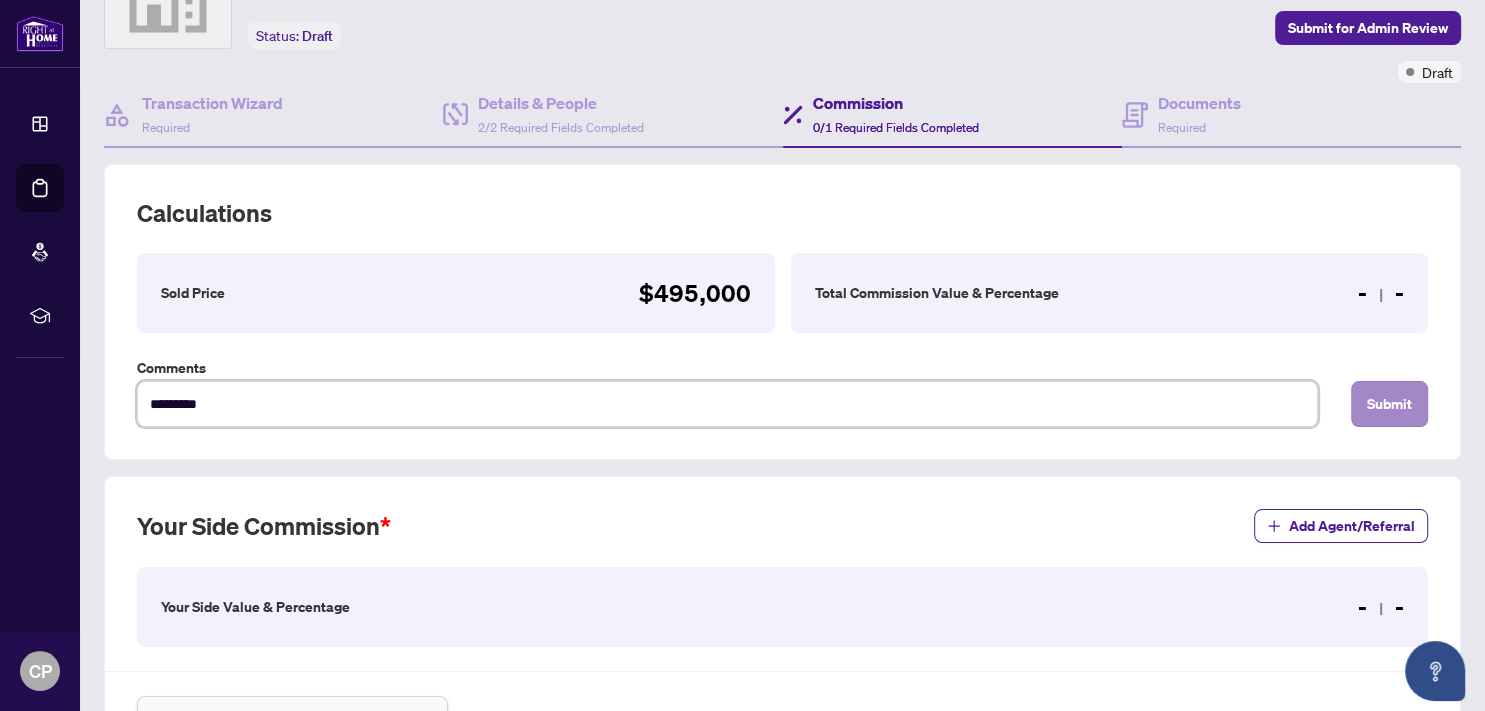 type on "*********" 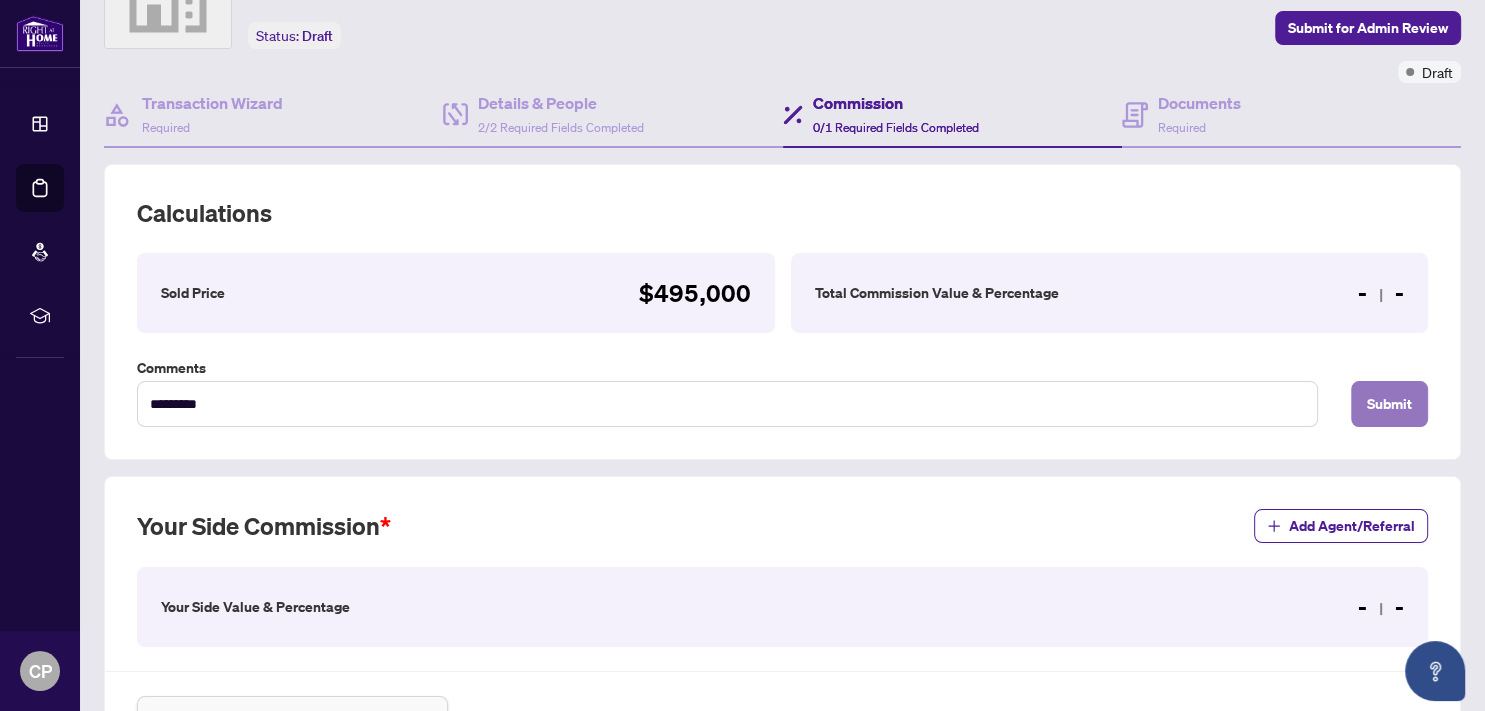 click on "Submit" at bounding box center (1389, 404) 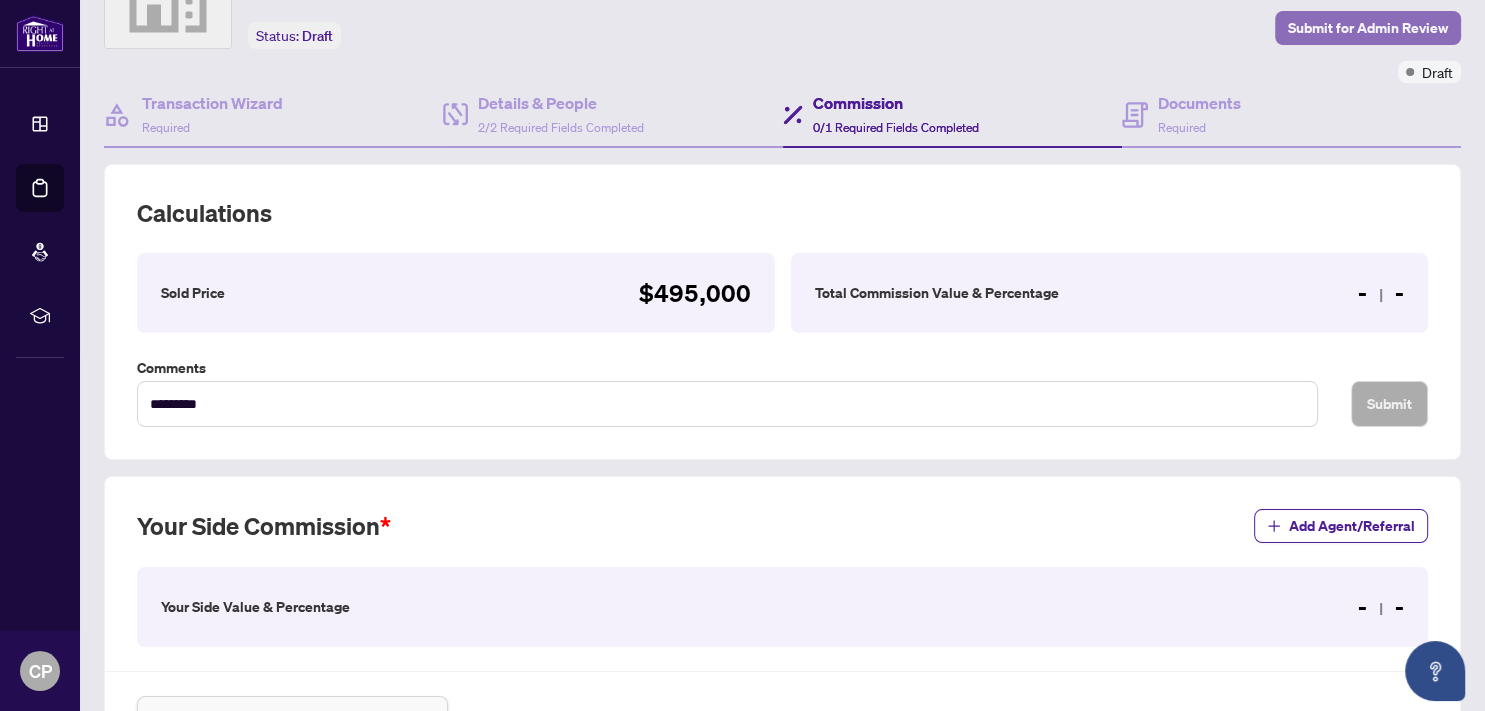 click on "Submit for Admin Review" at bounding box center [1368, 28] 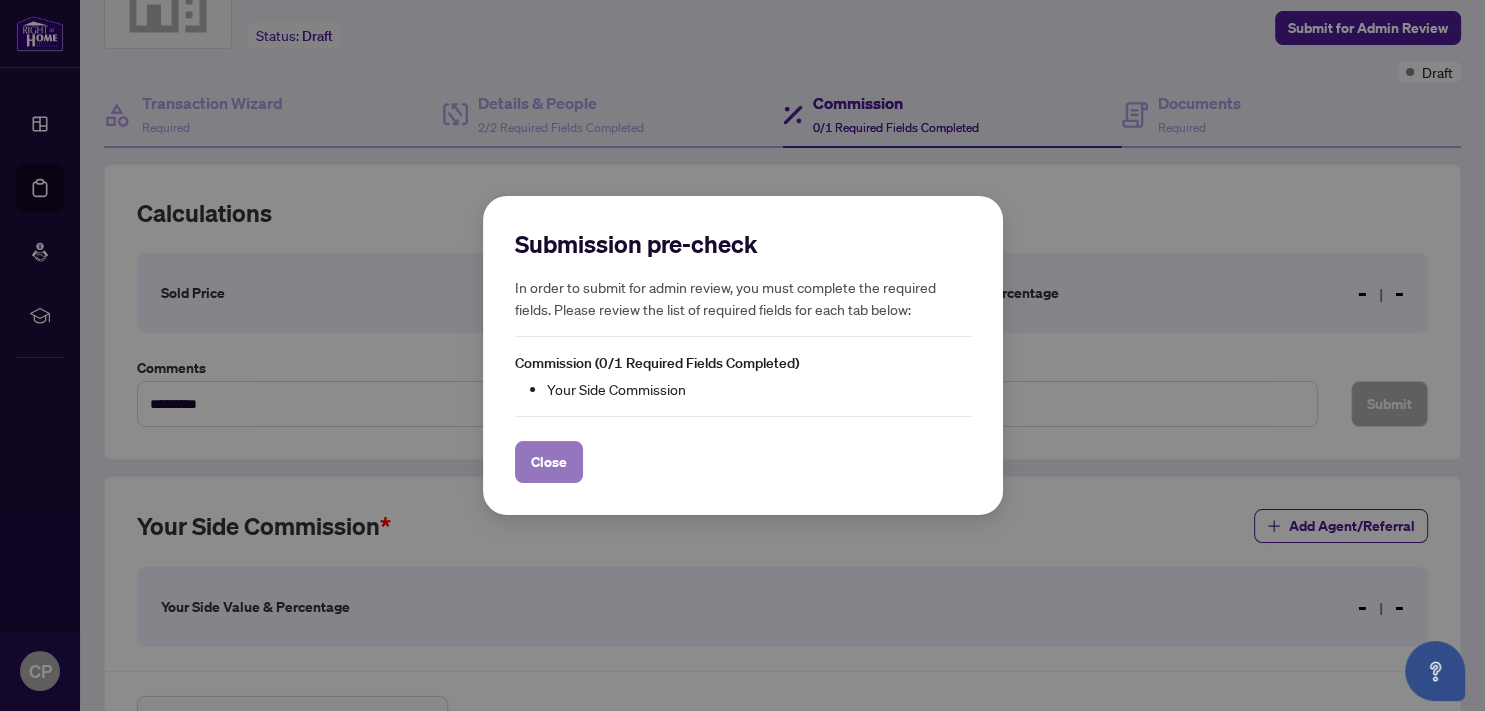 click on "Close" at bounding box center [549, 462] 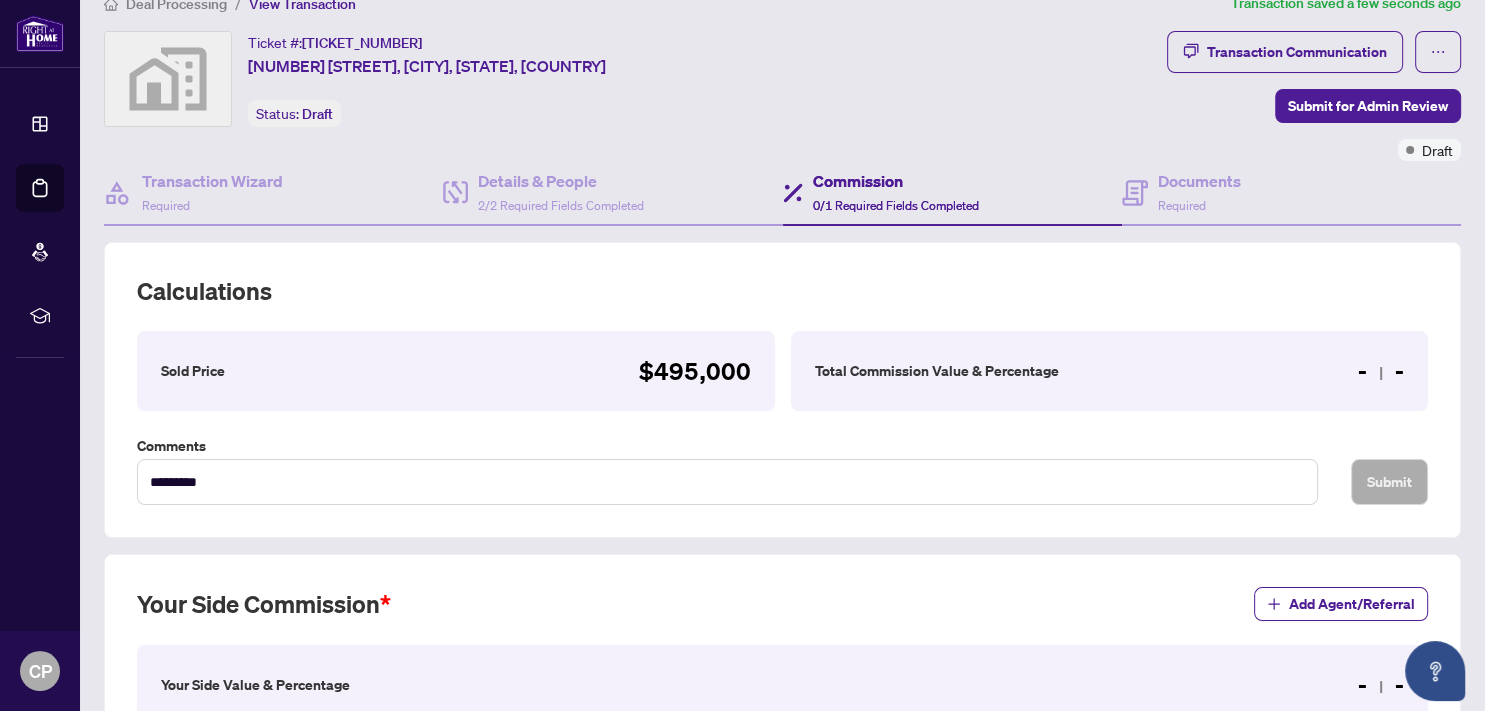 scroll, scrollTop: 0, scrollLeft: 0, axis: both 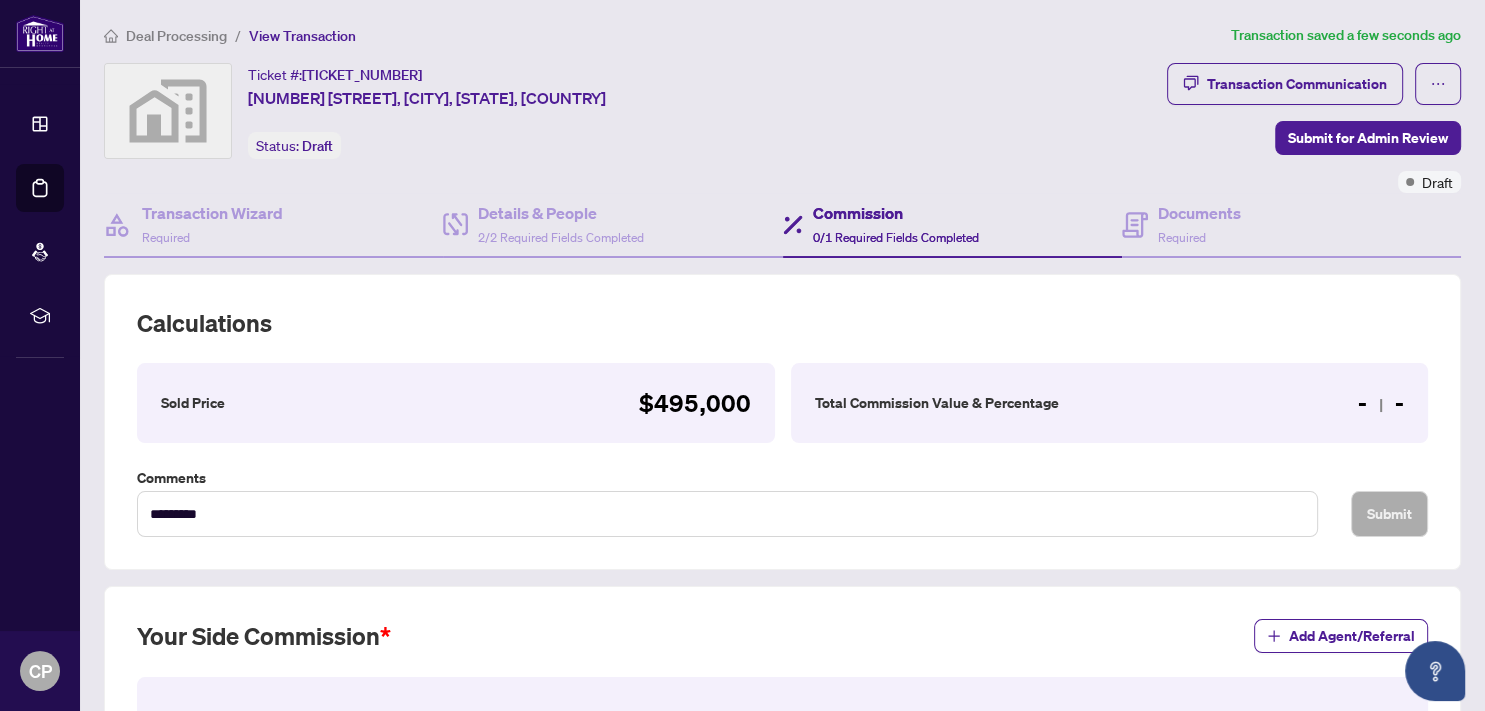 click on "Commission" at bounding box center [896, 213] 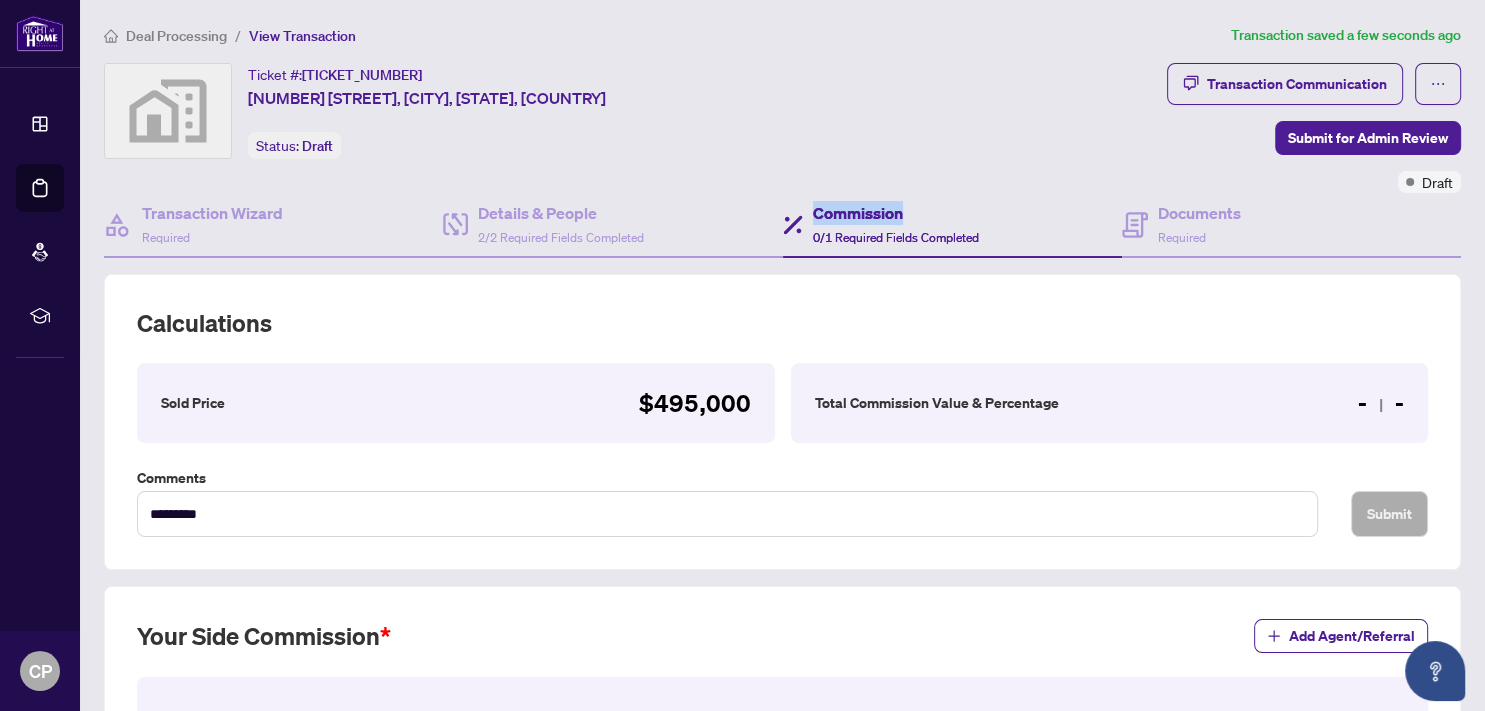 click on "Commission" at bounding box center (896, 213) 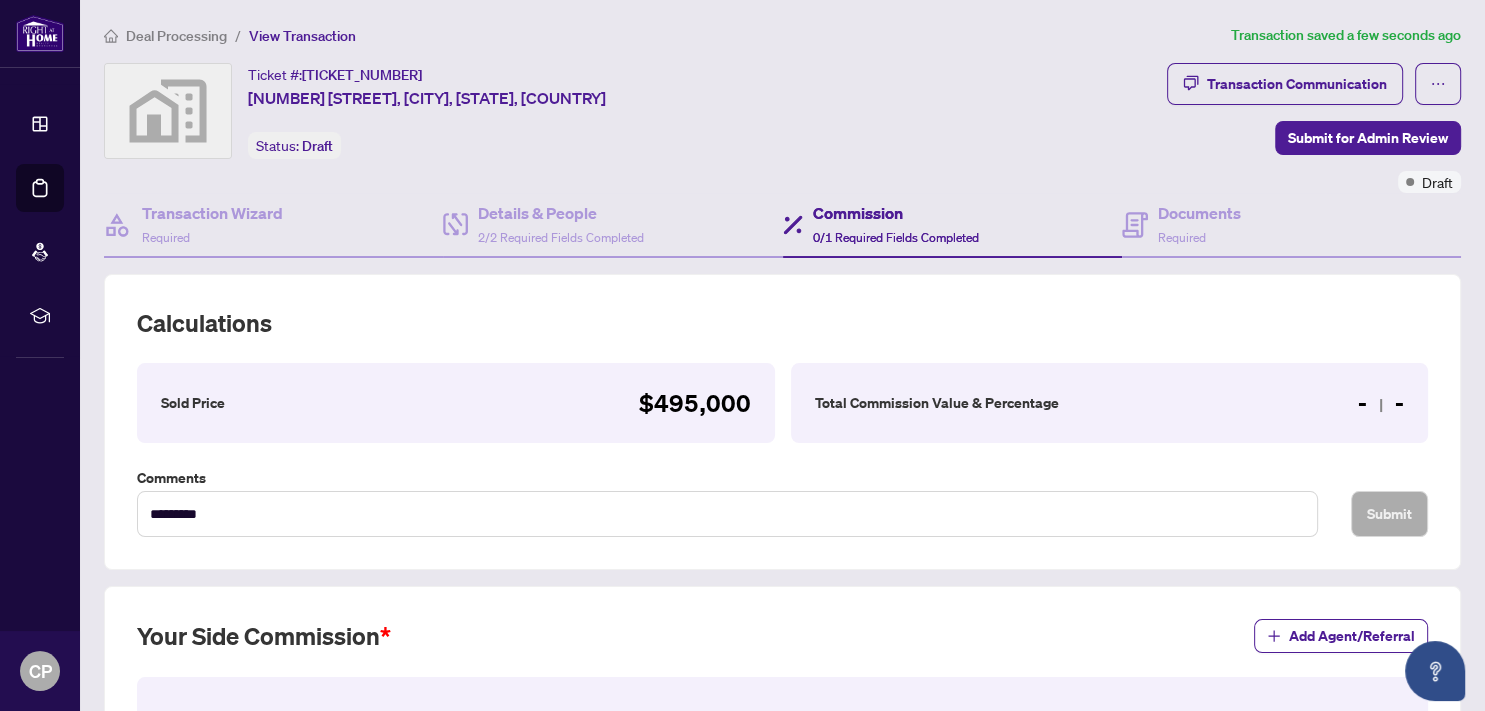 click on "0/1 Required Fields Completed" at bounding box center (896, 237) 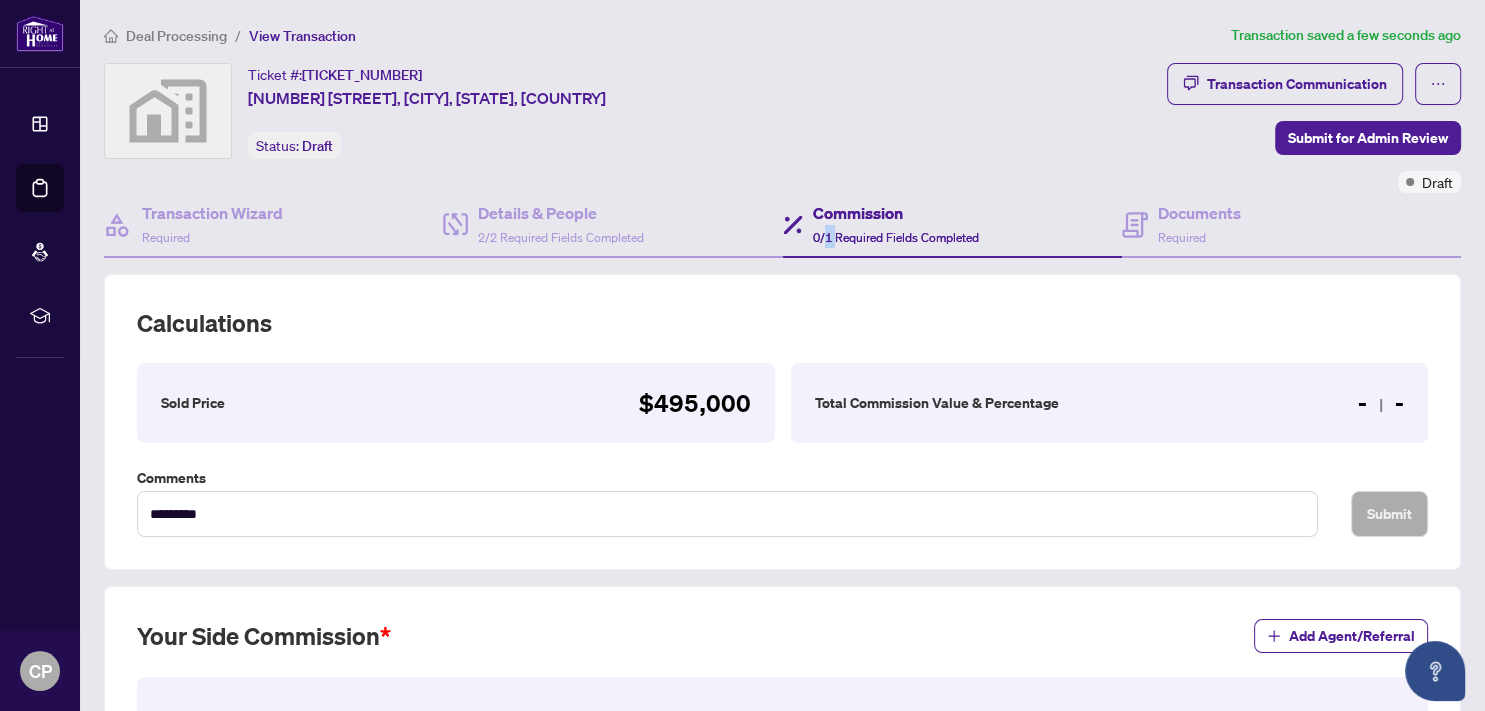 click on "0/1 Required Fields Completed" at bounding box center [896, 237] 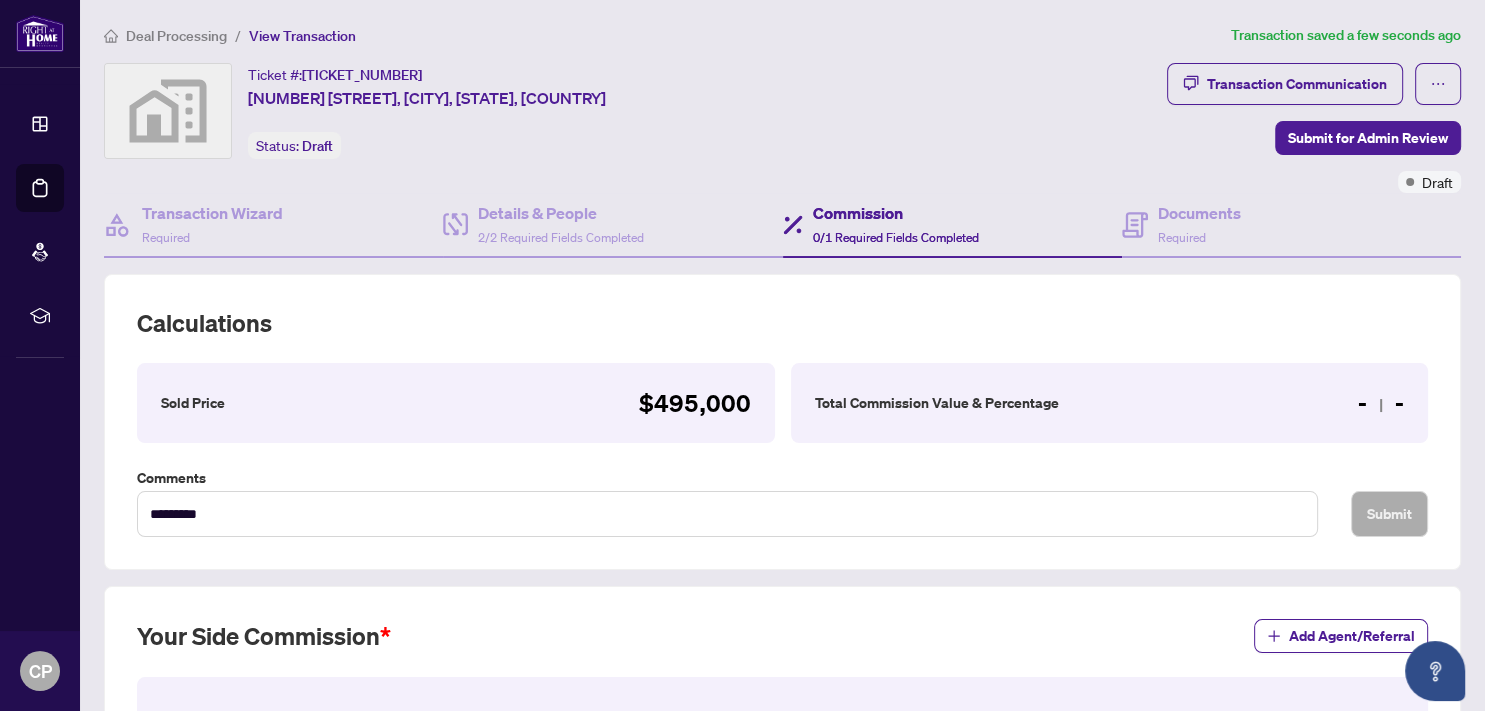 click on "Commission 0/1 Required Fields Completed" at bounding box center [952, 225] 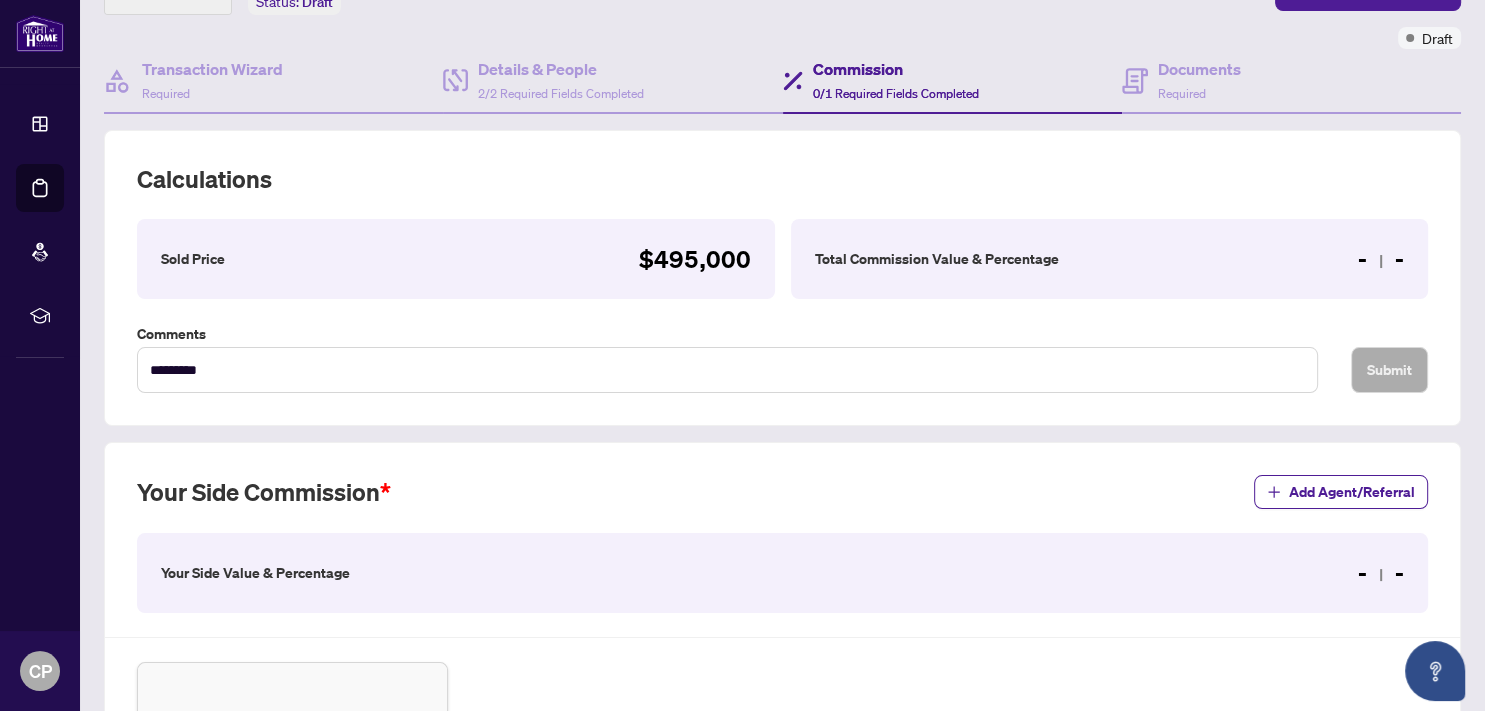 scroll, scrollTop: 0, scrollLeft: 0, axis: both 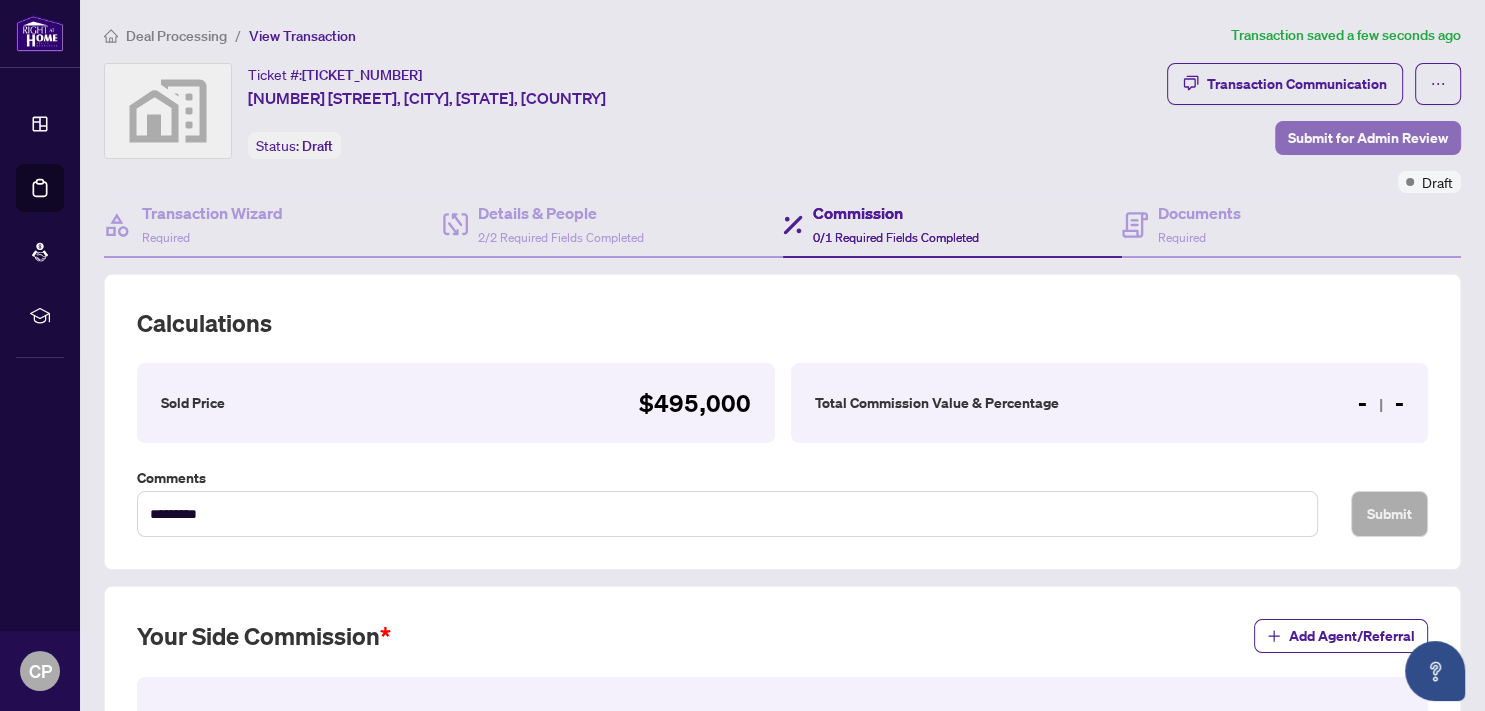 click on "Submit for Admin Review" at bounding box center [1368, 138] 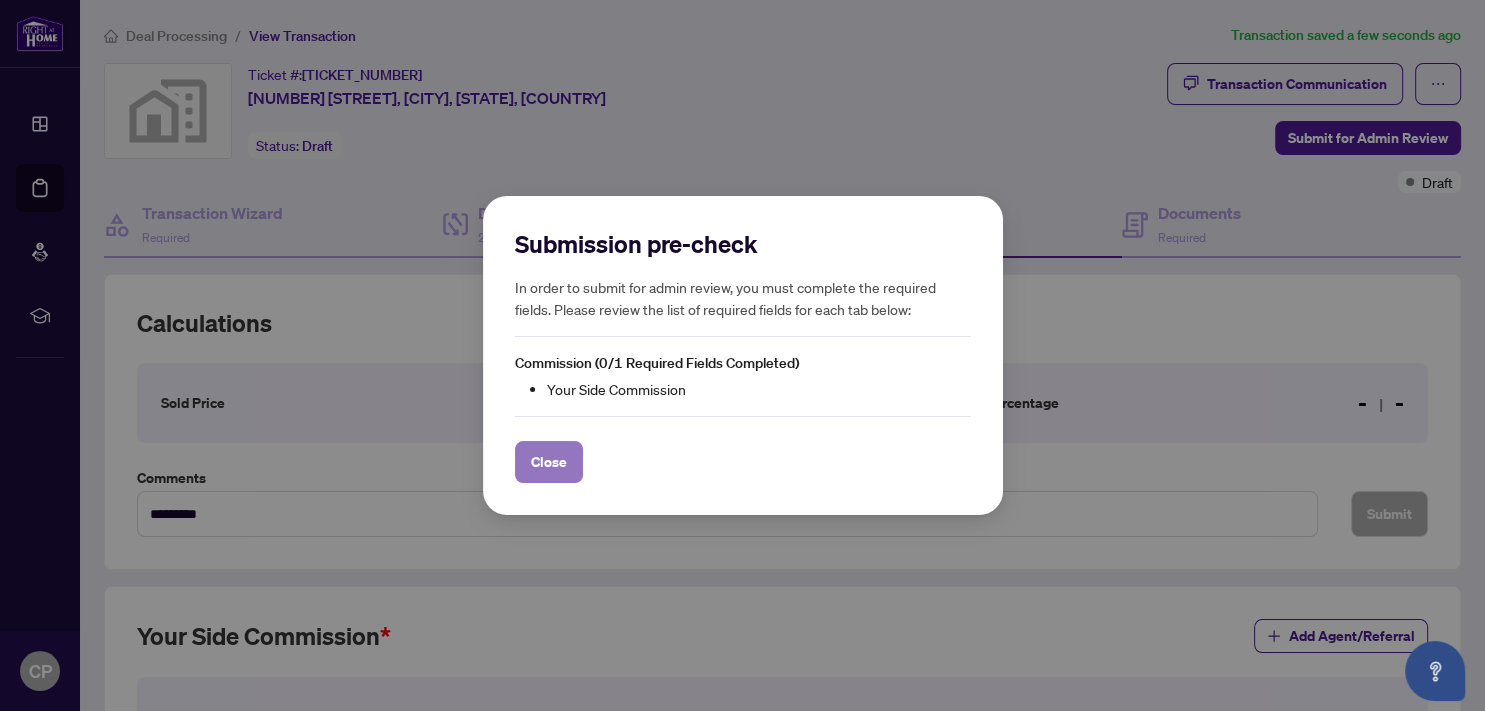 click on "Close" at bounding box center [549, 462] 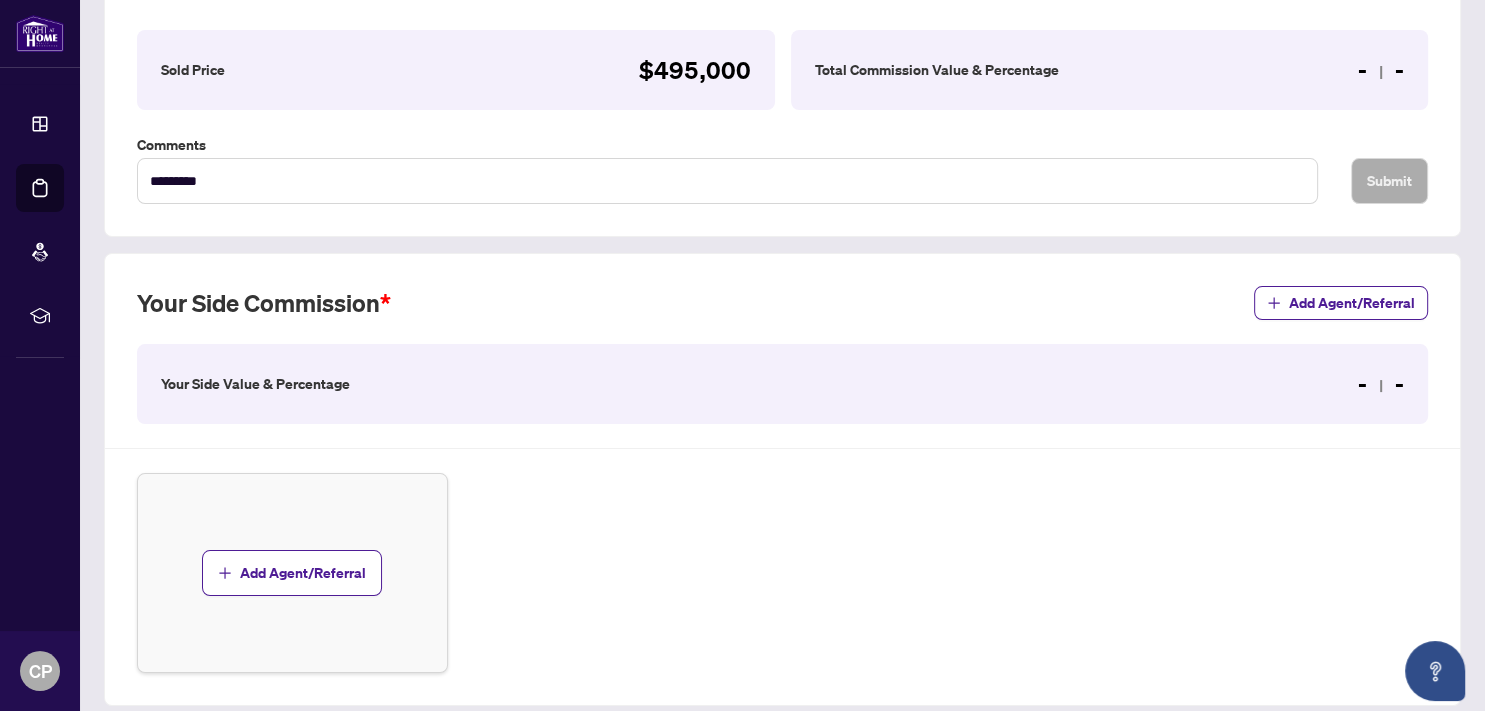 scroll, scrollTop: 441, scrollLeft: 0, axis: vertical 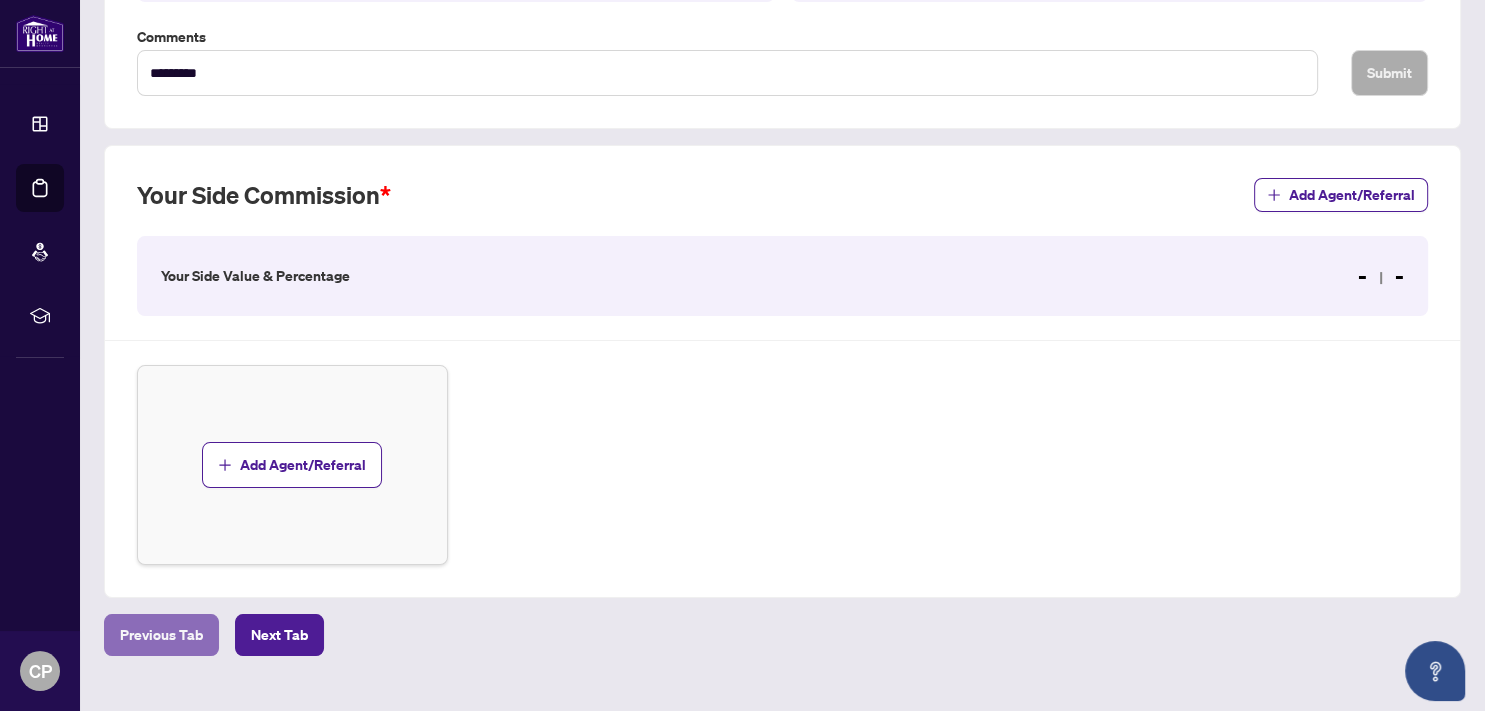 click on "Previous Tab" at bounding box center [161, 635] 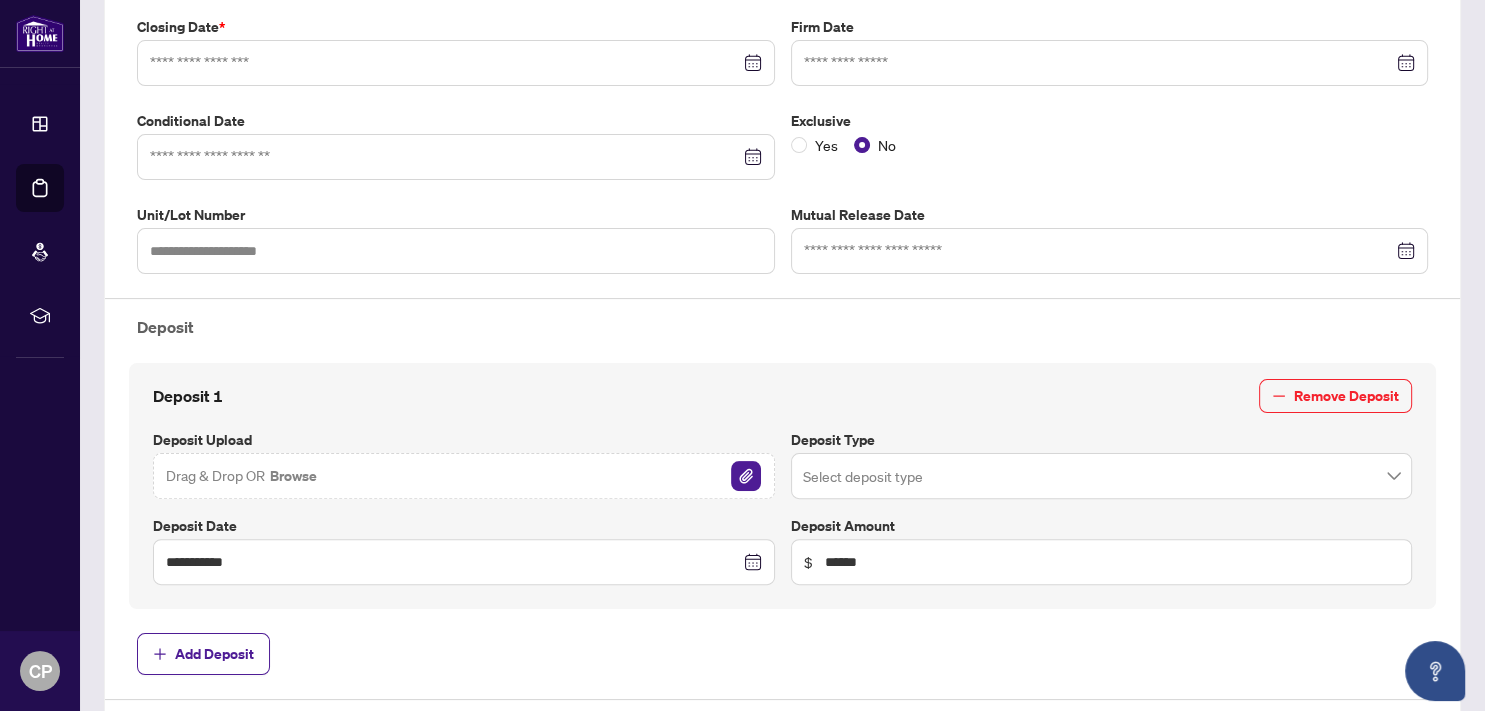 type on "**********" 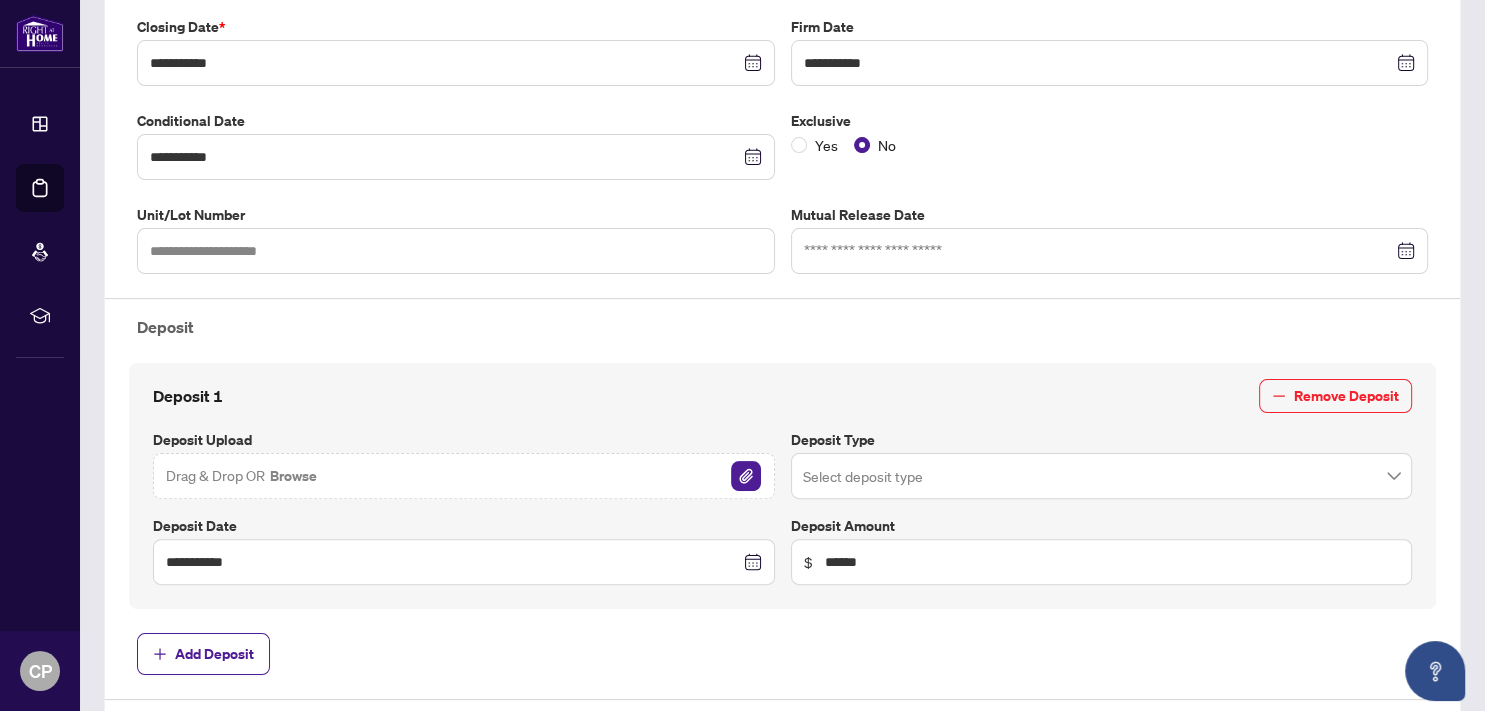 click at bounding box center [1102, 476] 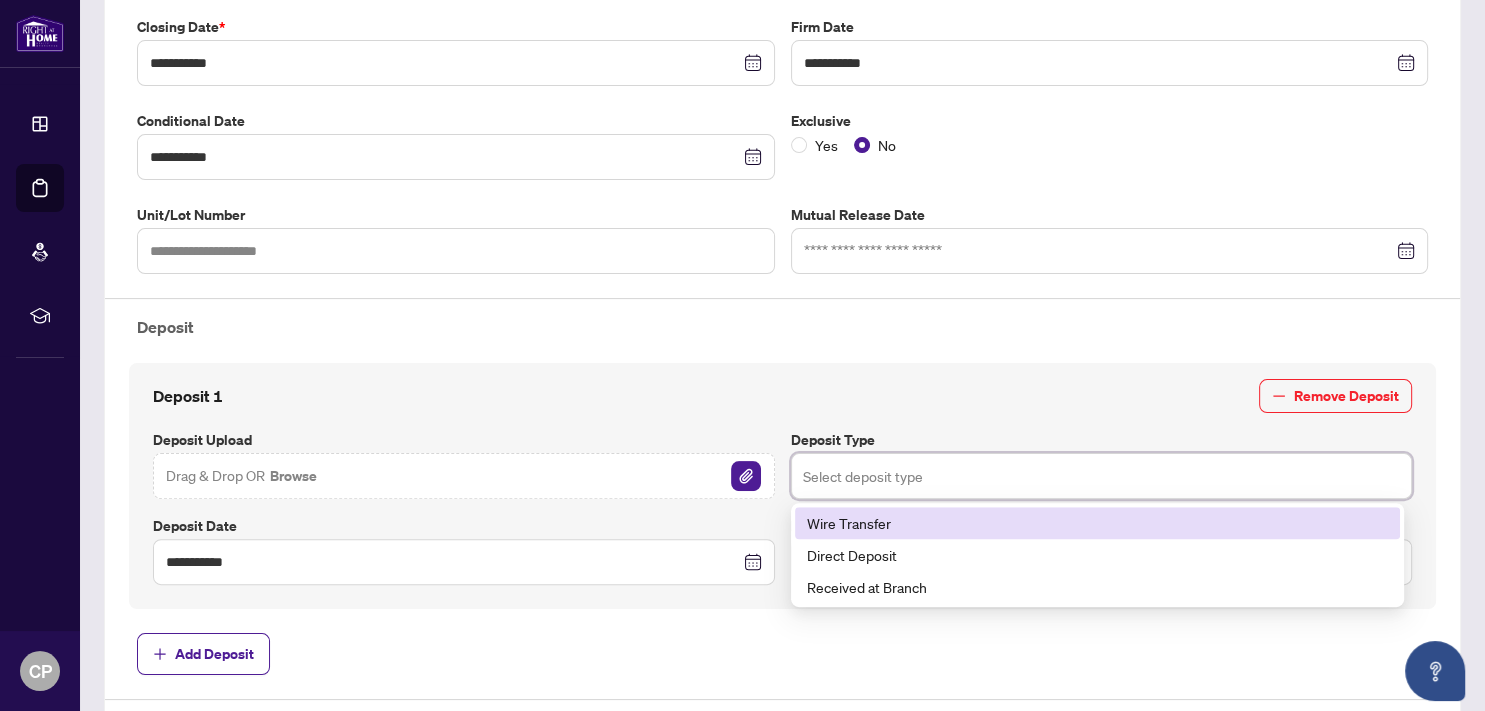 click on "Wire Transfer" at bounding box center [1097, 523] 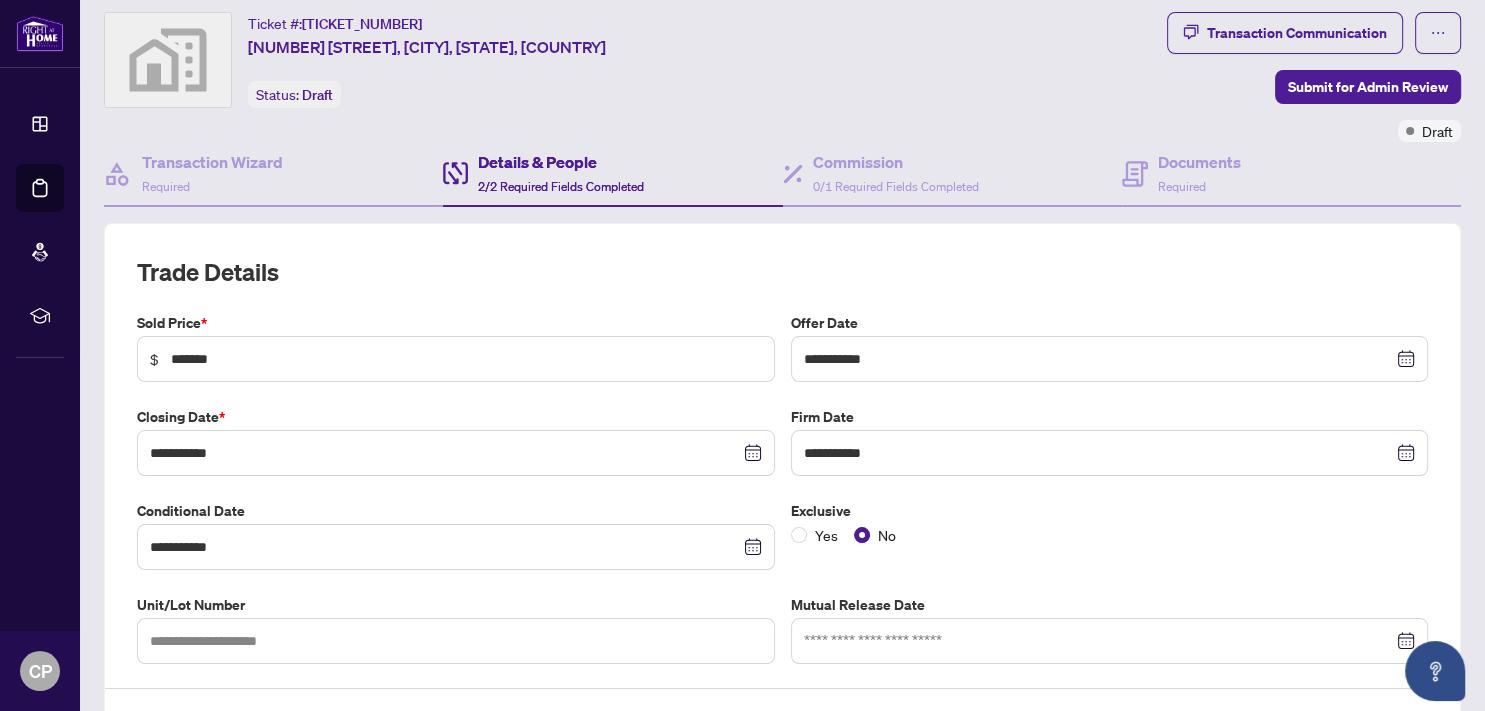 scroll, scrollTop: 0, scrollLeft: 0, axis: both 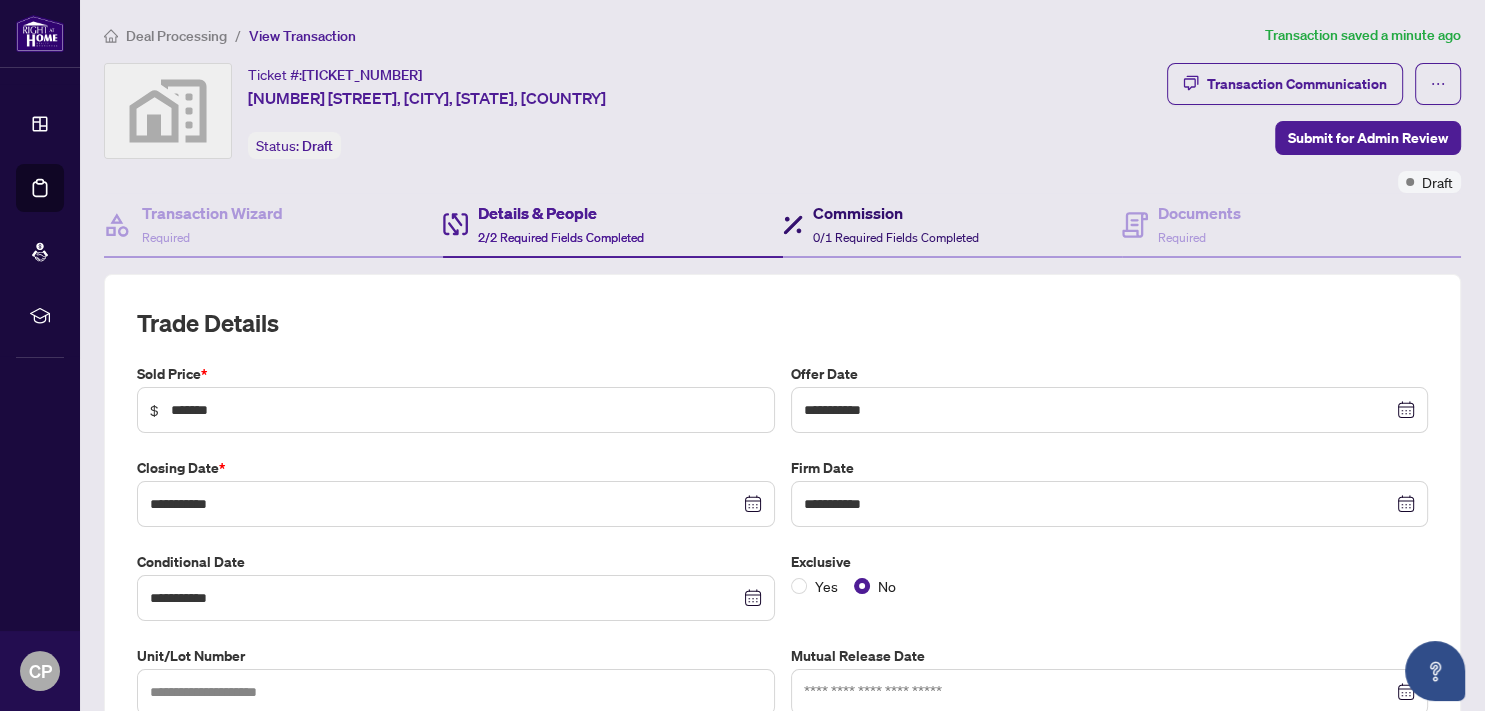 click on "Commission" at bounding box center (896, 213) 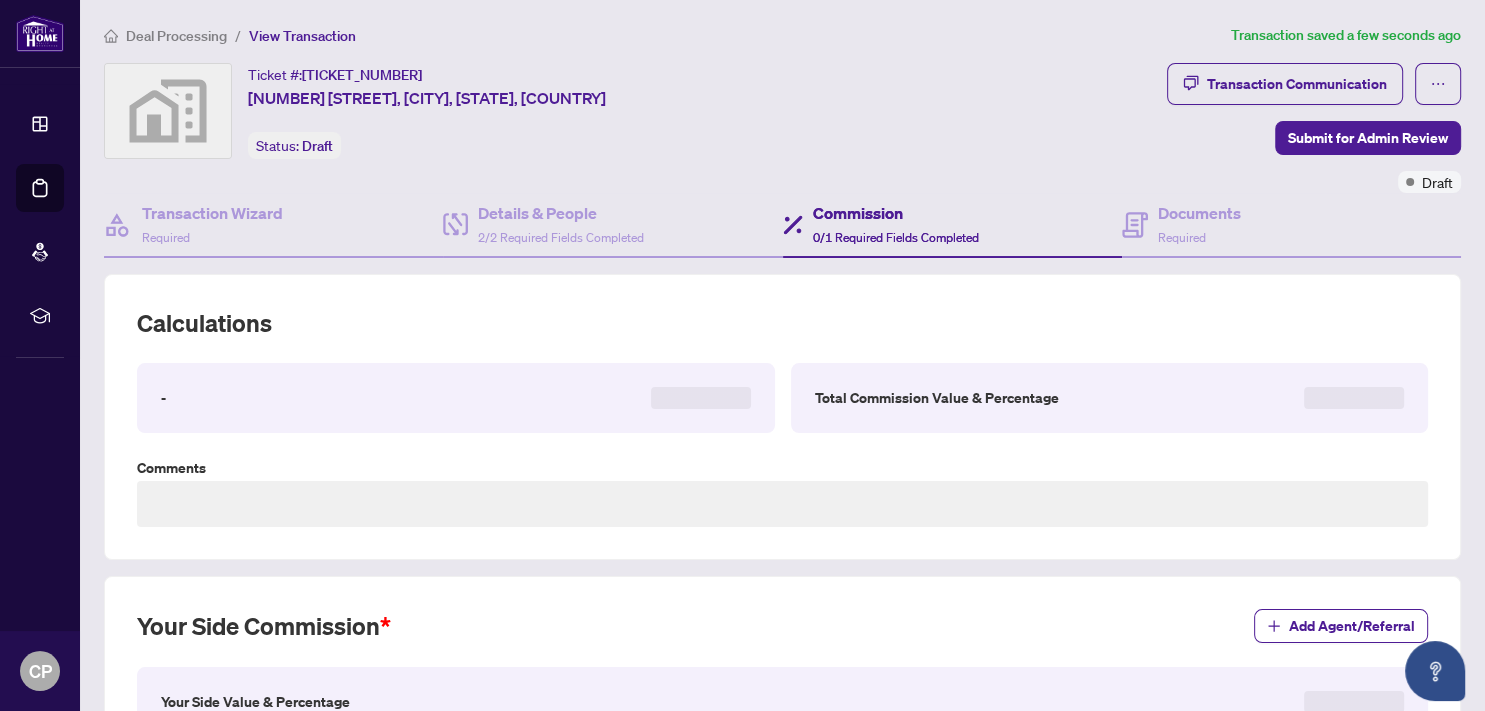 type on "*********" 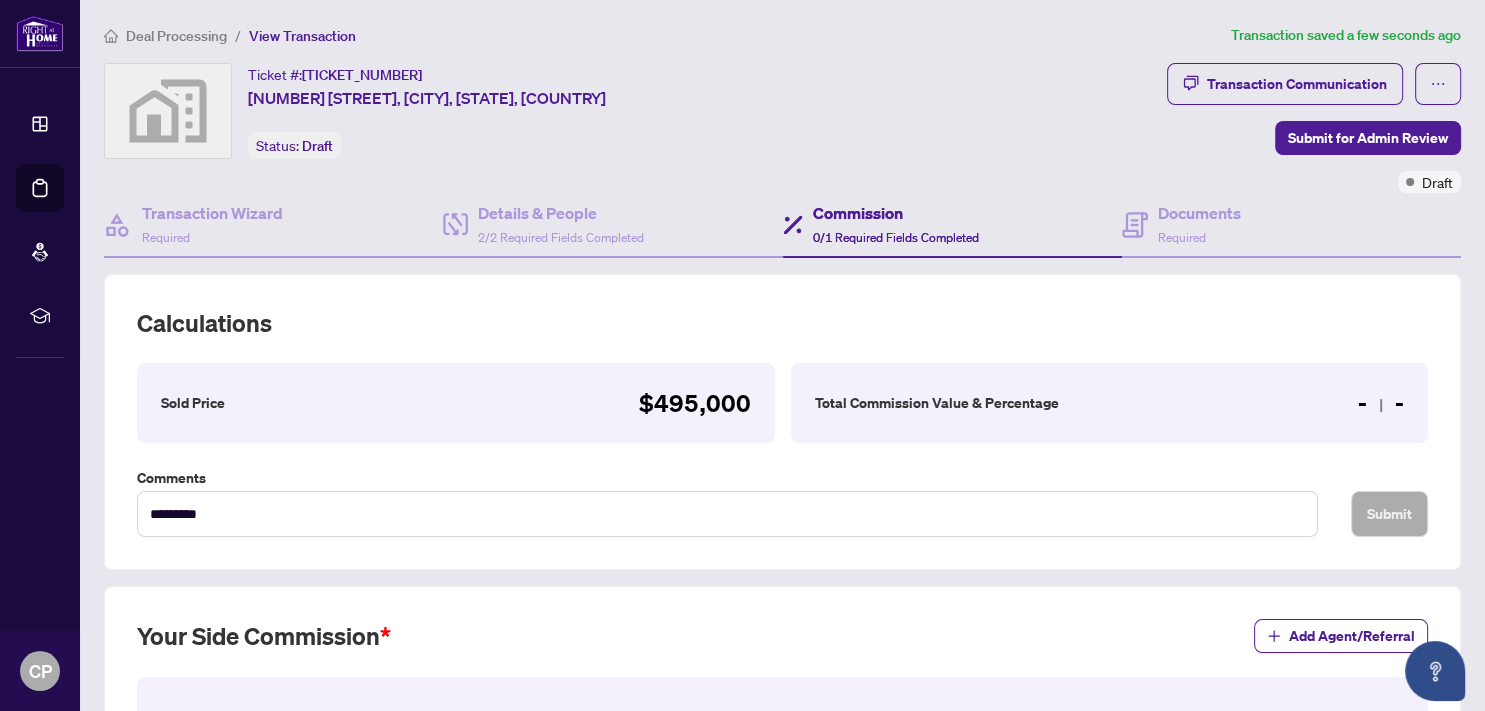 click on "Total Commission Value & Percentage" at bounding box center [937, 403] 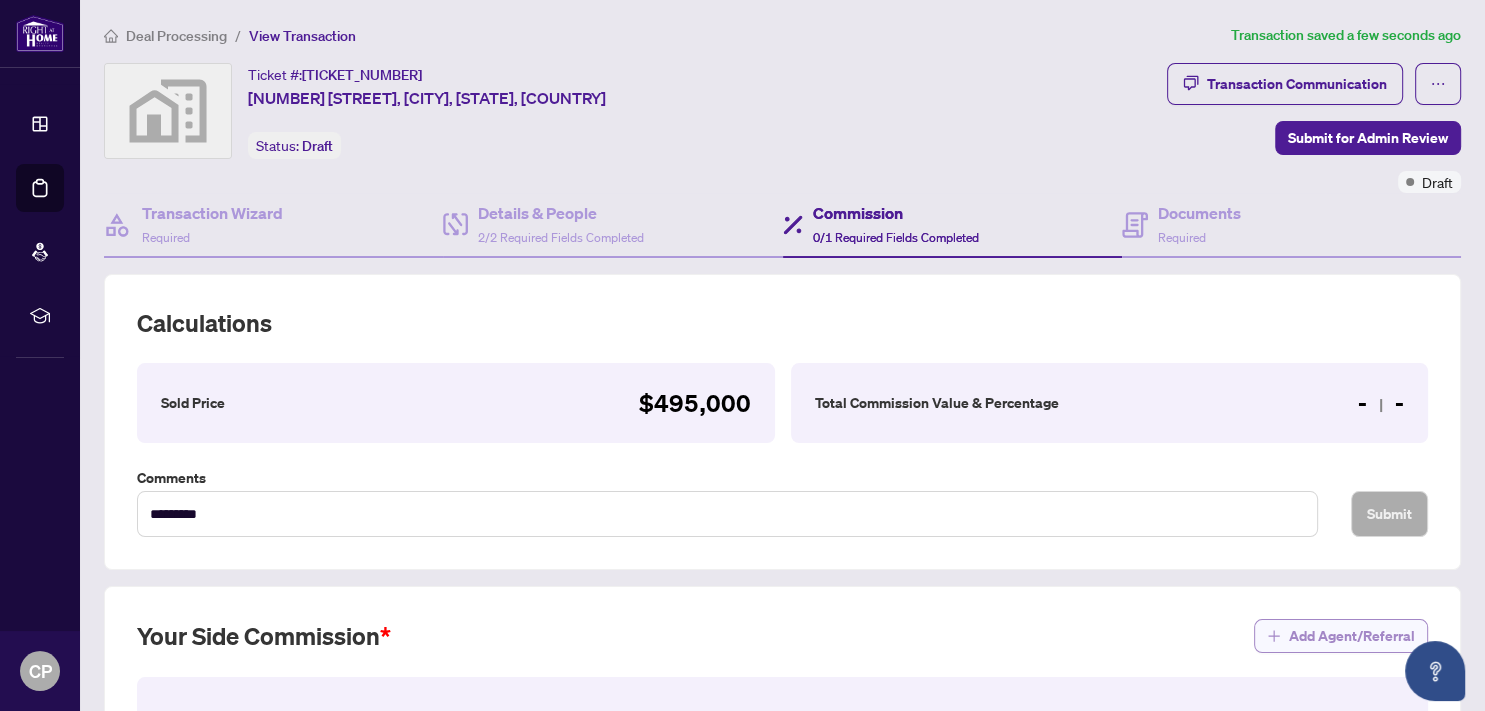 click on "Add Agent/Referral" at bounding box center (1352, 636) 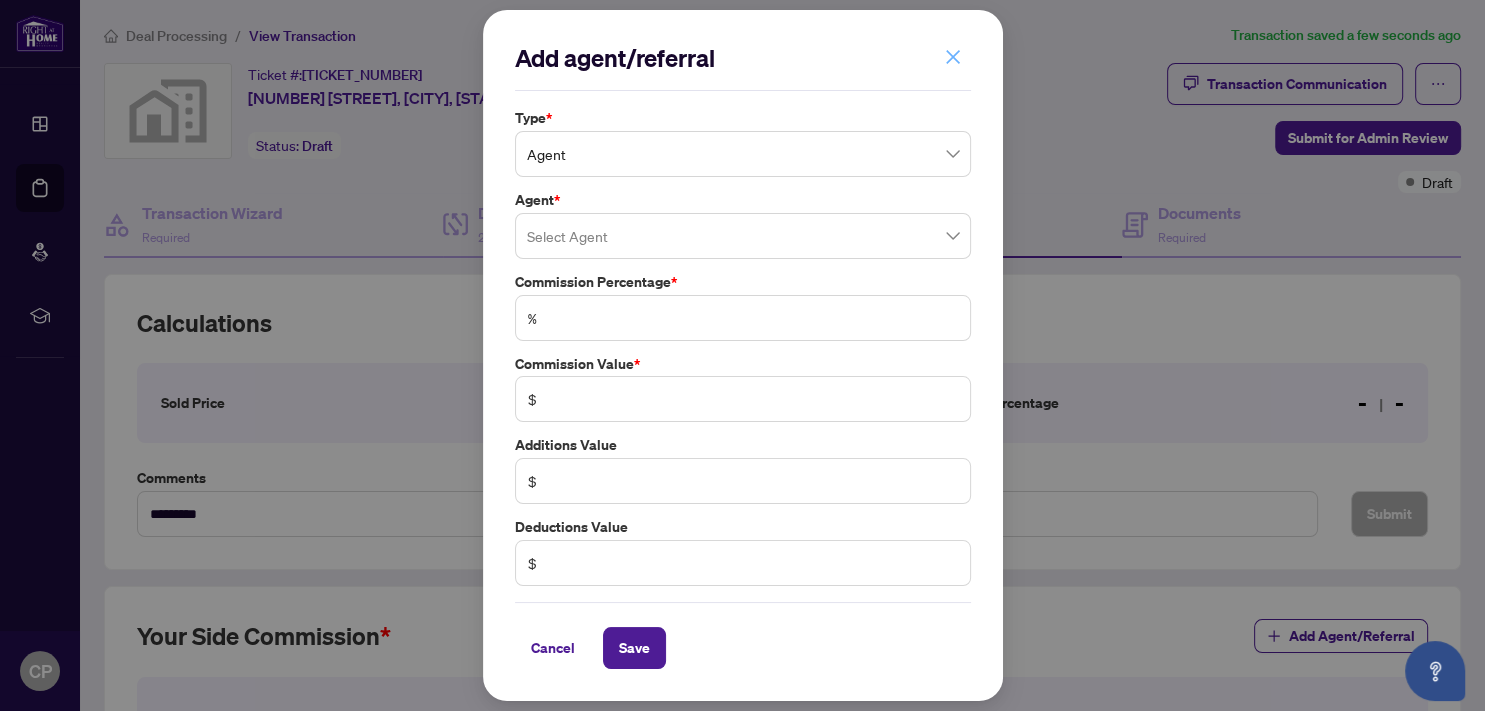 click 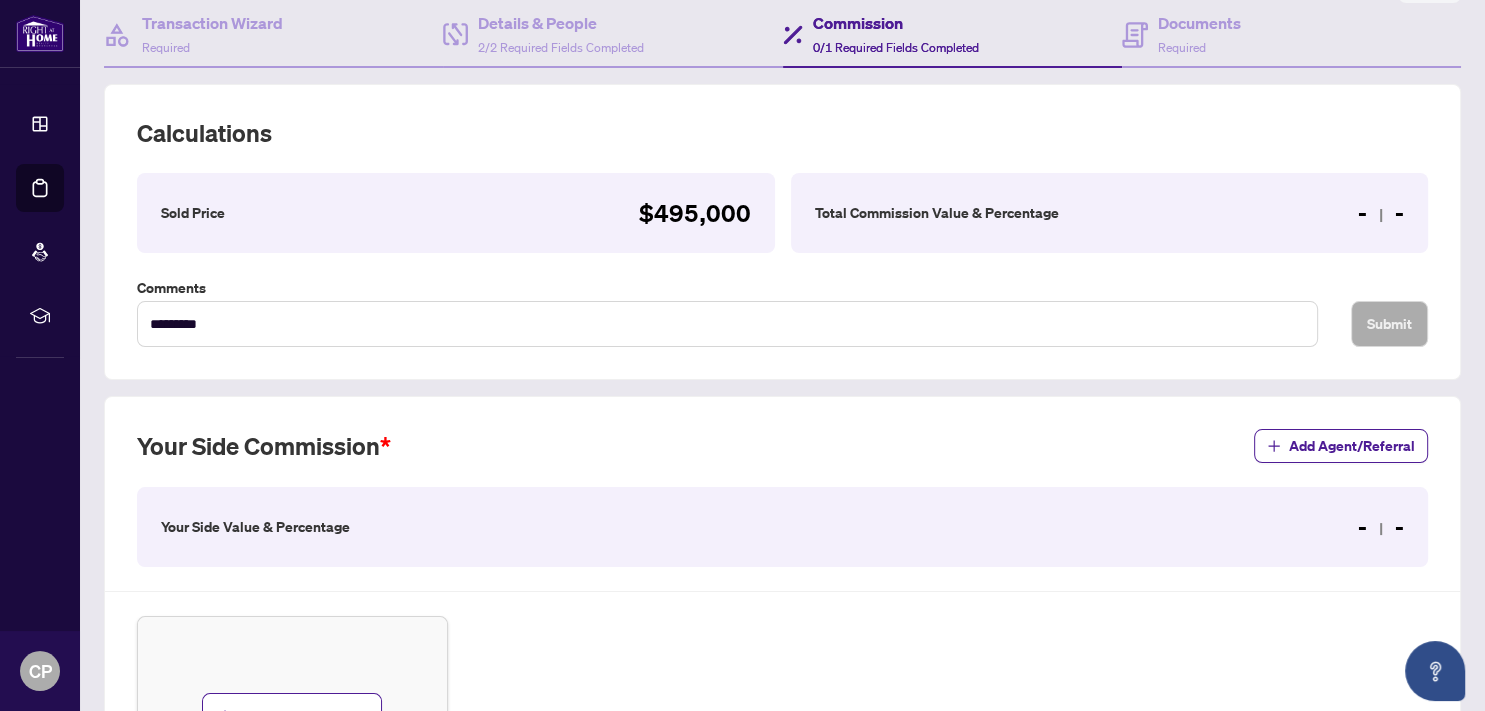 scroll, scrollTop: 220, scrollLeft: 0, axis: vertical 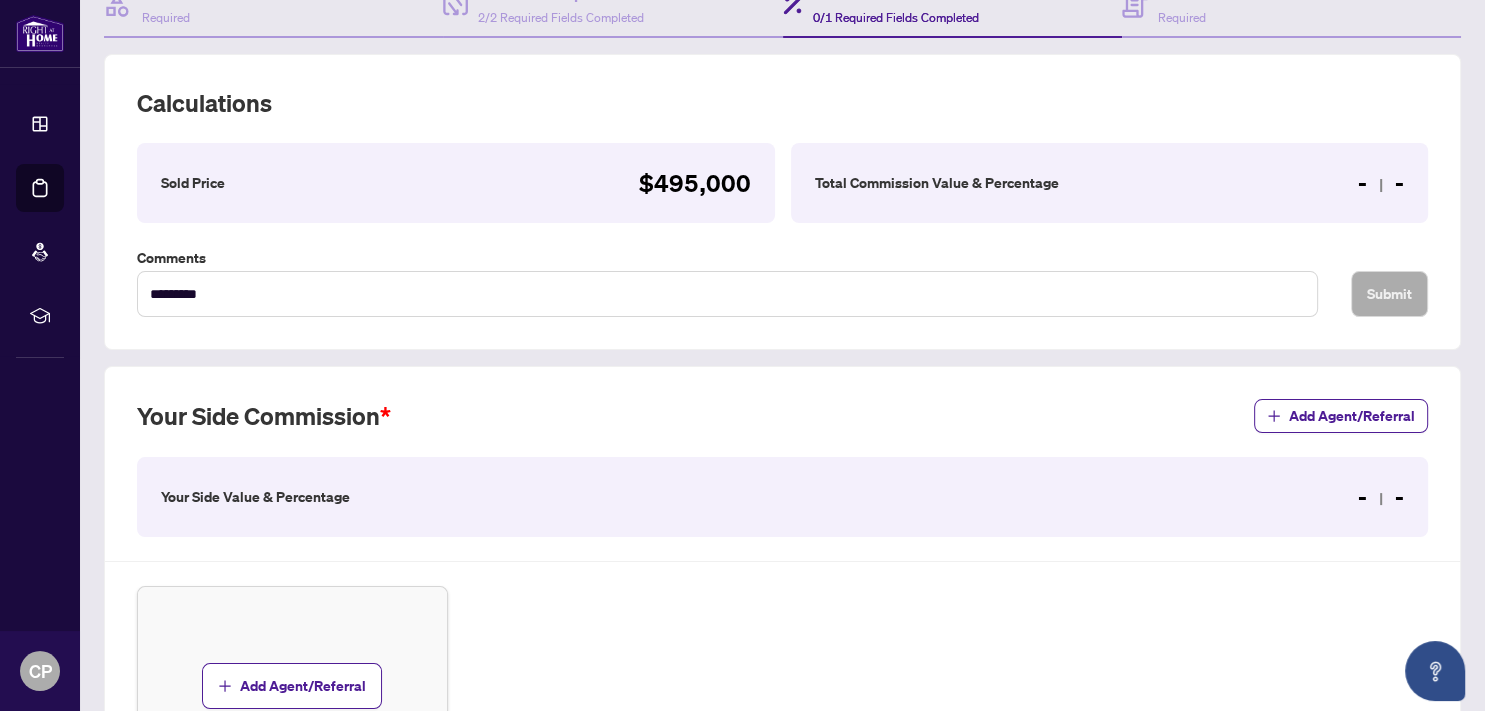 click on "Your Side Value & Percentage" at bounding box center (255, 497) 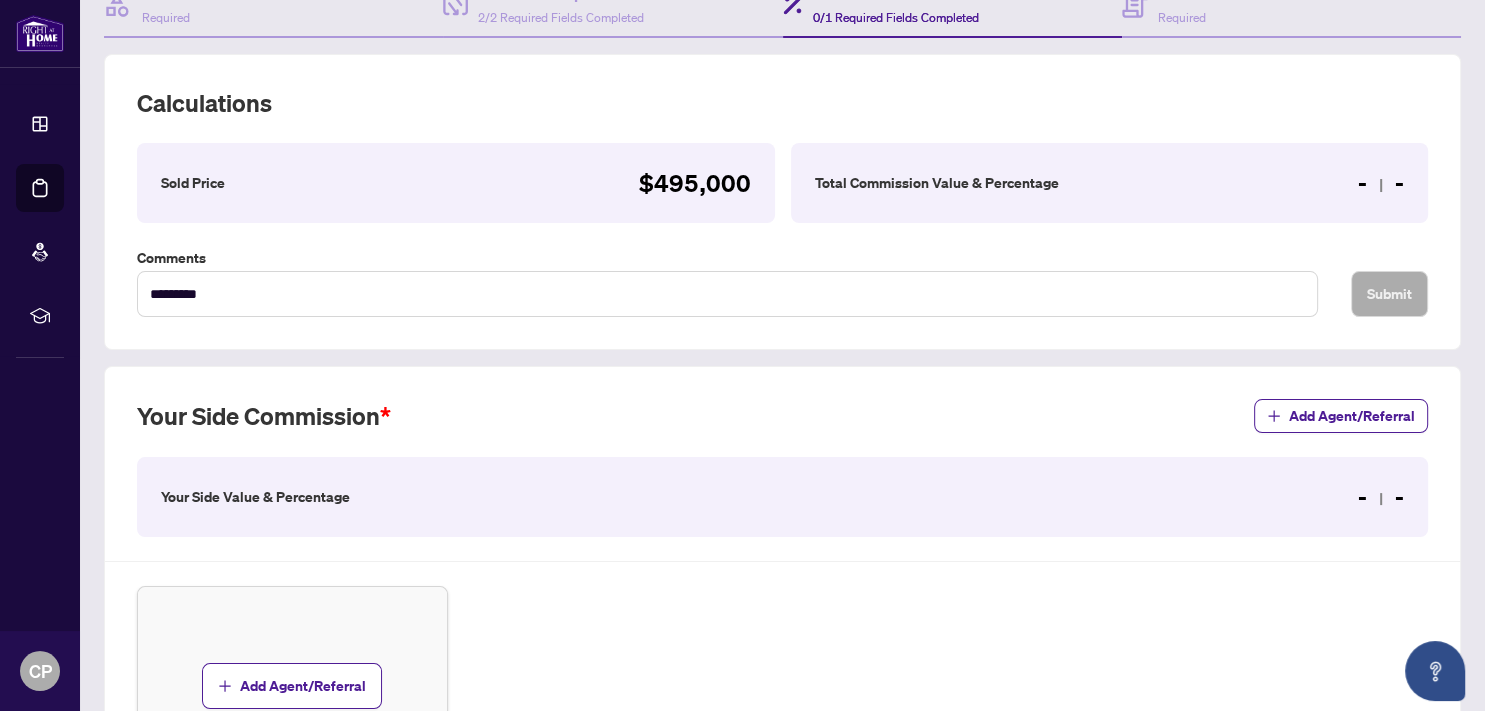 scroll, scrollTop: 331, scrollLeft: 0, axis: vertical 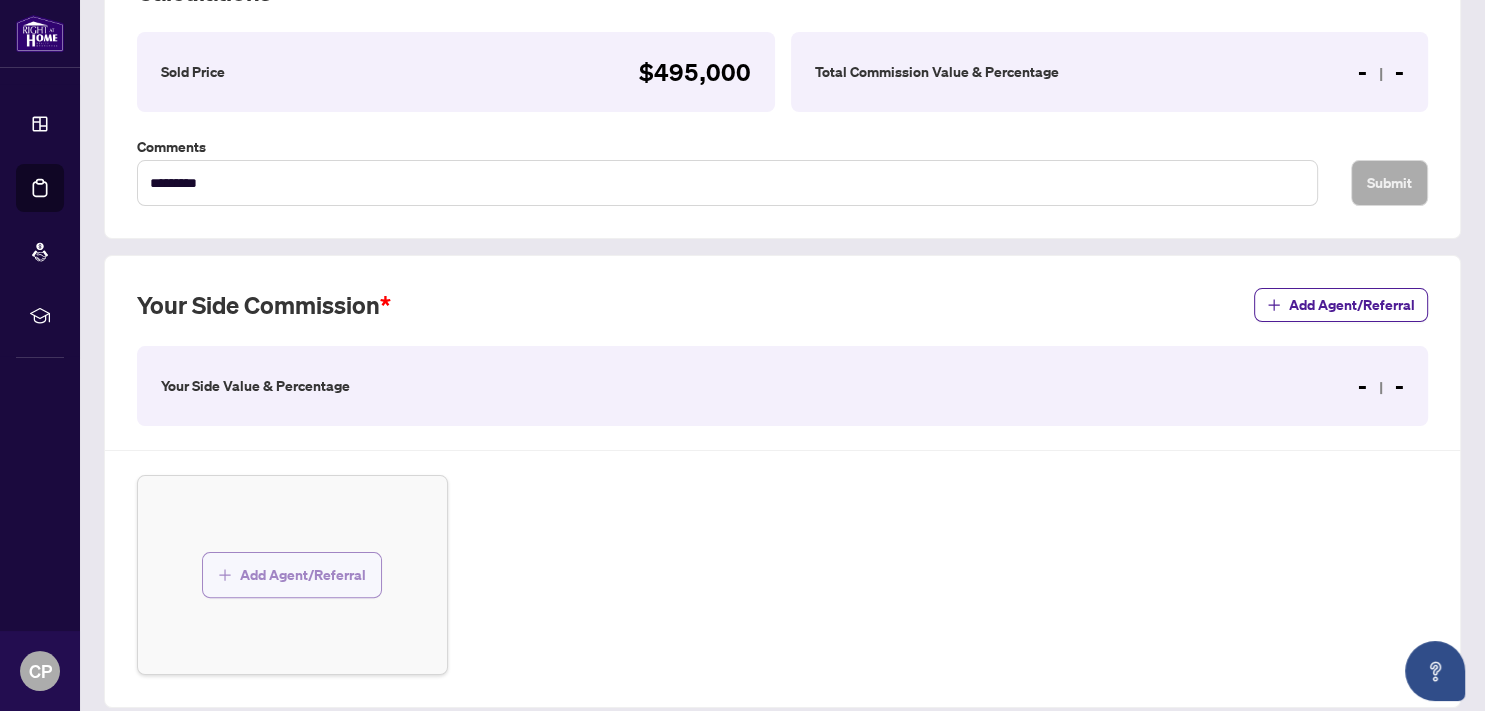 click on "Add Agent/Referral" at bounding box center (303, 575) 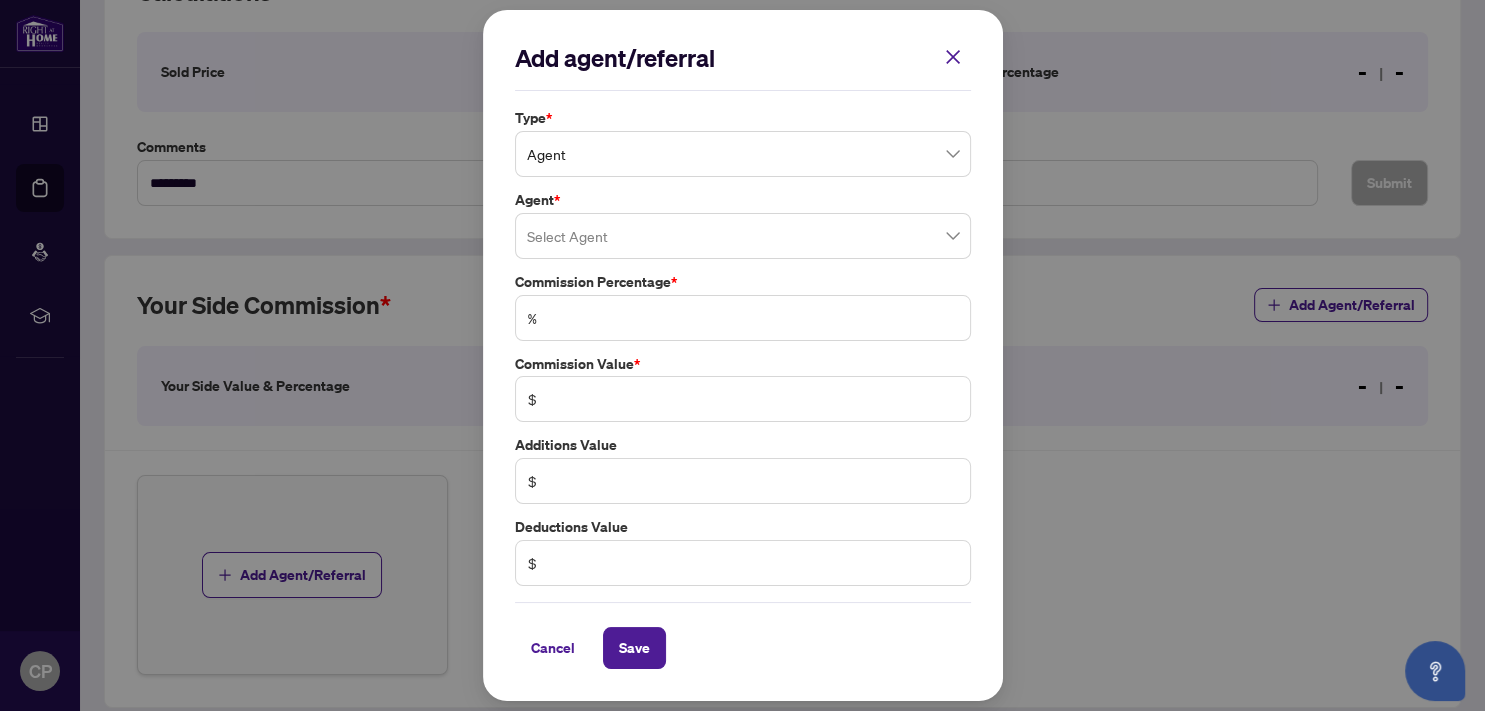 click at bounding box center [743, 236] 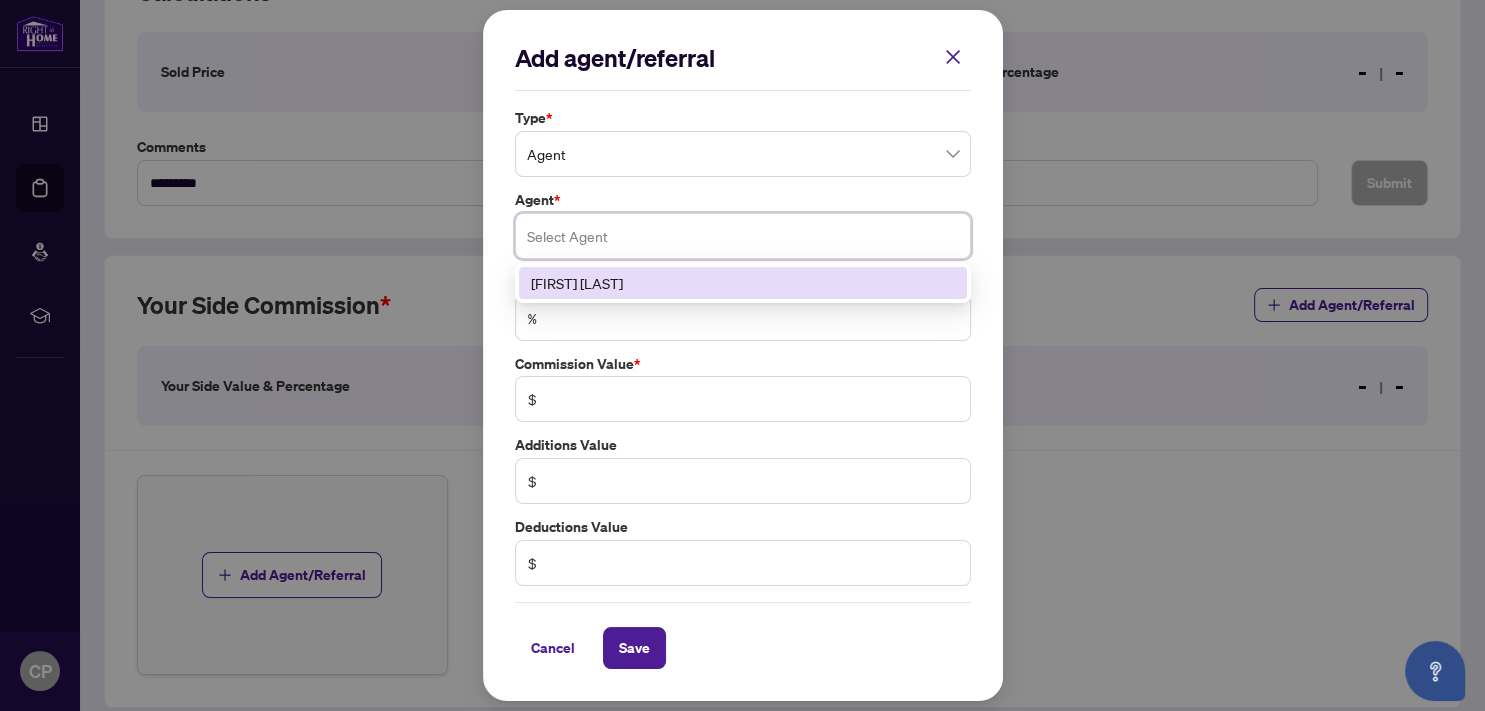 click on "[FIRST] [LAST]" at bounding box center [743, 283] 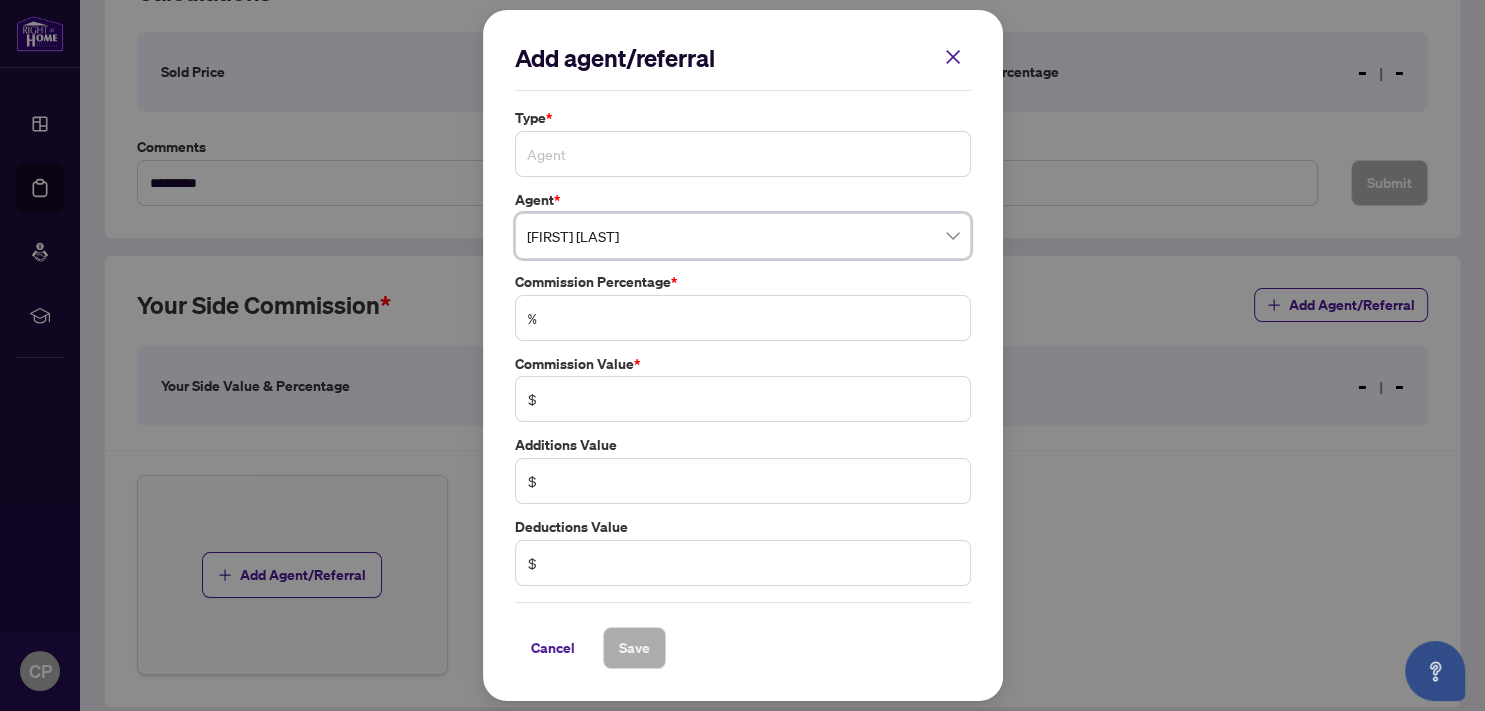 click on "Agent" at bounding box center (743, 154) 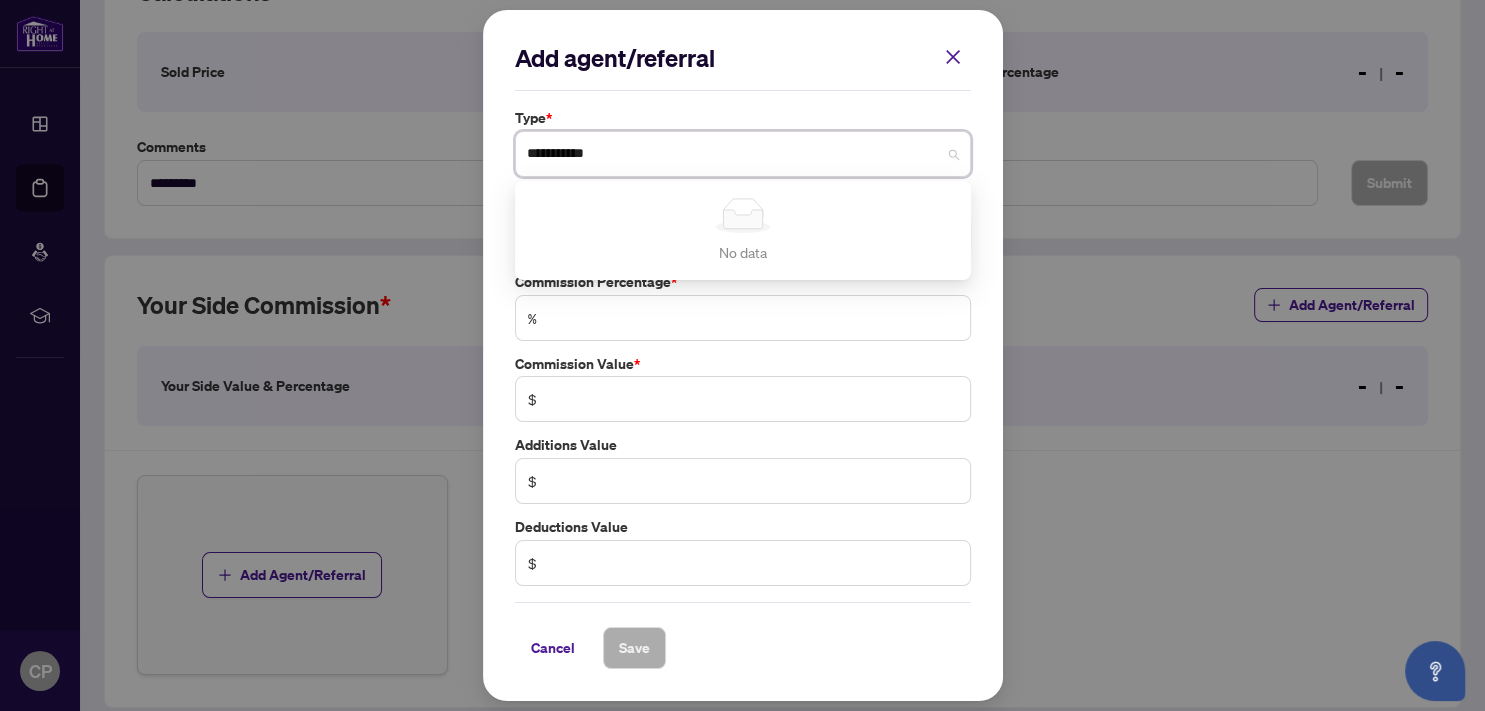 type on "**********" 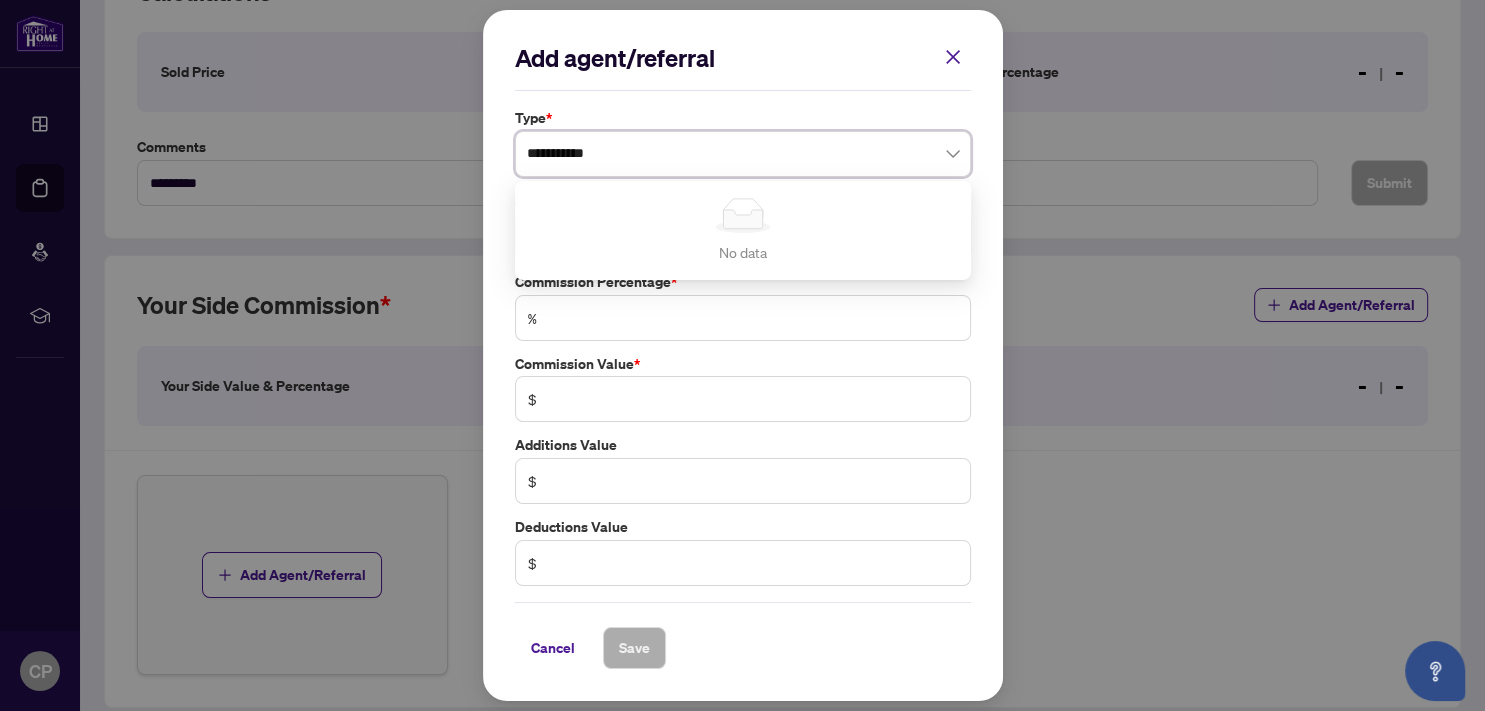 type 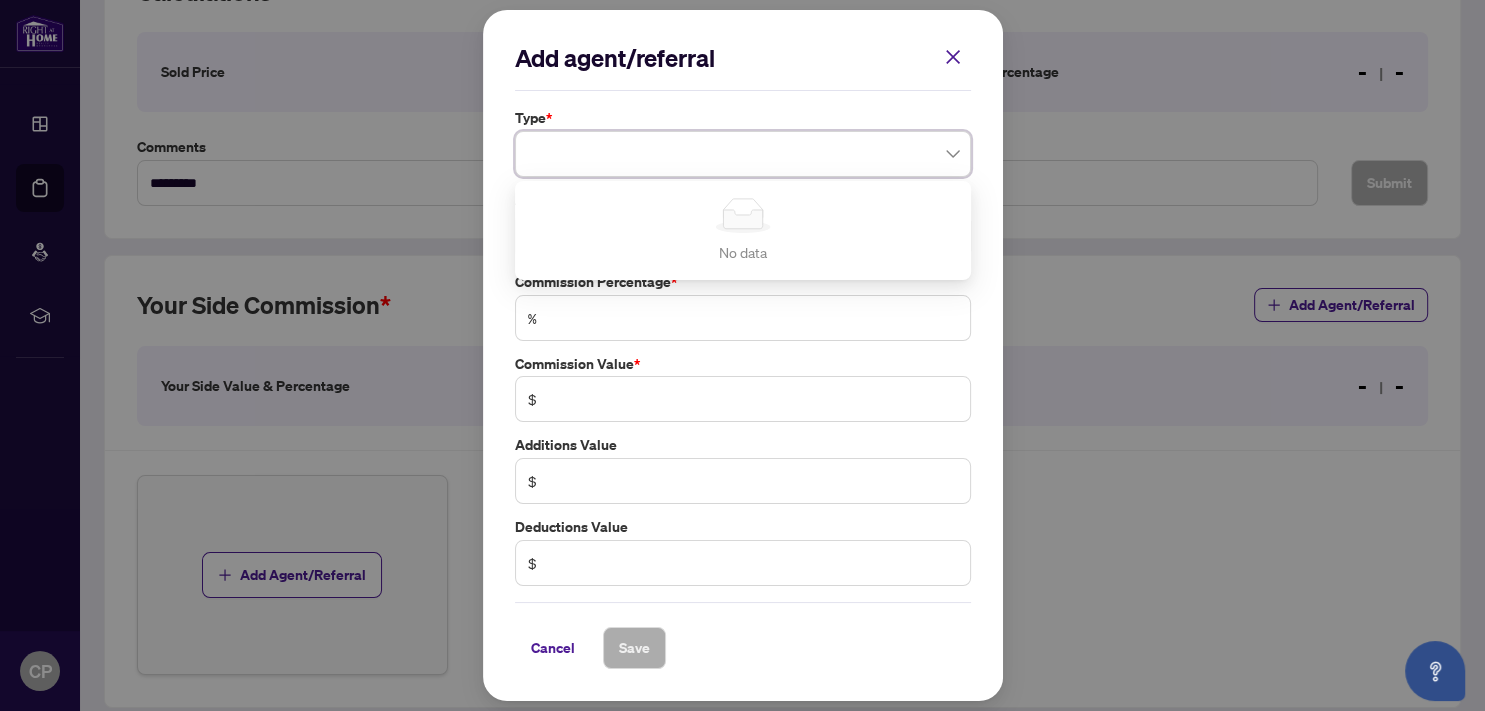 click on "Add agent/referral Type * Agent Agent Simple Empty No data Agent * [FIRST] [LAST] [AGENT_ID] [FIRST] [LAST] Commission Percentage * % Commission Value * $ Additions Value $ Deductions Value $ Cancel Save" at bounding box center [743, 356] 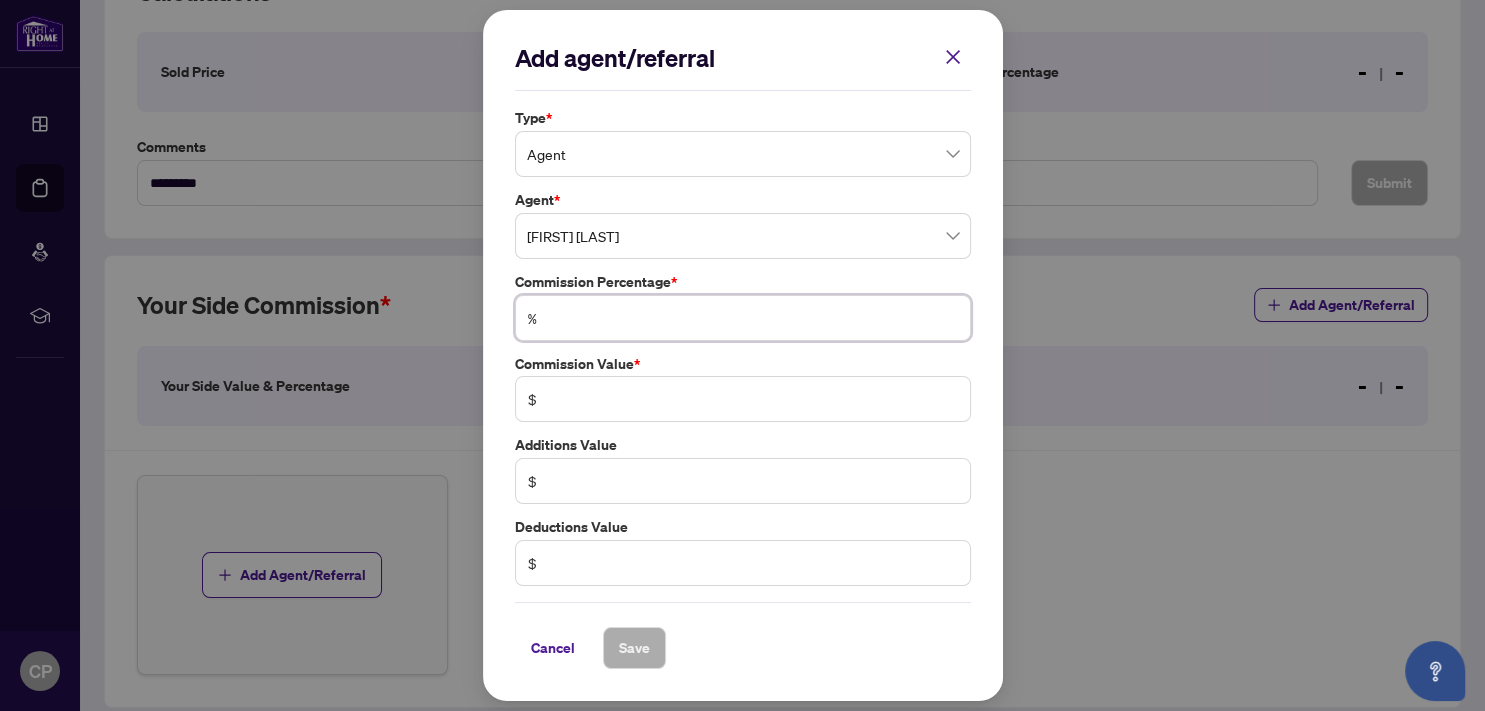 click at bounding box center (753, 318) 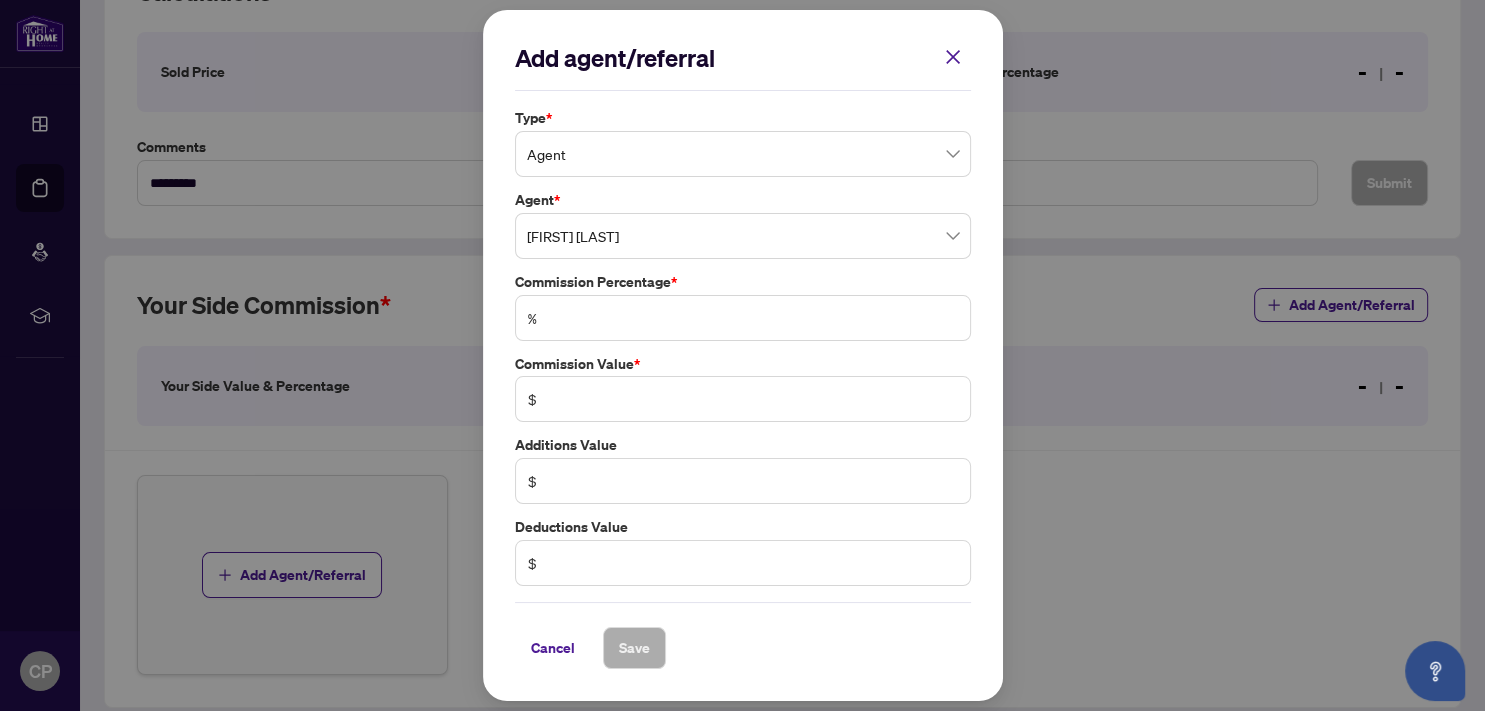 click on "%" at bounding box center (532, 318) 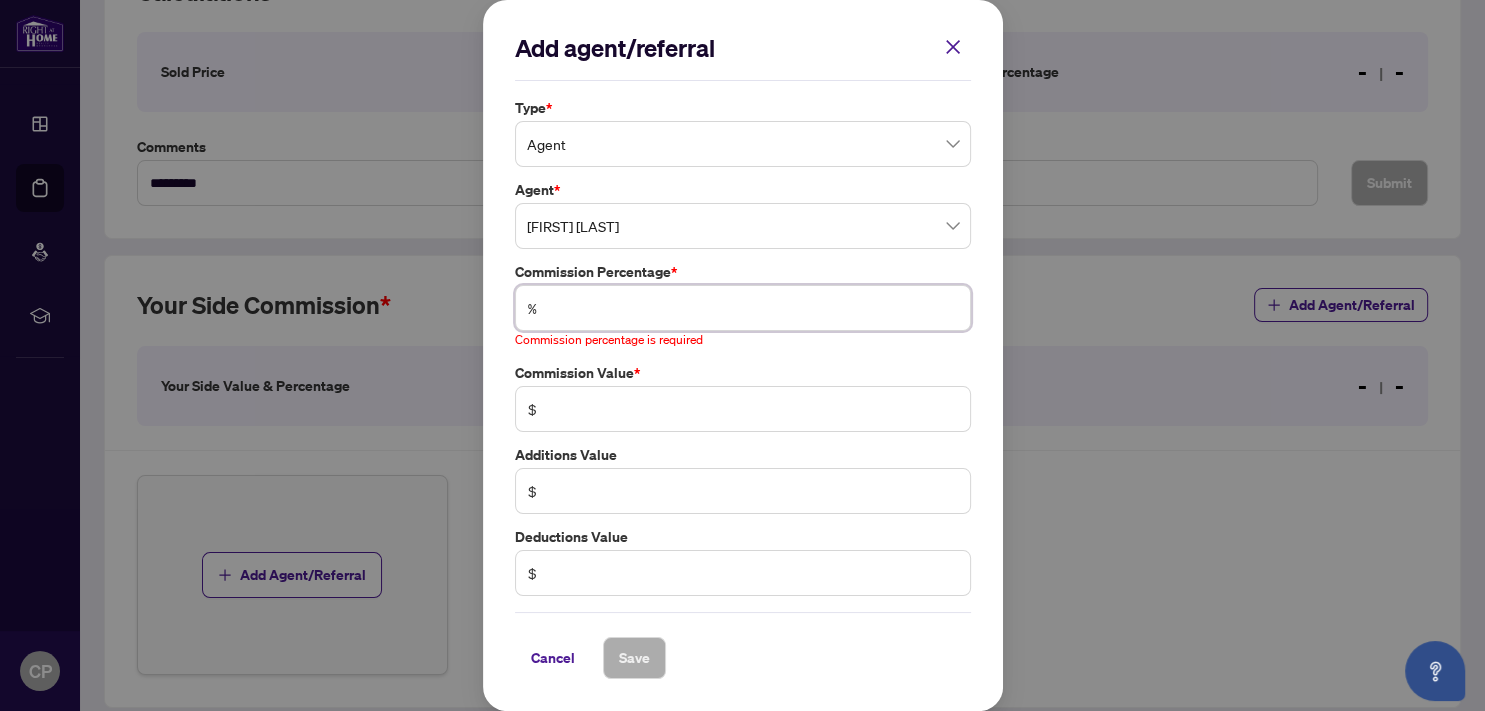 type on "*" 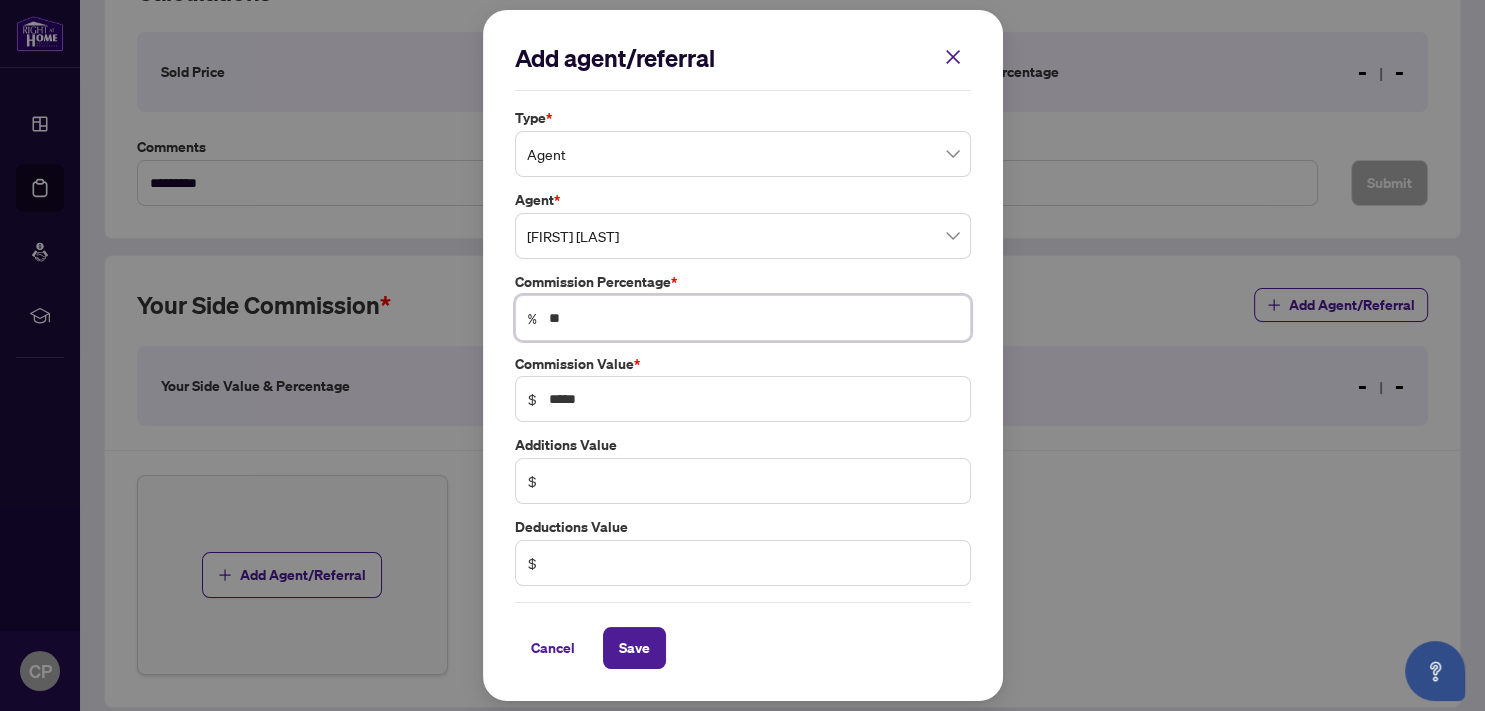 type on "***" 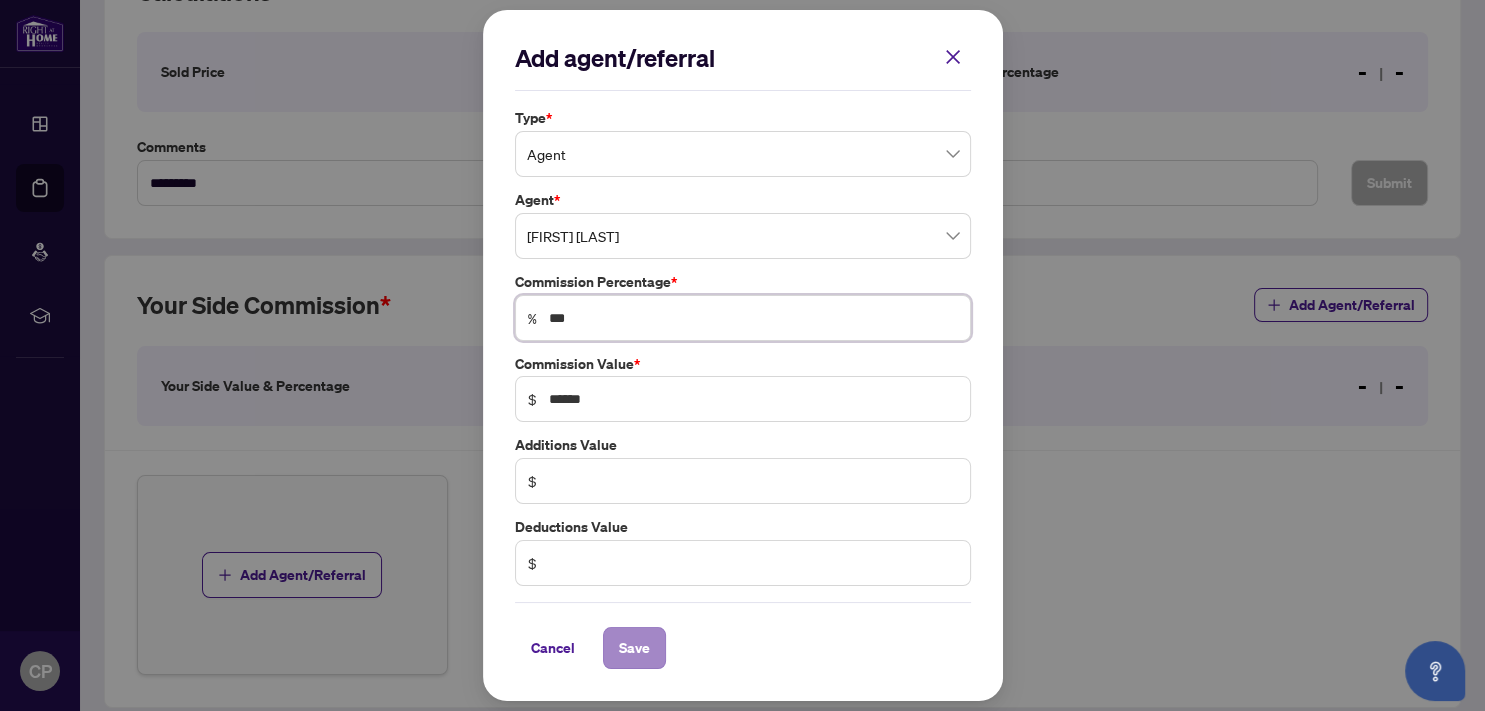 type on "***" 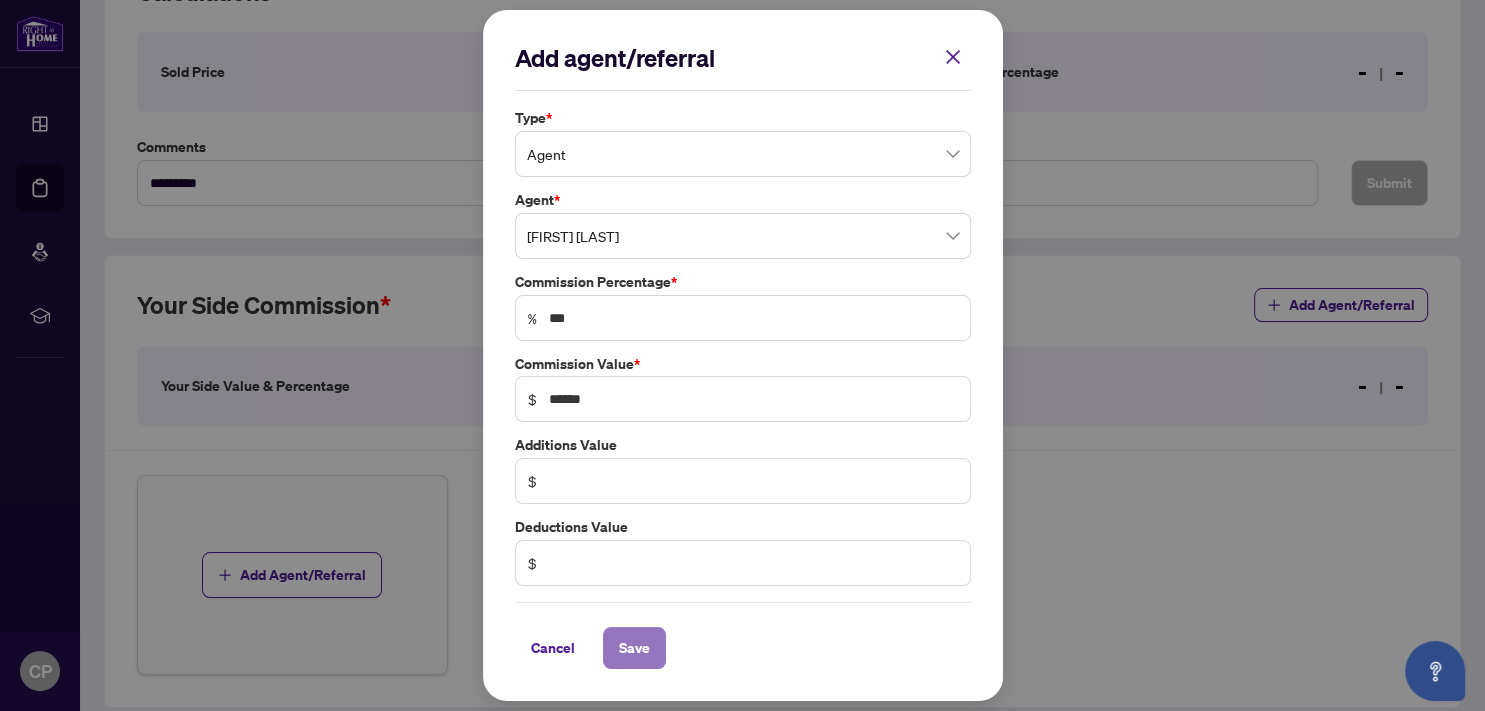 click on "Save" at bounding box center [634, 648] 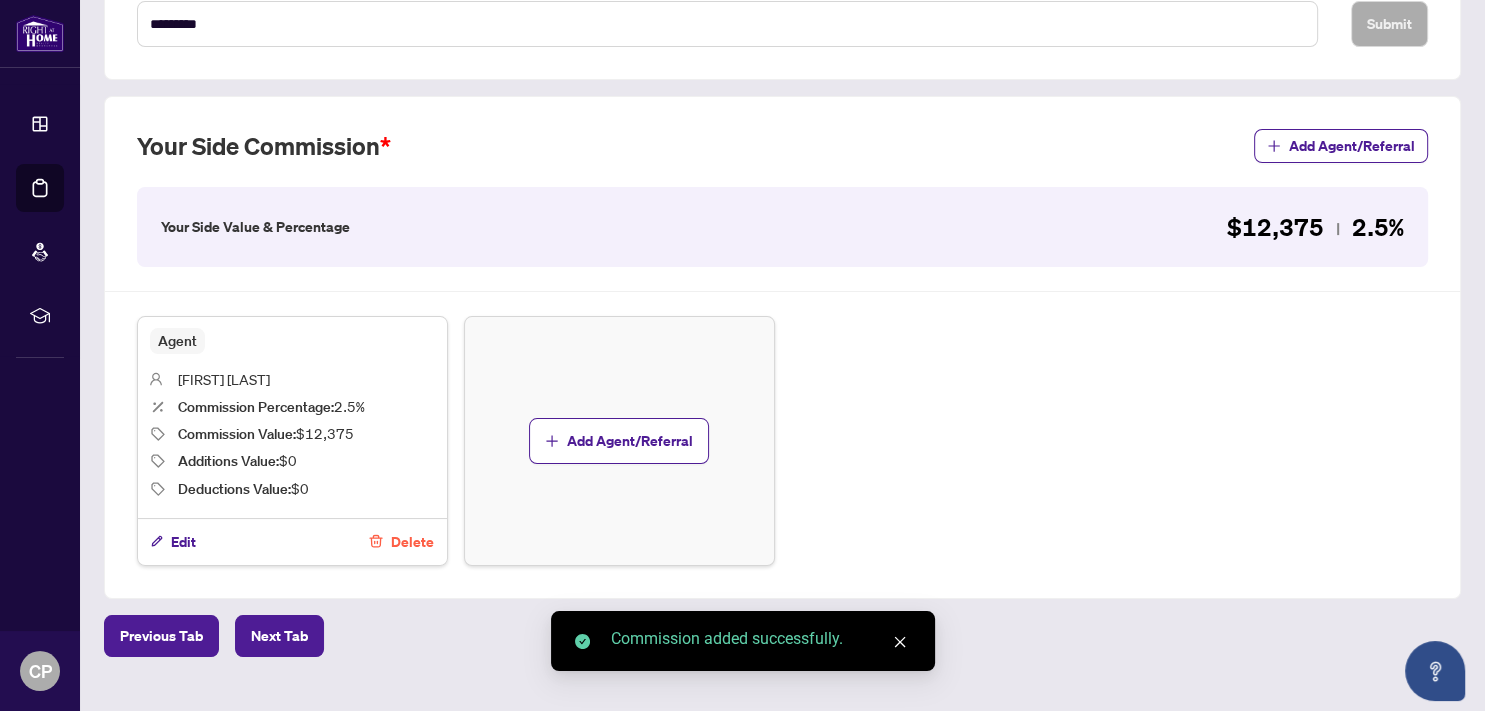 scroll, scrollTop: 520, scrollLeft: 0, axis: vertical 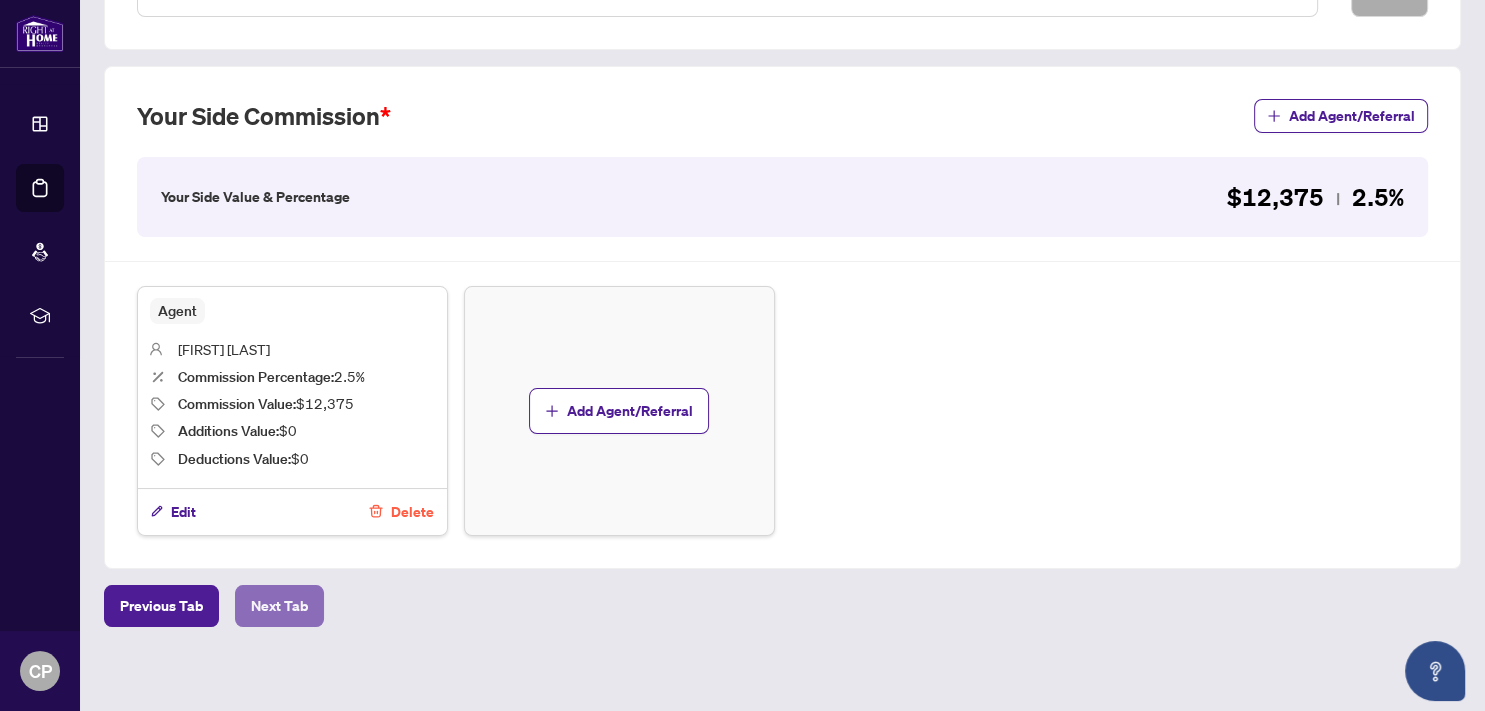 click on "Next Tab" at bounding box center [279, 606] 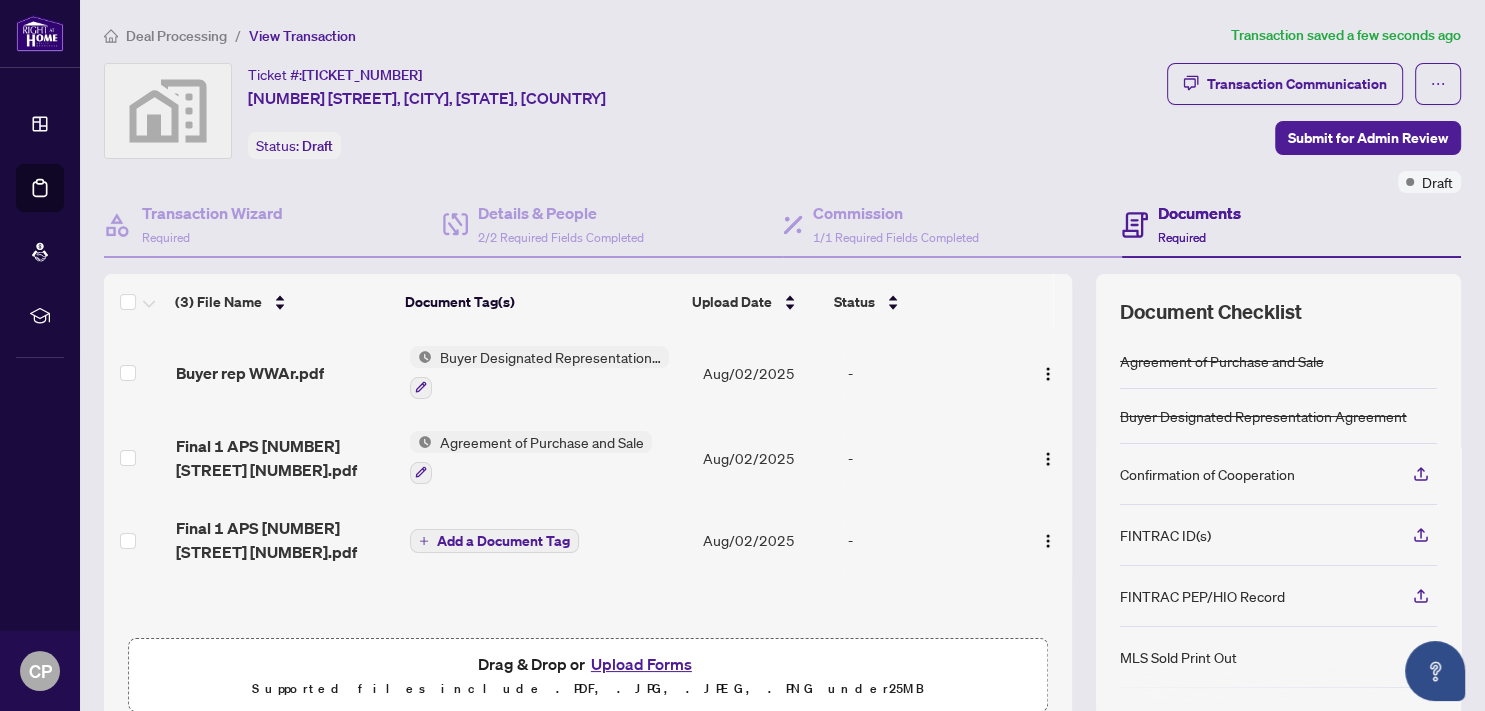 scroll, scrollTop: 0, scrollLeft: 0, axis: both 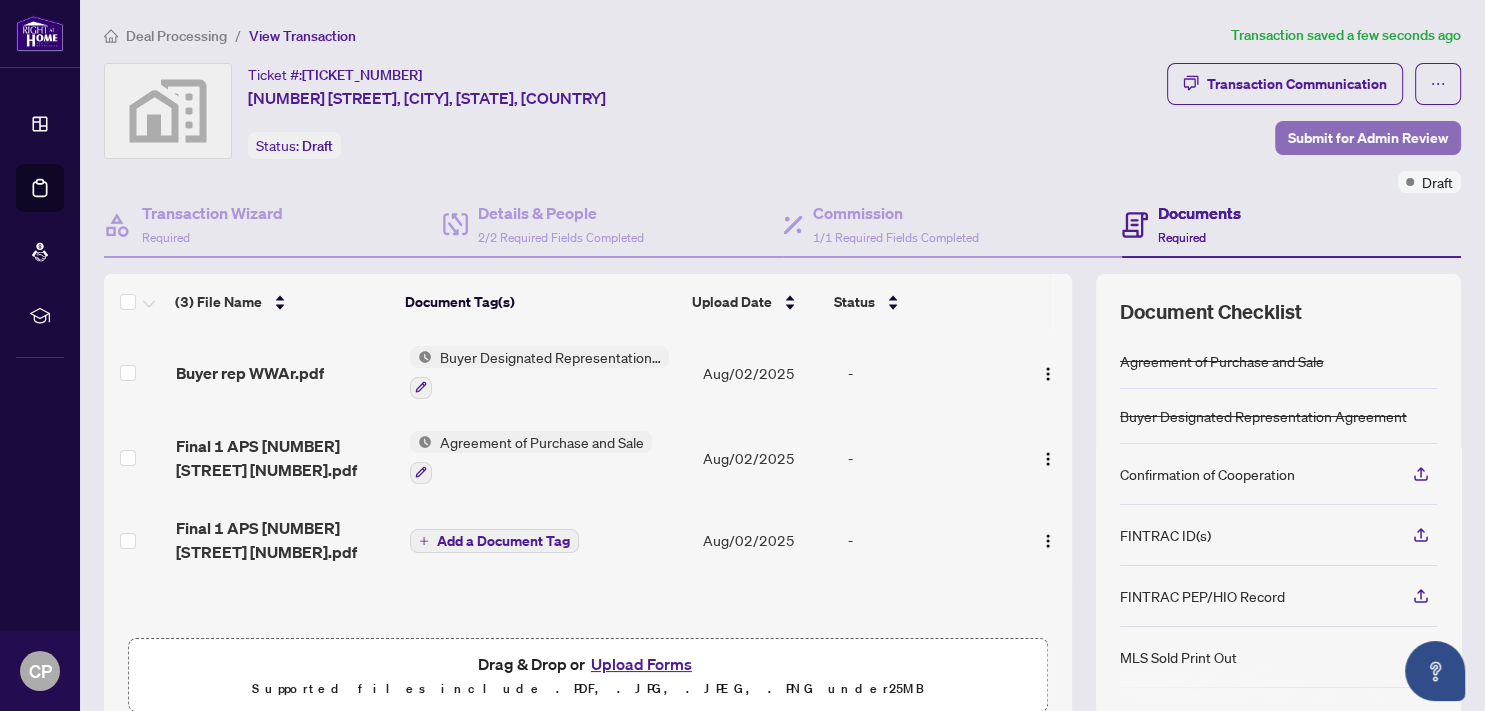 click on "Submit for Admin Review" at bounding box center (1368, 138) 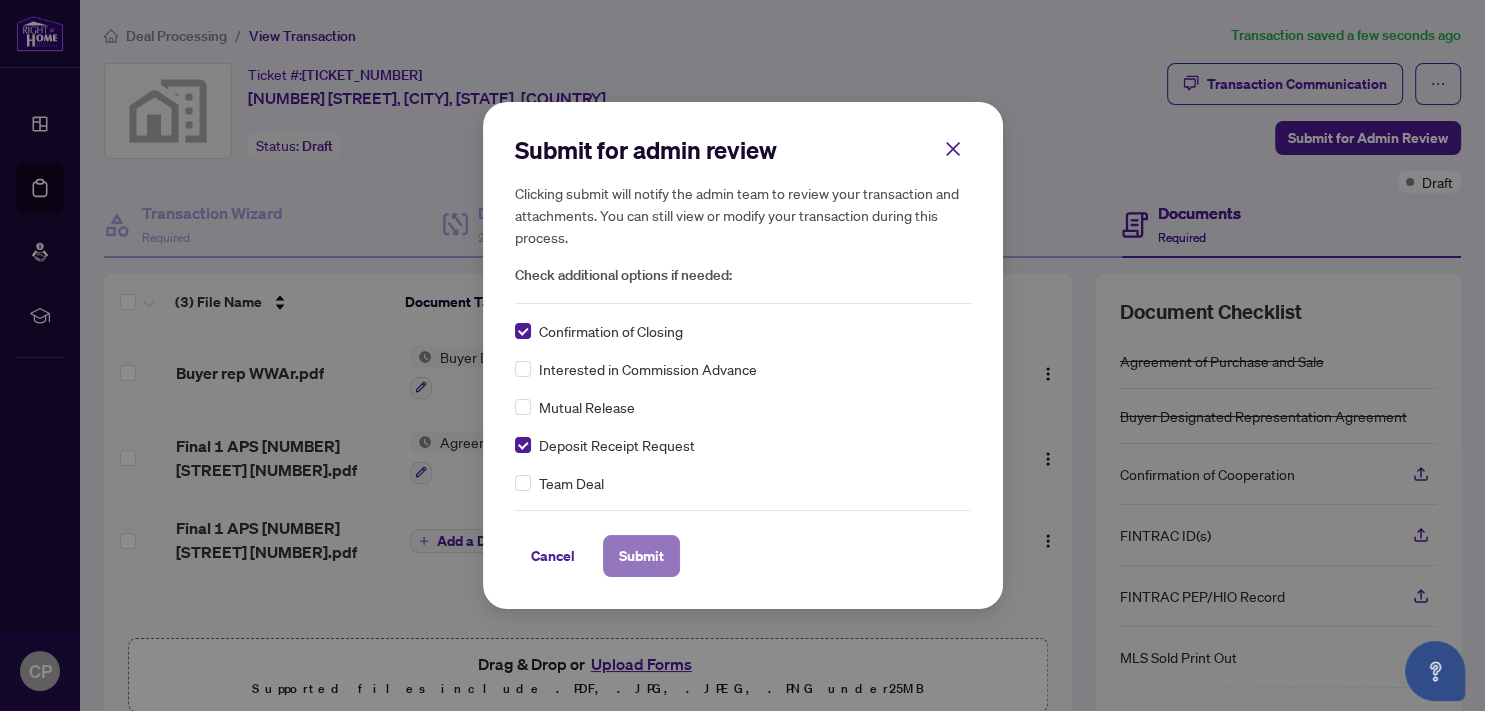 click on "Submit" at bounding box center [641, 556] 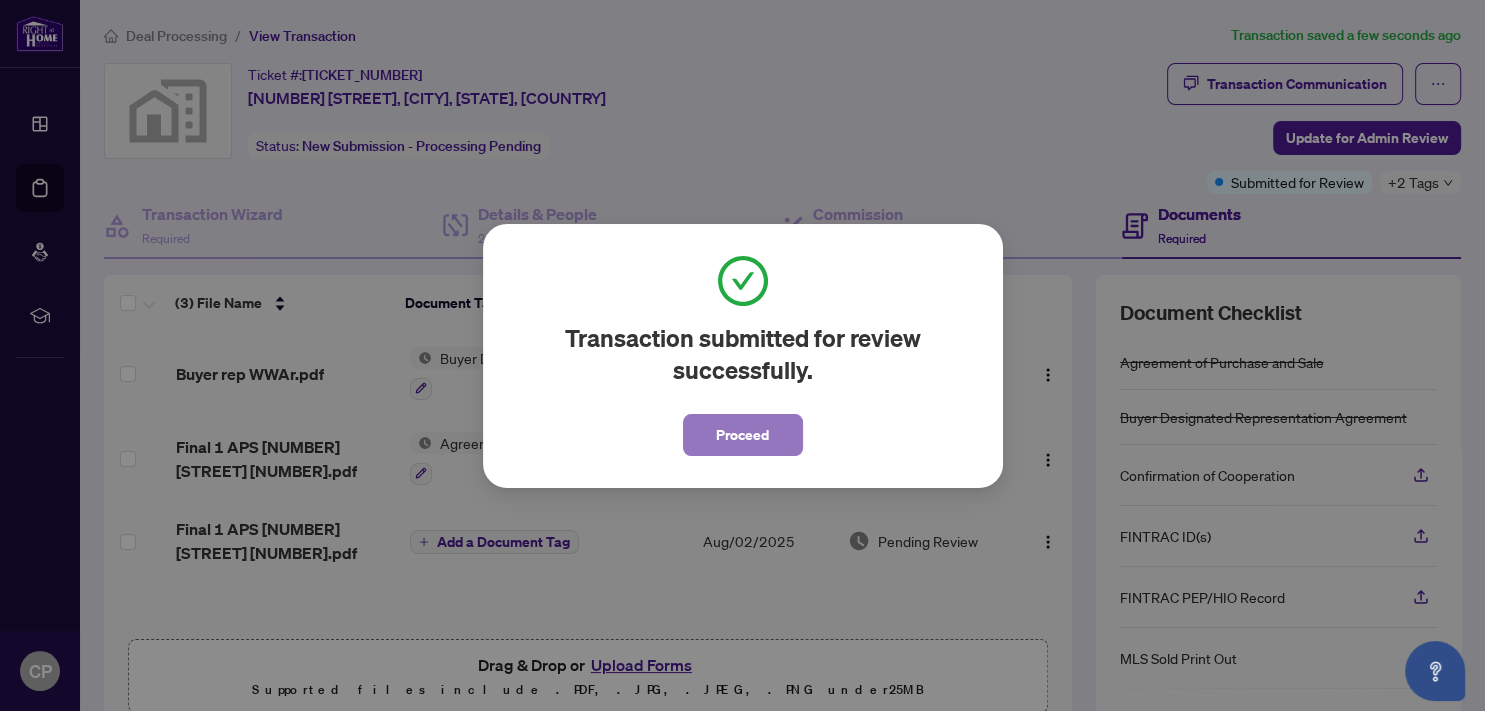 click on "Proceed" at bounding box center [742, 435] 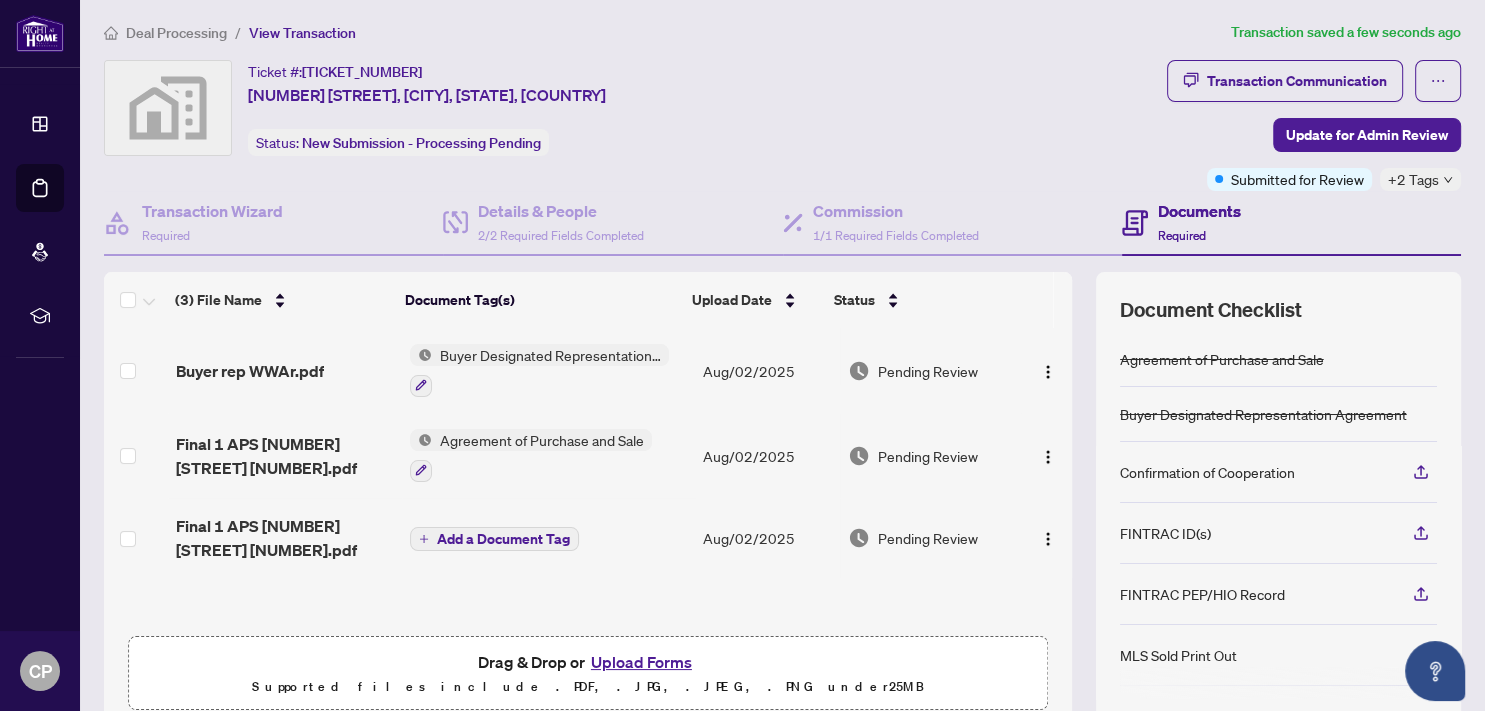 scroll, scrollTop: 0, scrollLeft: 0, axis: both 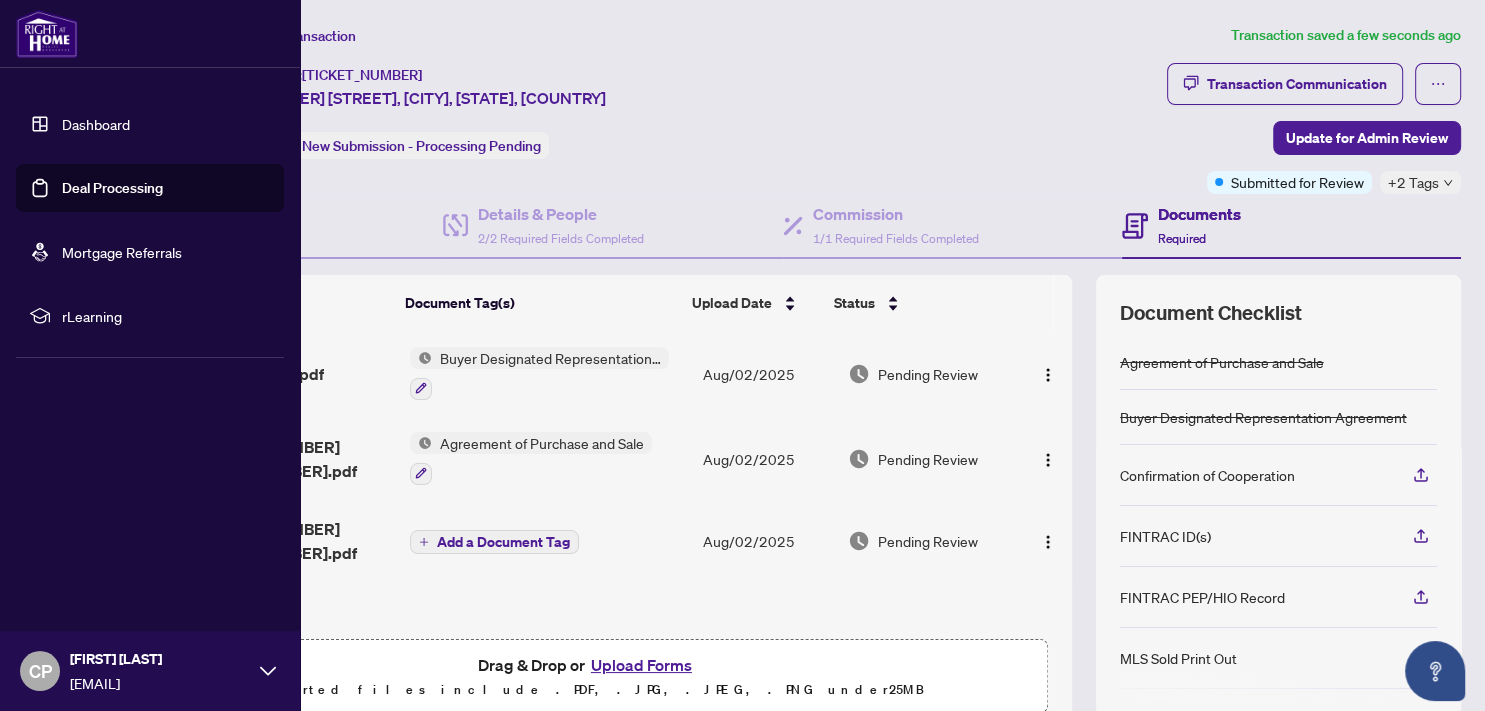 click on "Deal Processing" at bounding box center [112, 188] 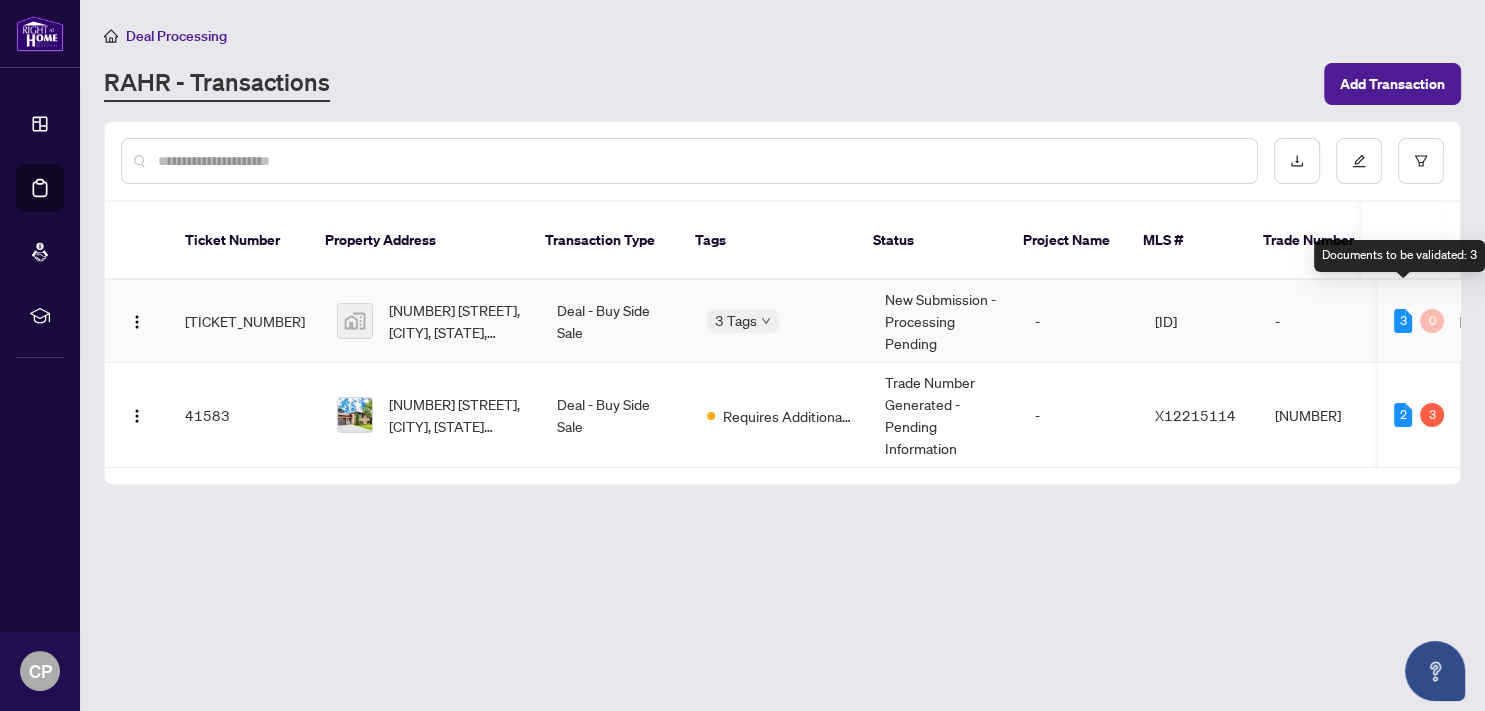 click on "3" at bounding box center [1403, 321] 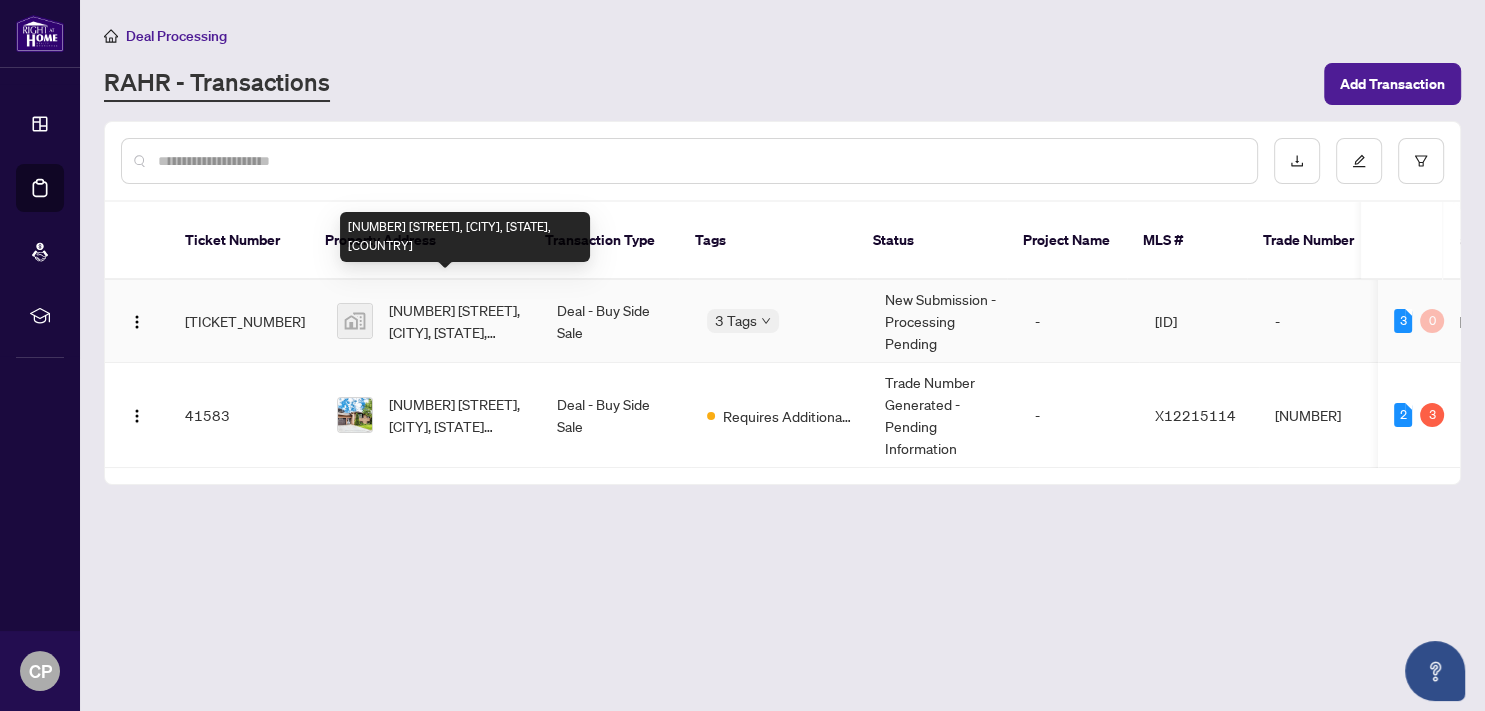 click on "[NUMBER] [STREET], [CITY], [STATE], [COUNTRY]" at bounding box center (457, 321) 